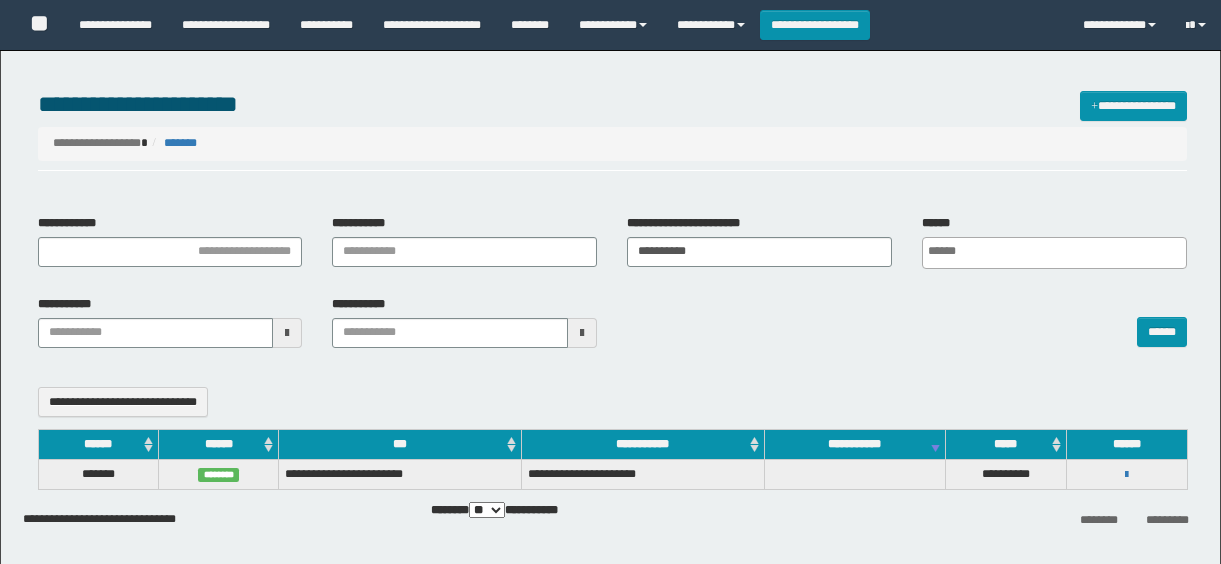 select 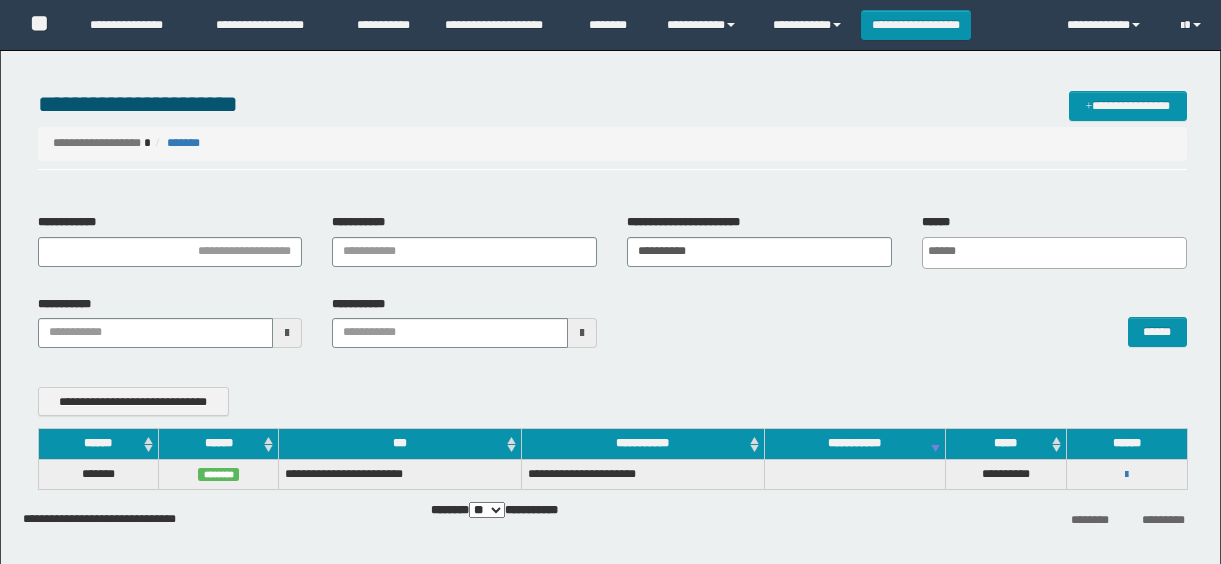 scroll, scrollTop: 0, scrollLeft: 0, axis: both 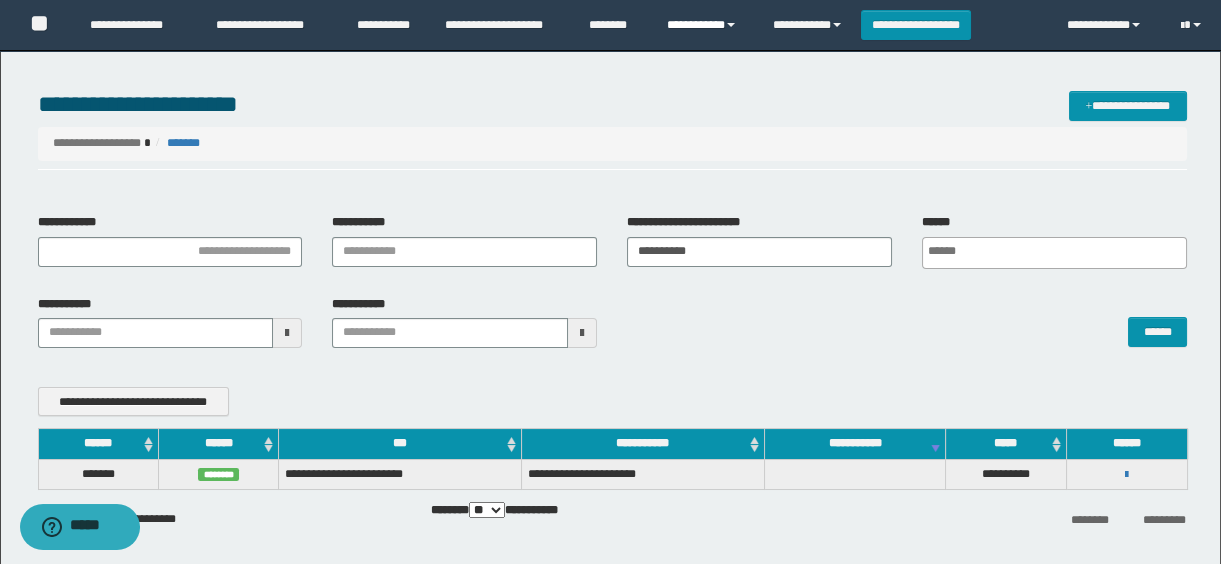 click on "**********" at bounding box center (704, 25) 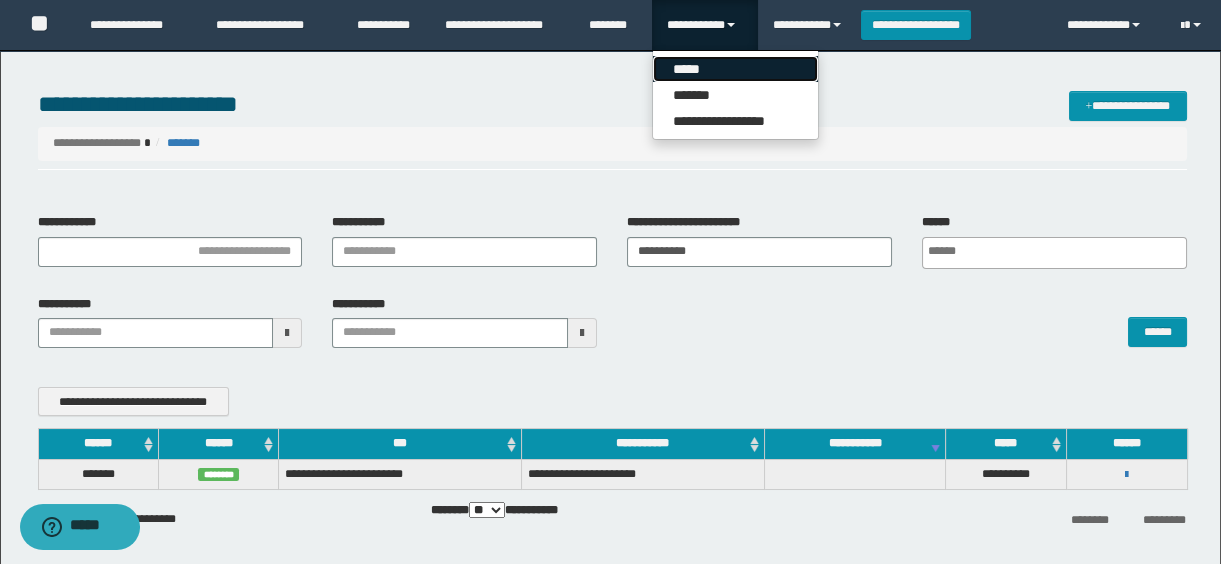 click on "*****" at bounding box center (735, 69) 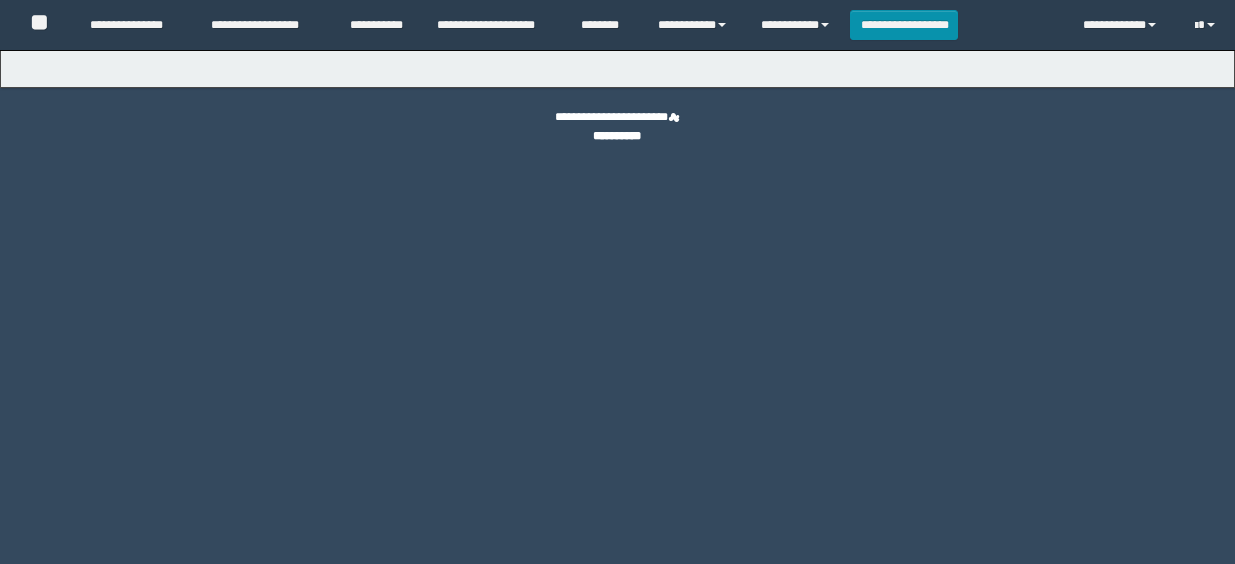 scroll, scrollTop: 0, scrollLeft: 0, axis: both 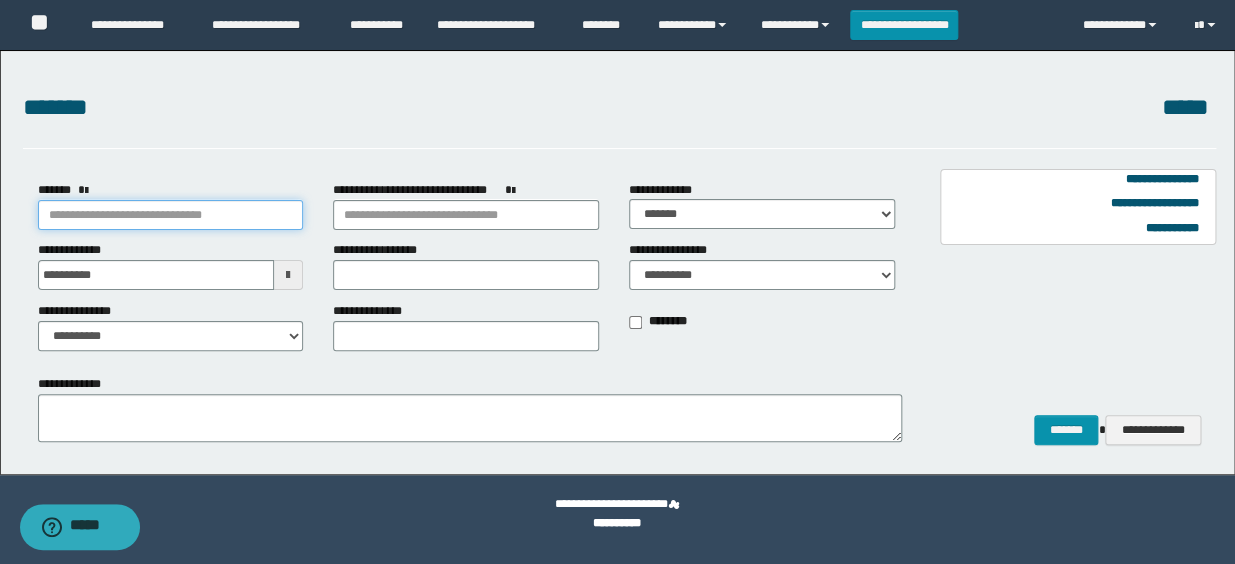 click on "*******" at bounding box center (171, 215) 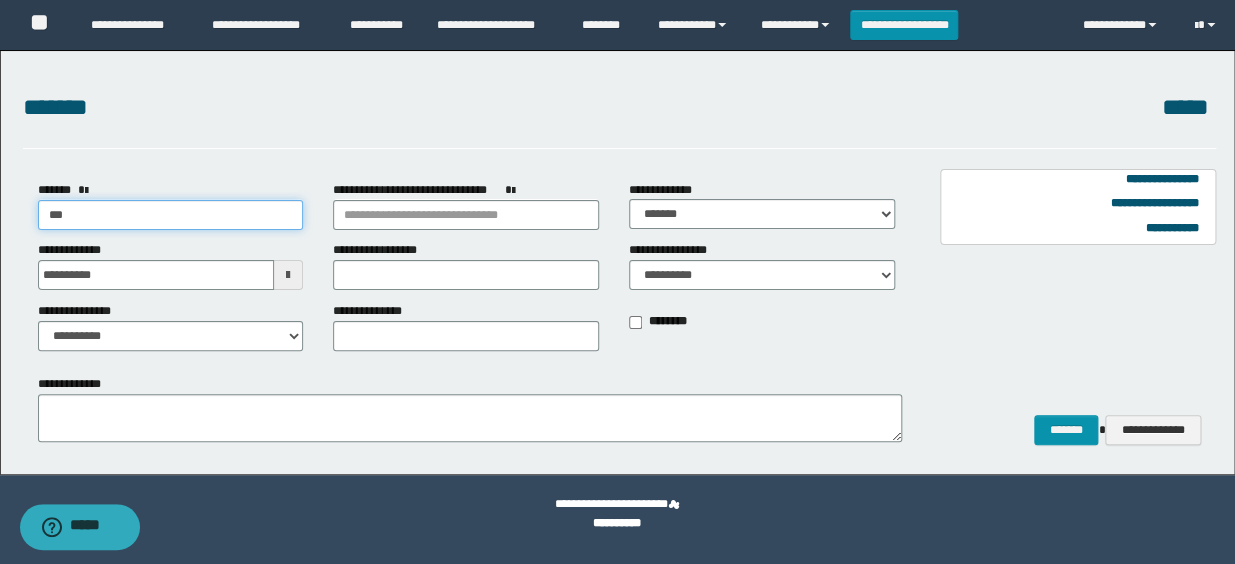 type on "****" 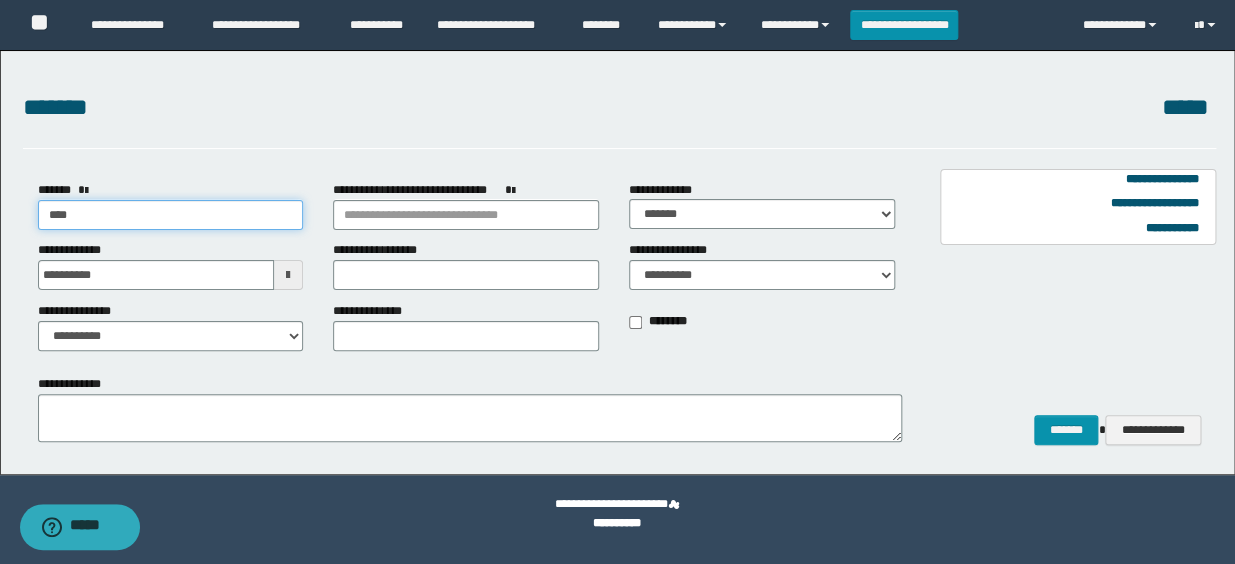 type on "****" 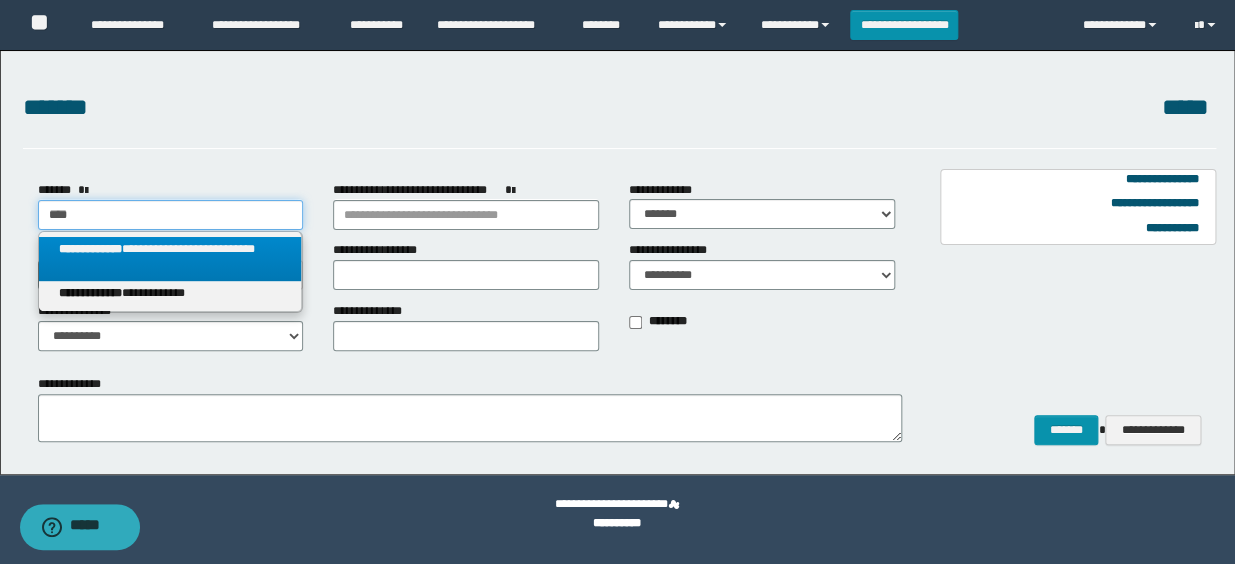 type on "****" 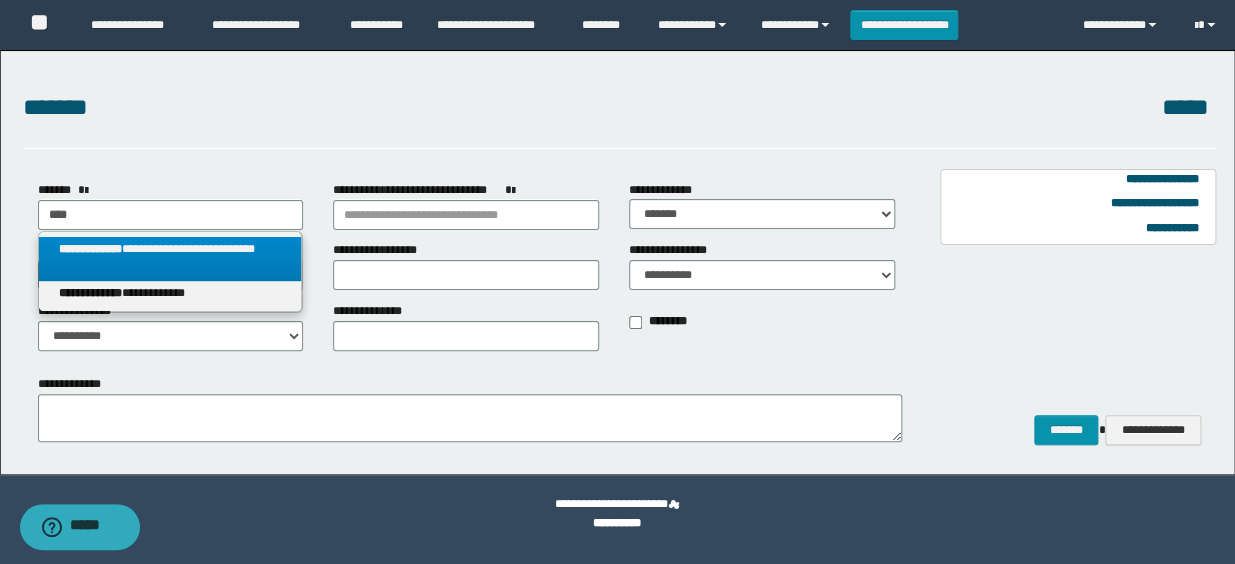 click on "**********" at bounding box center [170, 259] 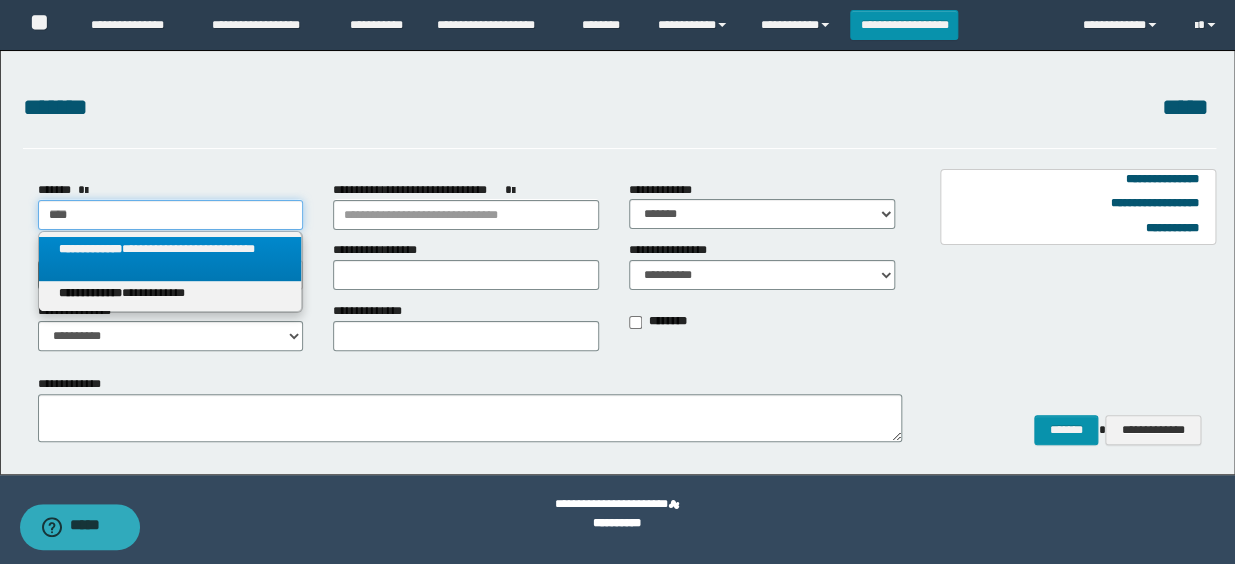 select on "*" 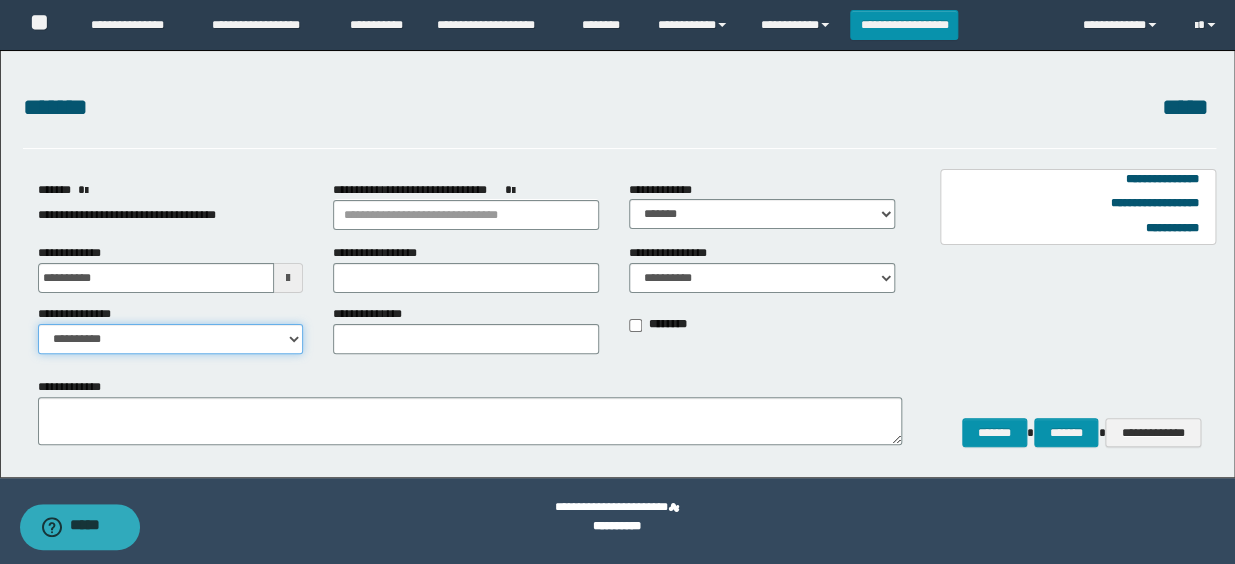 click on "**********" at bounding box center [171, 339] 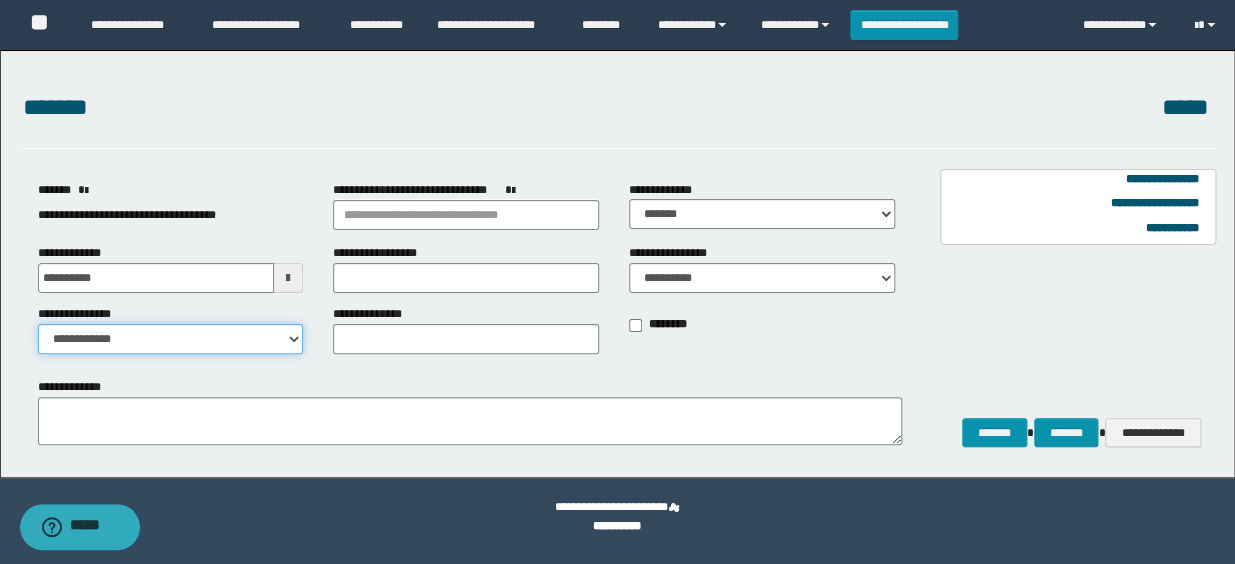click on "**********" at bounding box center (171, 339) 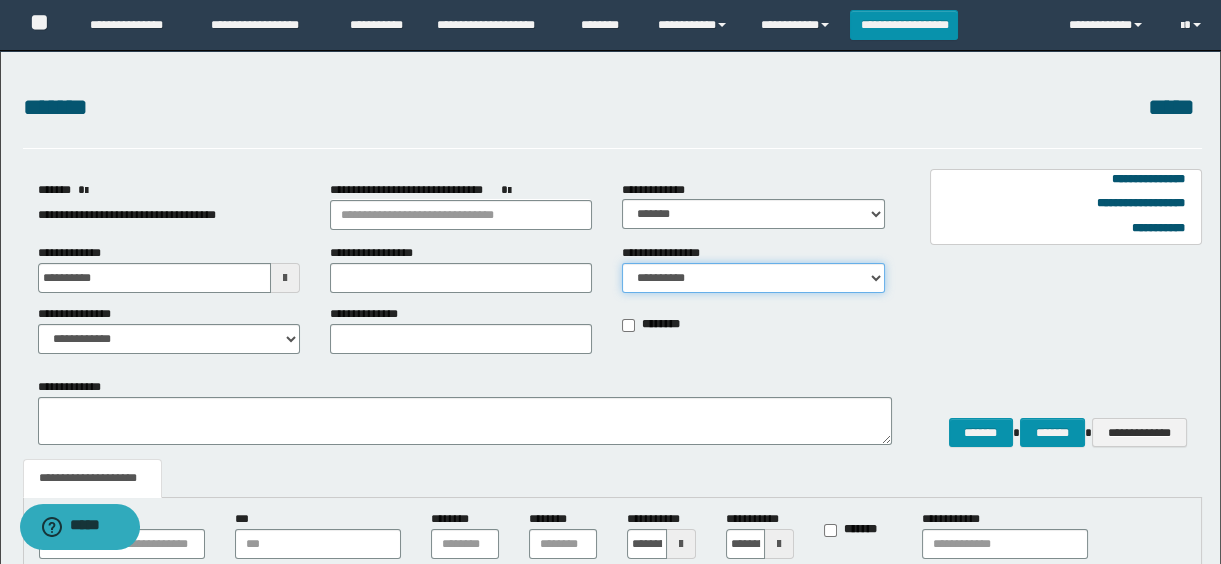 click on "**********" at bounding box center (753, 278) 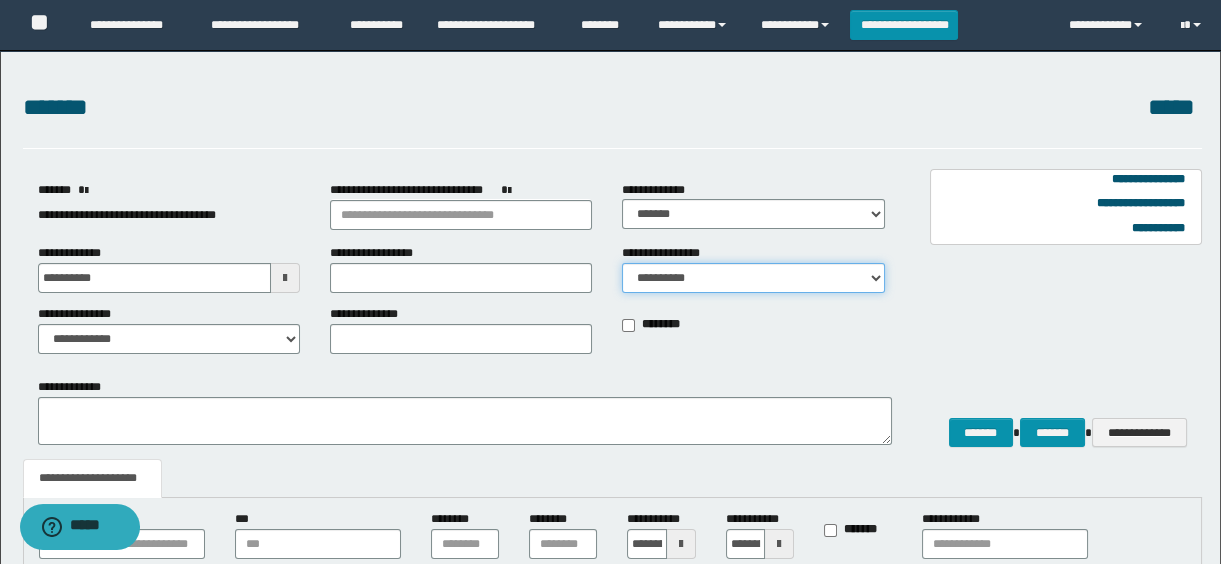 select on "**" 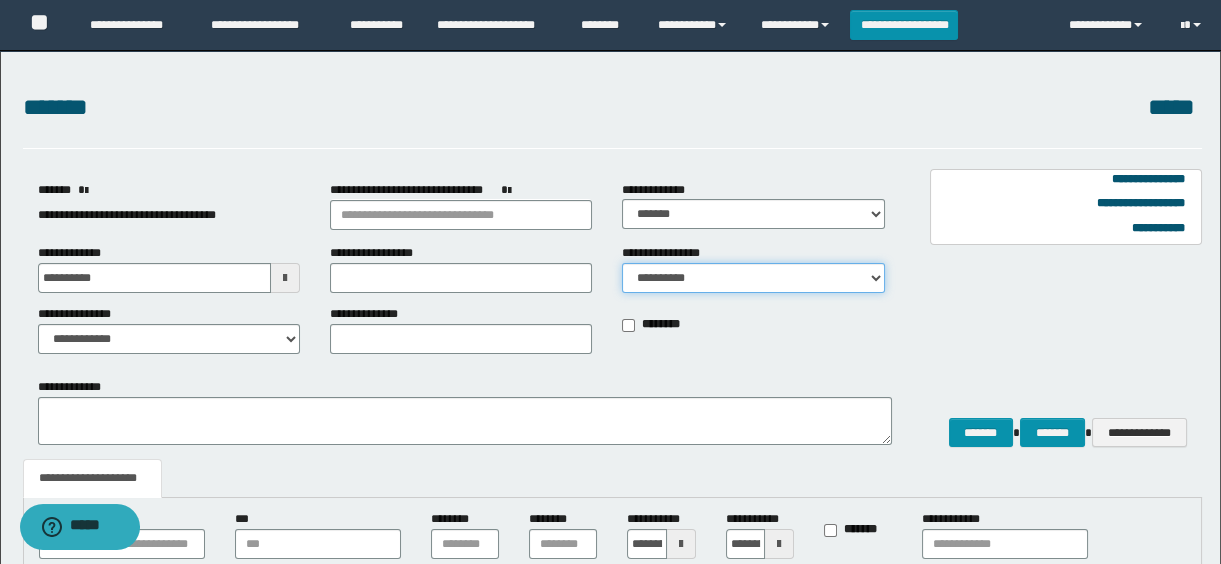click on "**********" at bounding box center [753, 278] 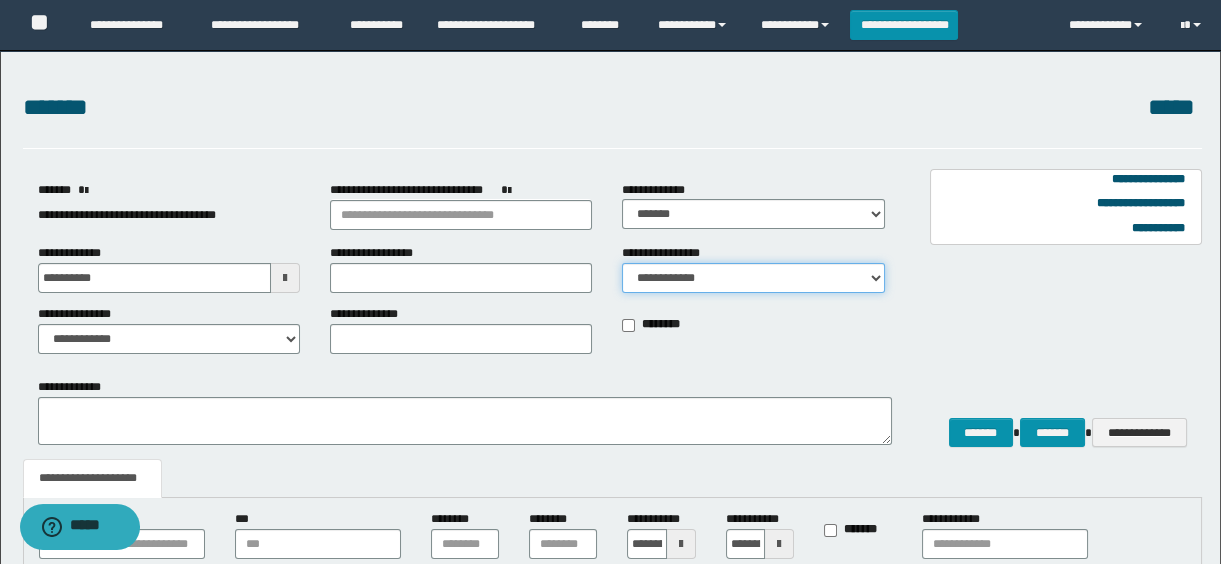 scroll, scrollTop: 272, scrollLeft: 0, axis: vertical 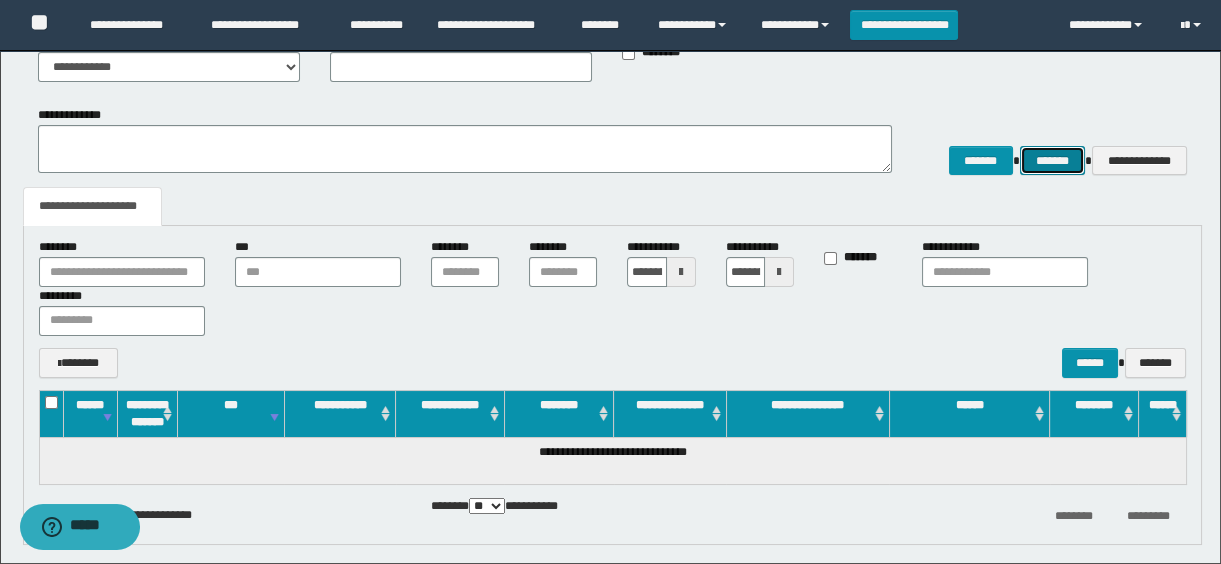 click on "*******" at bounding box center (1052, 161) 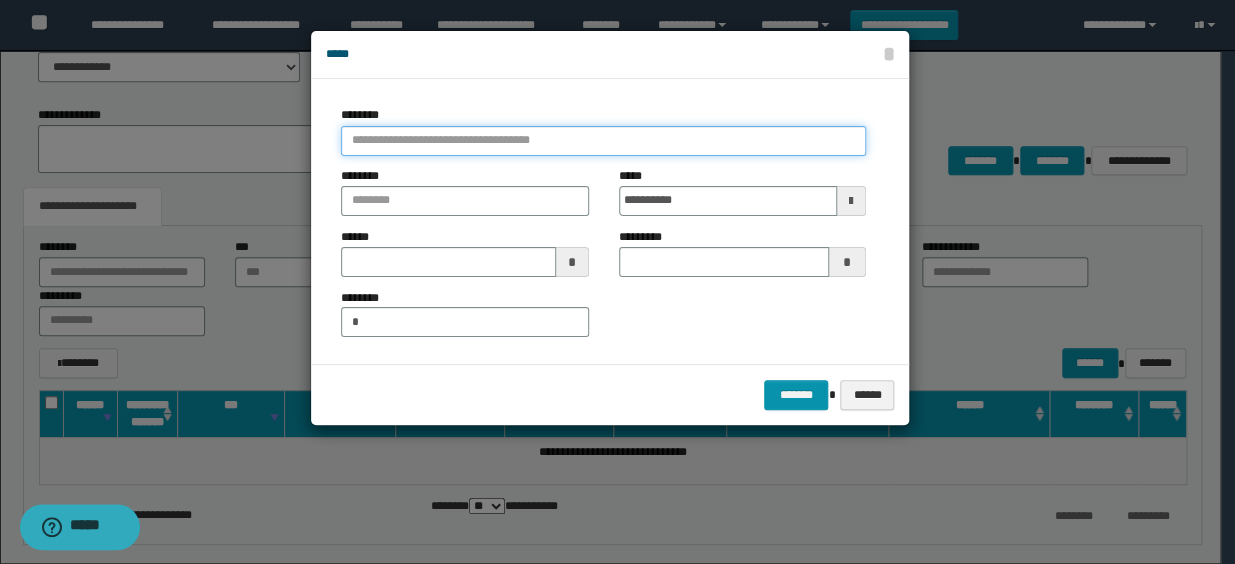 click at bounding box center [603, 141] 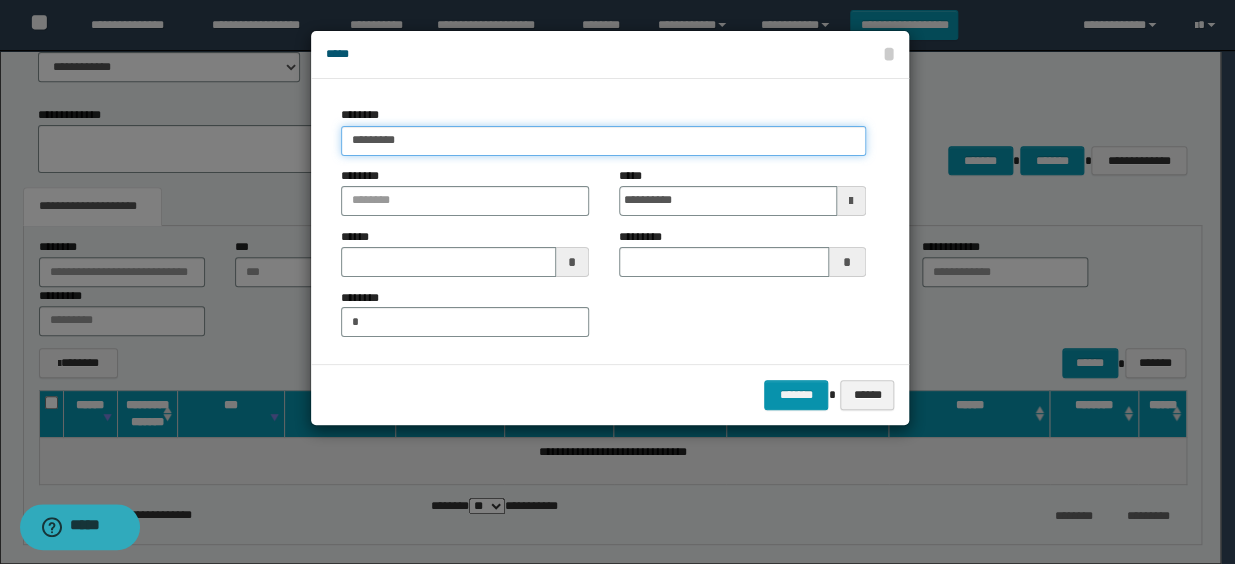 type on "**********" 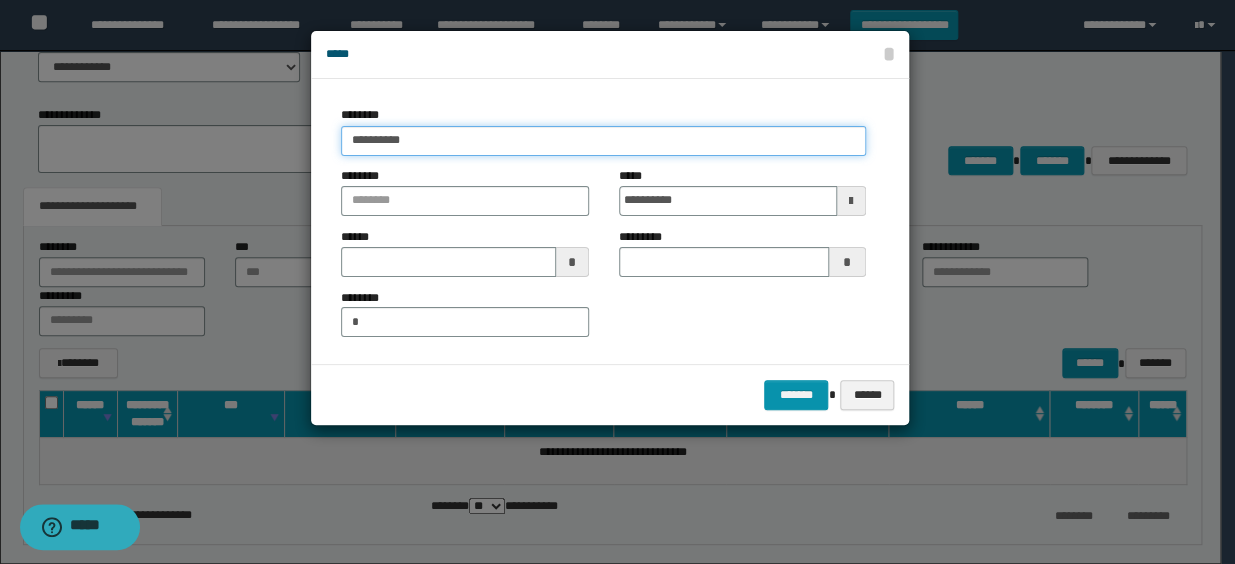 type on "**********" 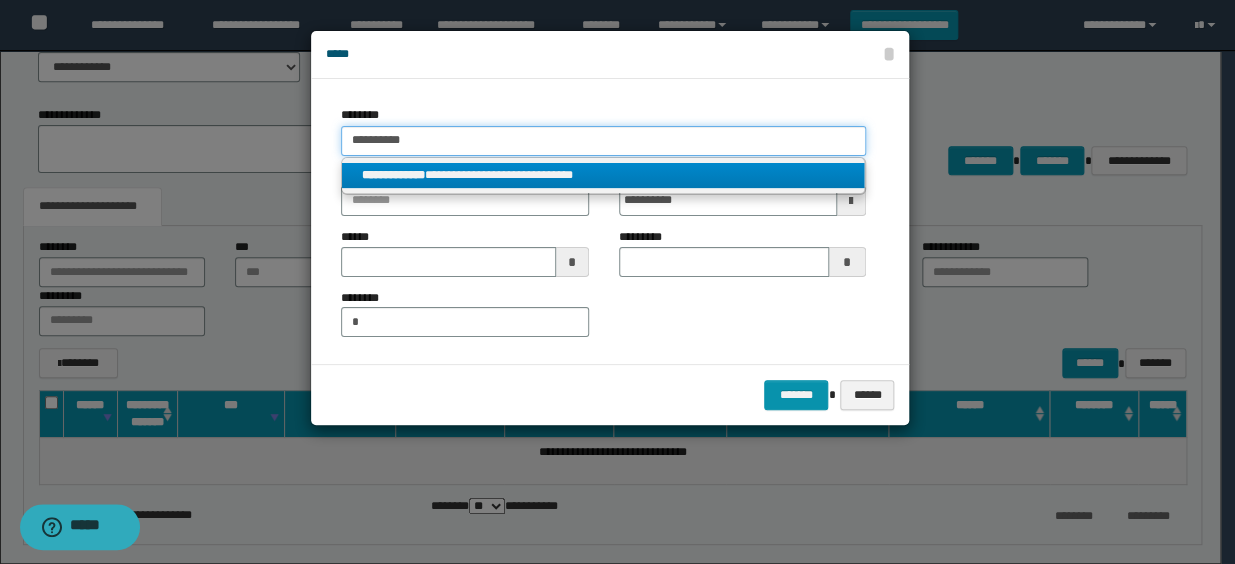 type on "**********" 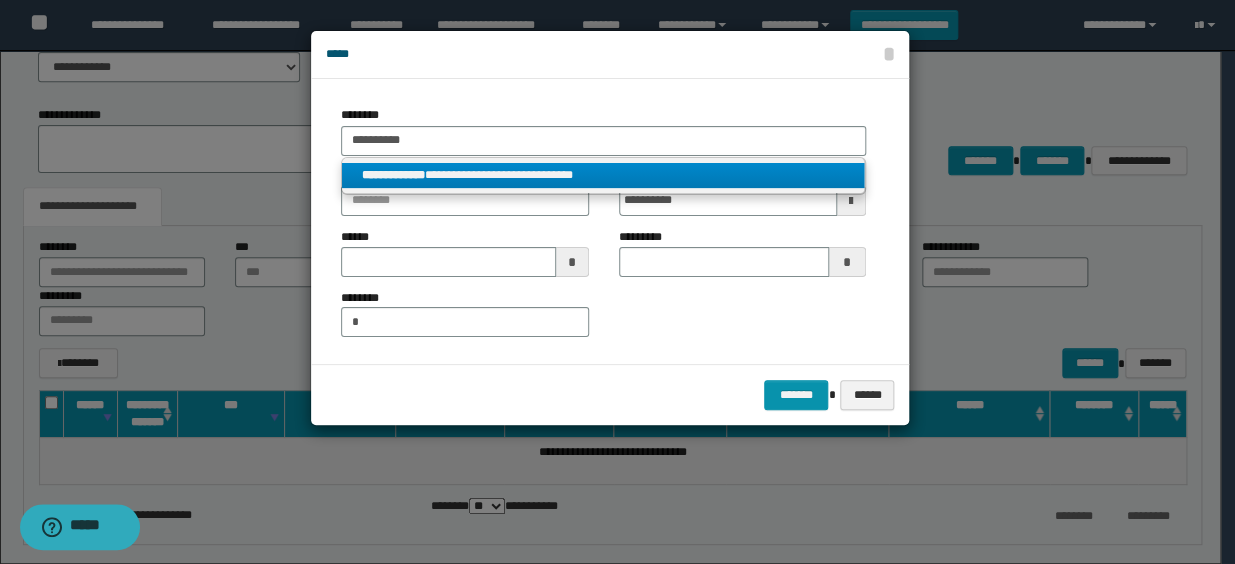click on "**********" at bounding box center [603, 175] 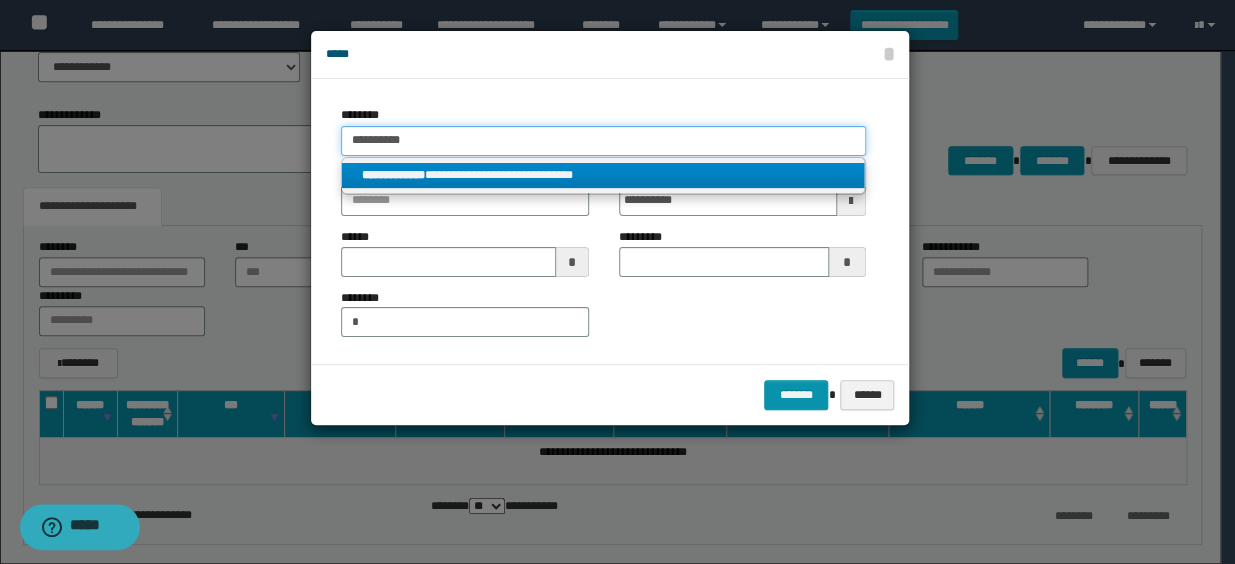 type 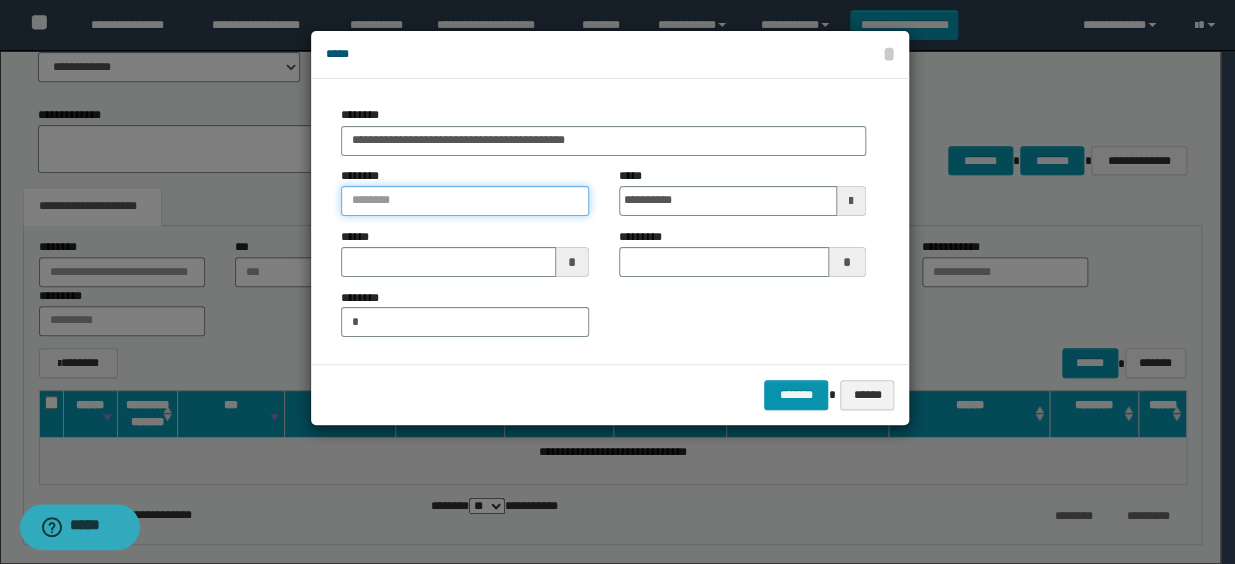 click at bounding box center (464, 201) 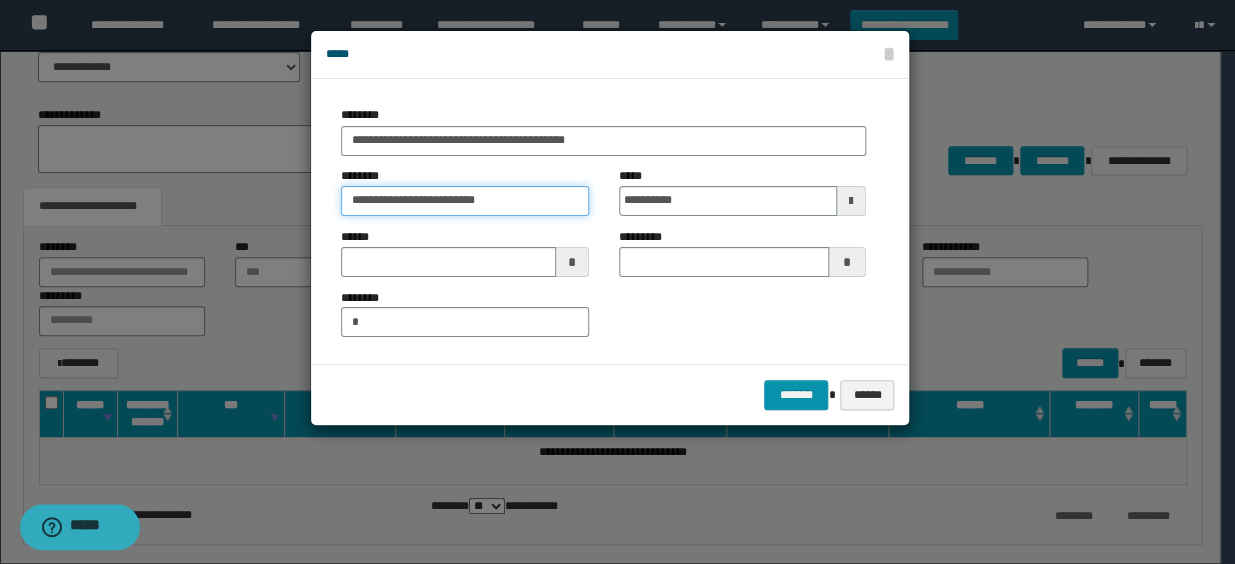 type on "**********" 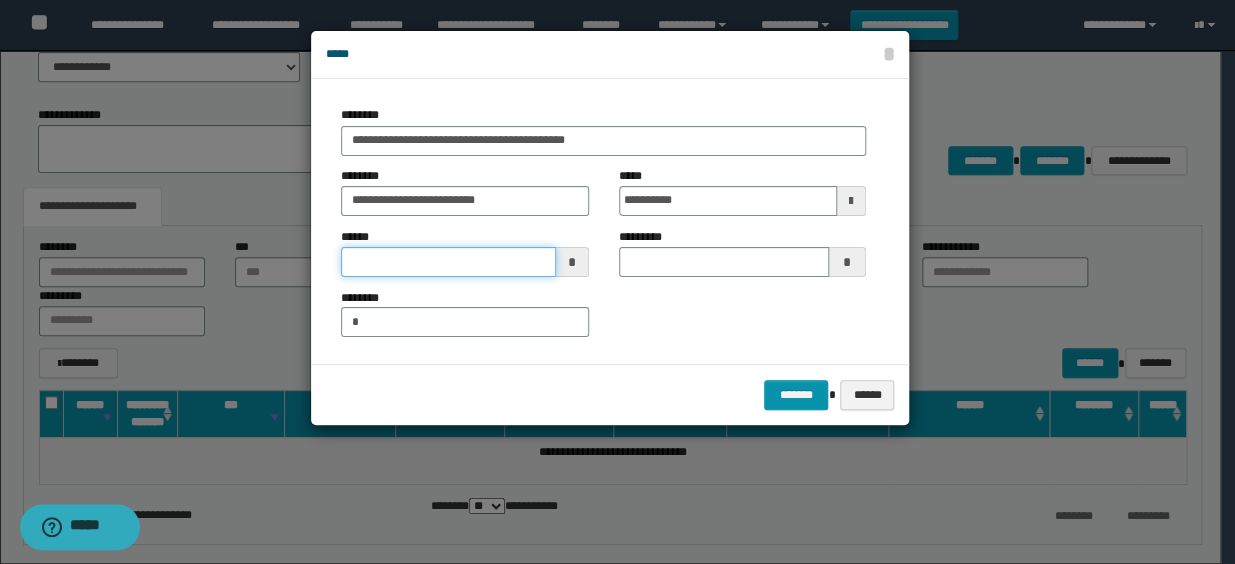 click at bounding box center [448, 262] 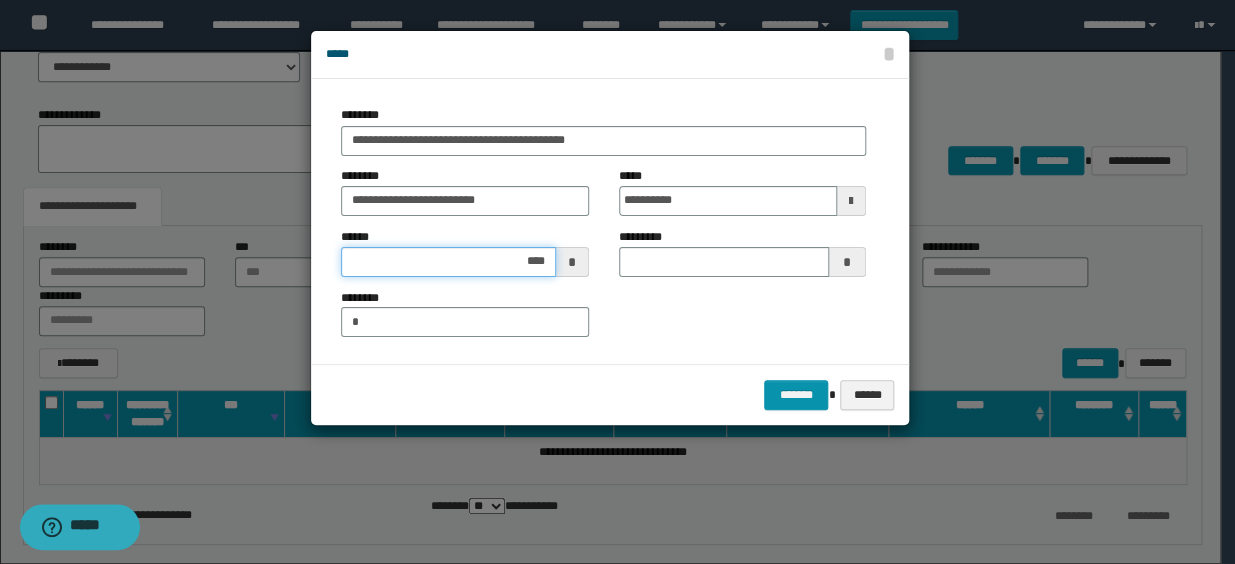 type on "*****" 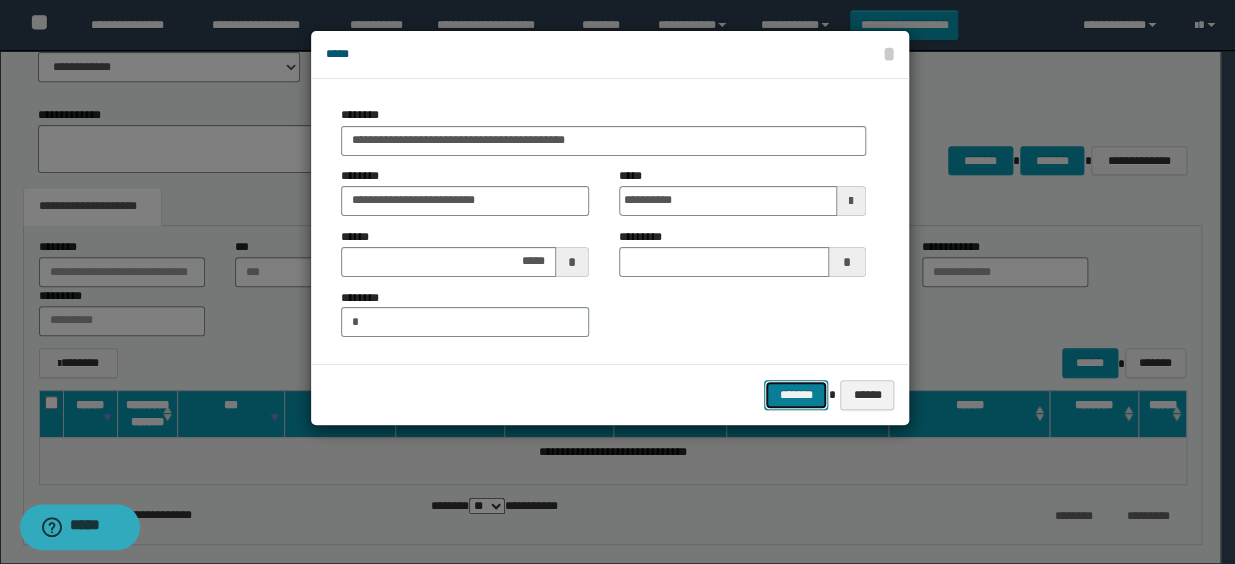 click on "*******" at bounding box center (796, 395) 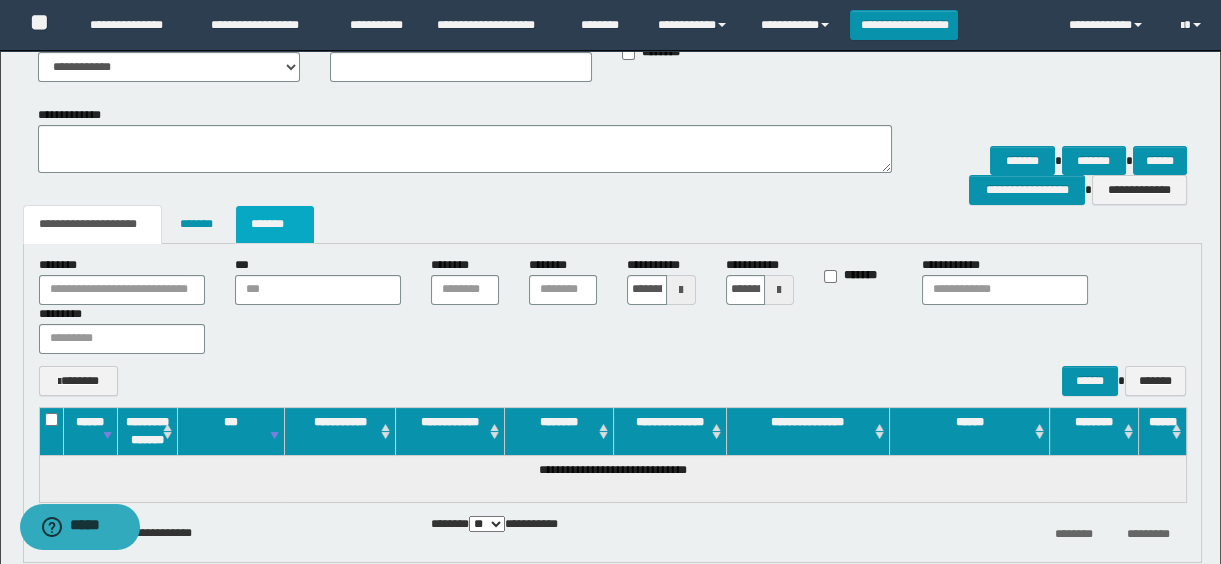 click on "*******" at bounding box center [275, 224] 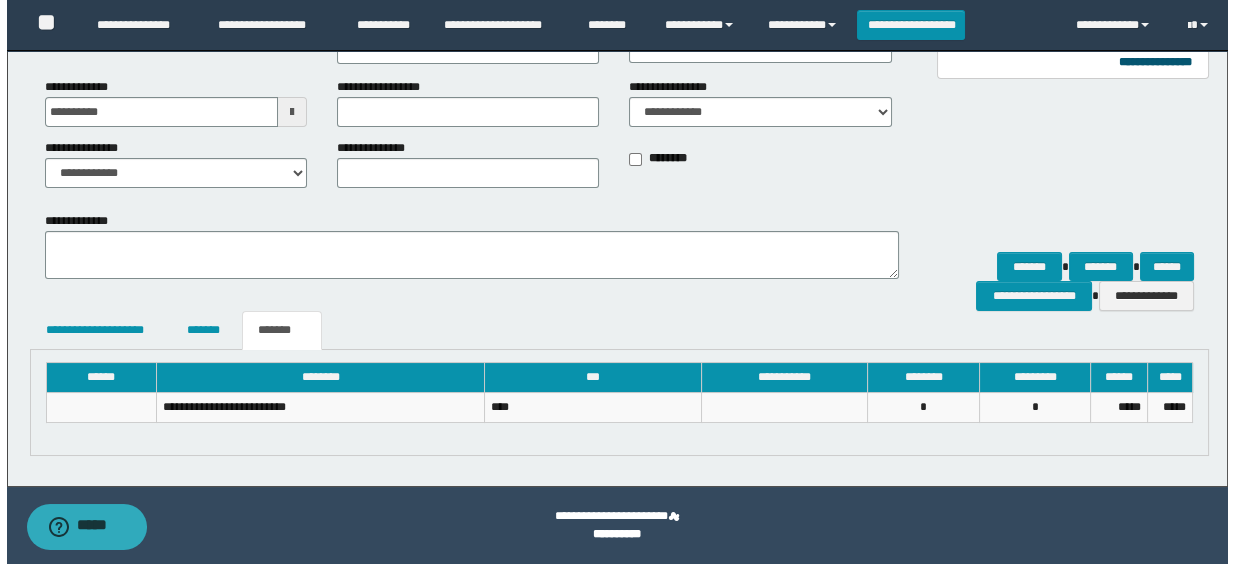 scroll, scrollTop: 166, scrollLeft: 0, axis: vertical 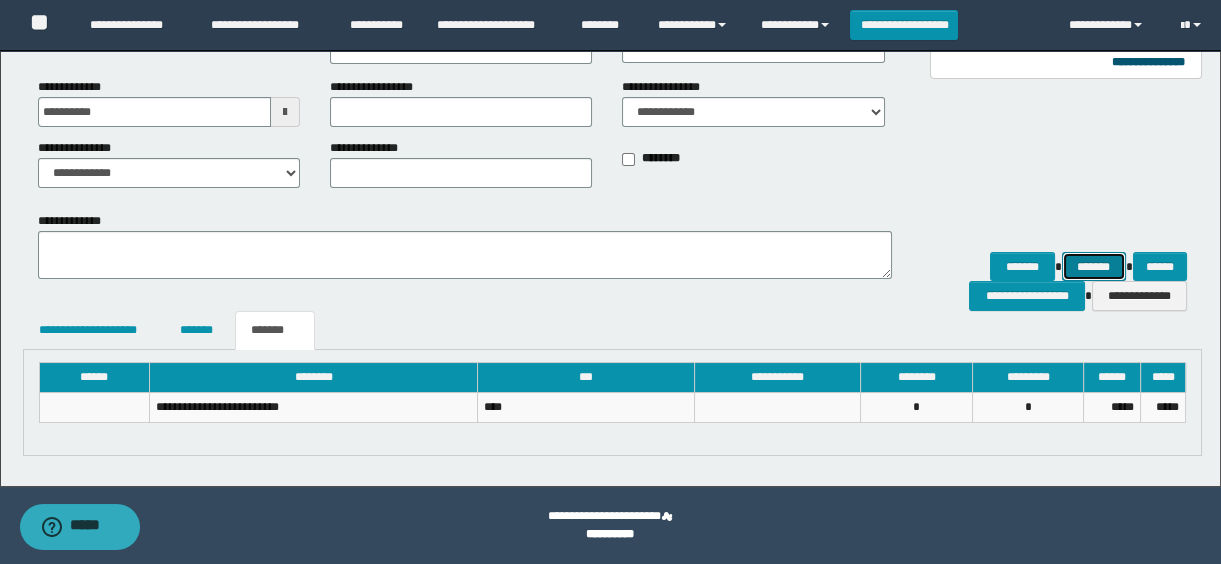 click on "*******" at bounding box center [1094, 267] 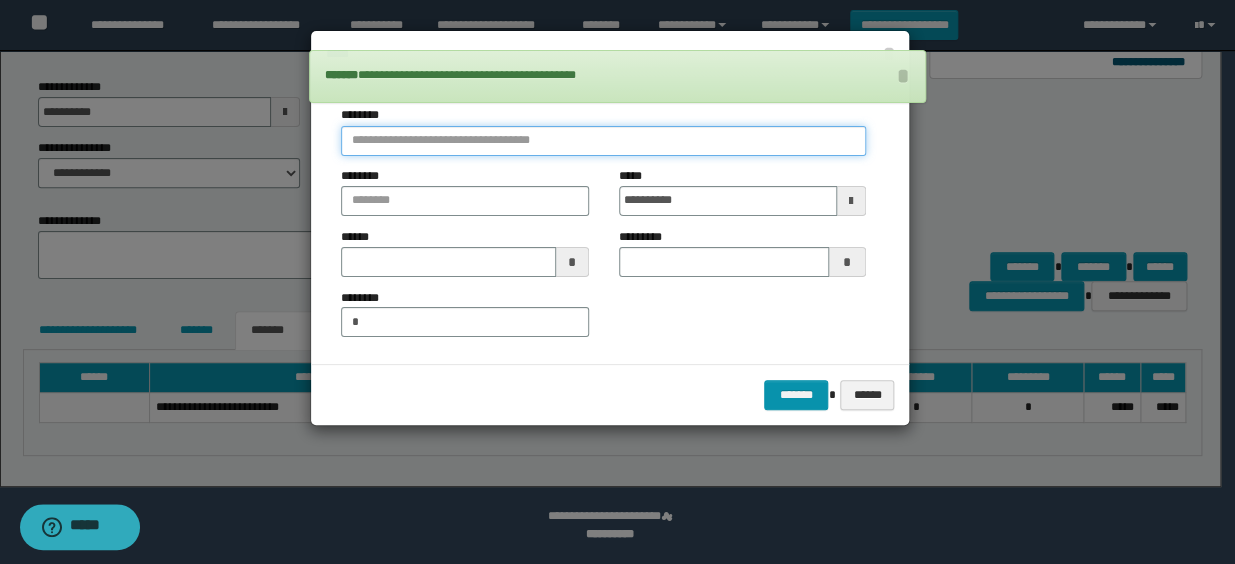 click at bounding box center [603, 141] 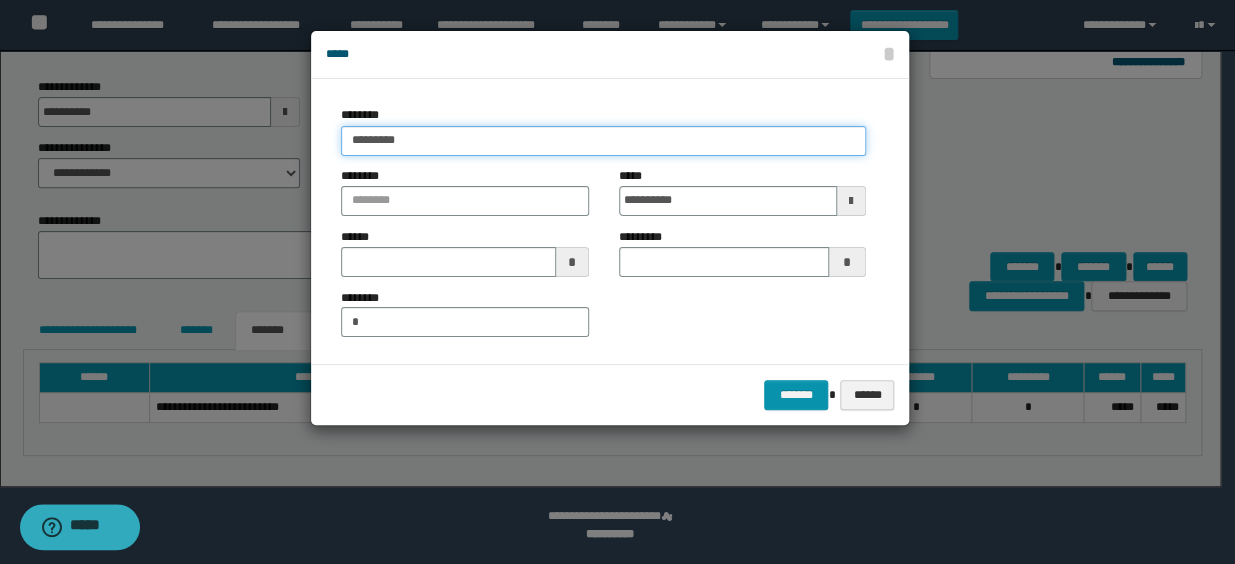 type on "**********" 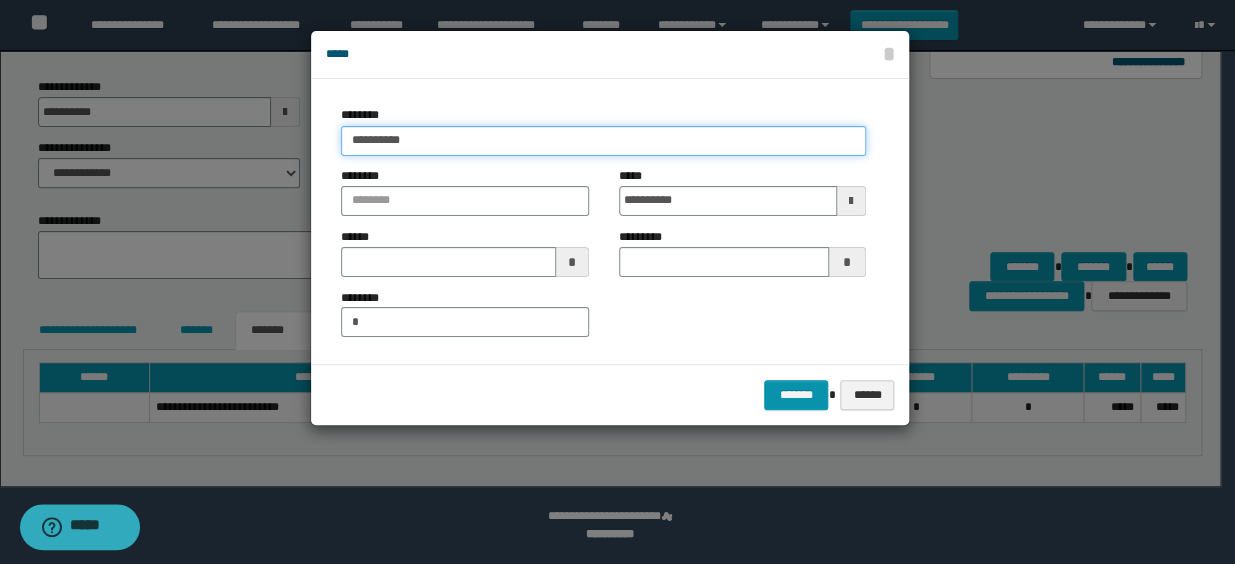 type on "**********" 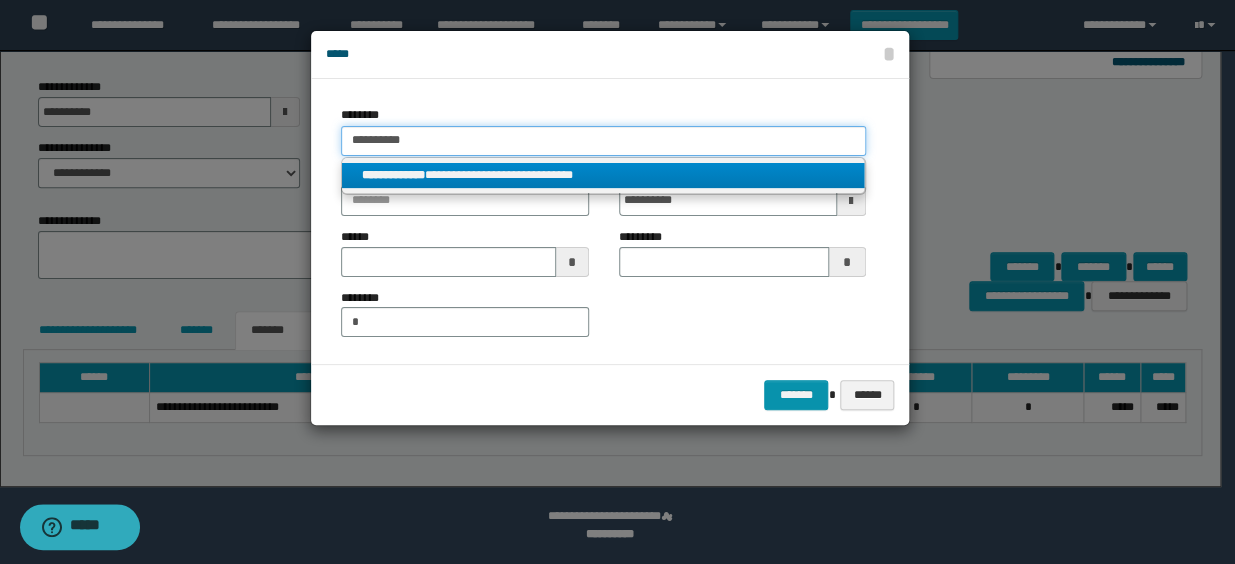 type on "**********" 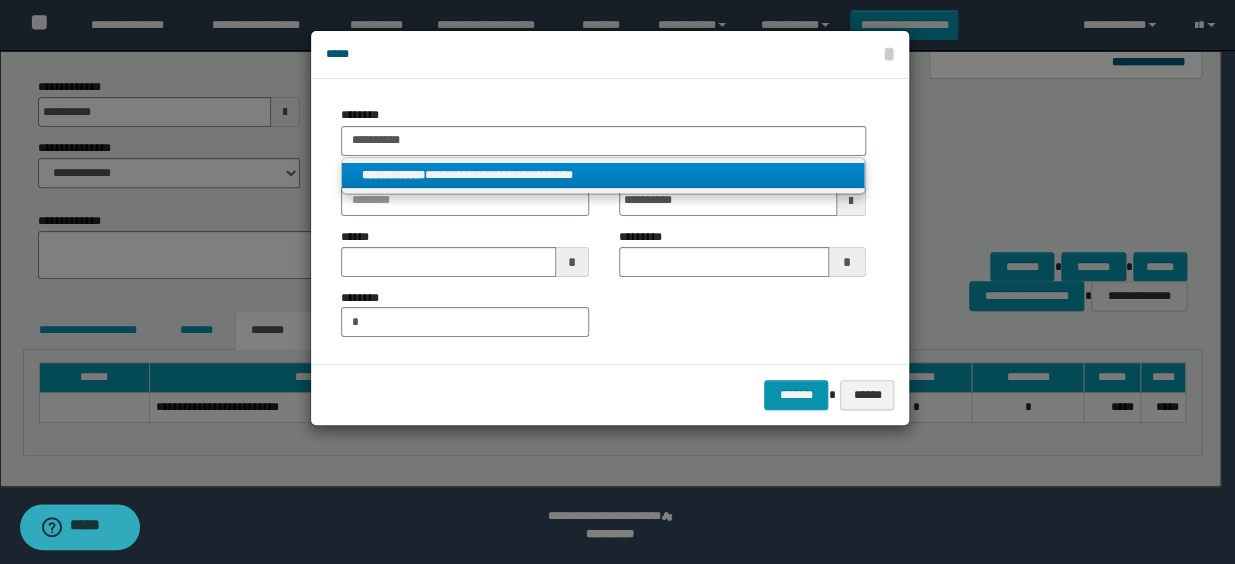 click on "**********" at bounding box center [603, 175] 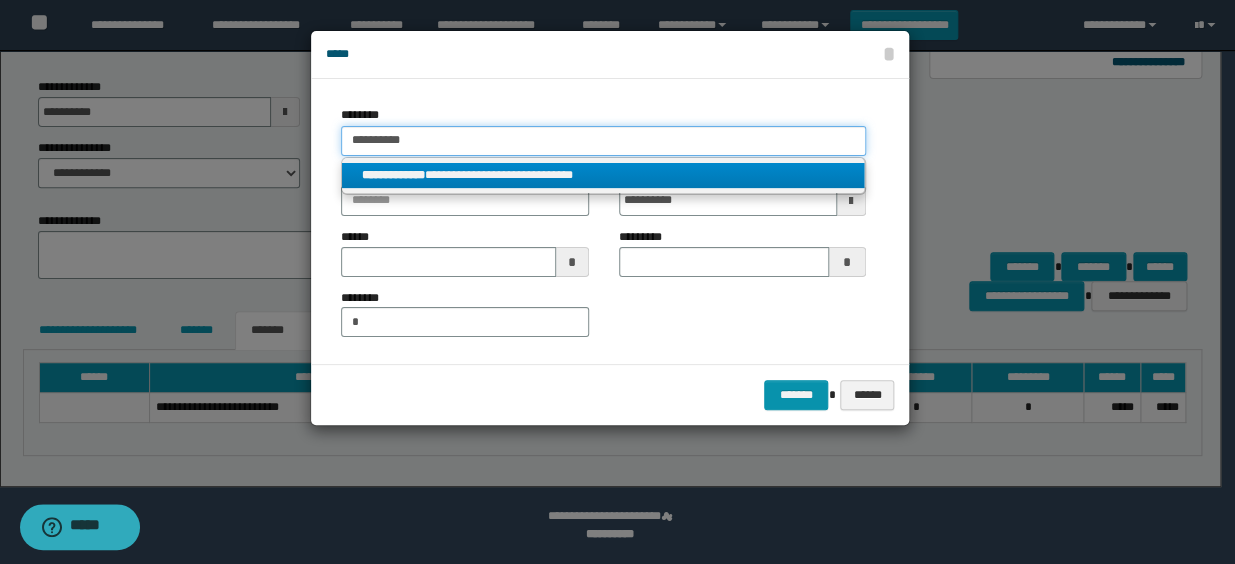 type 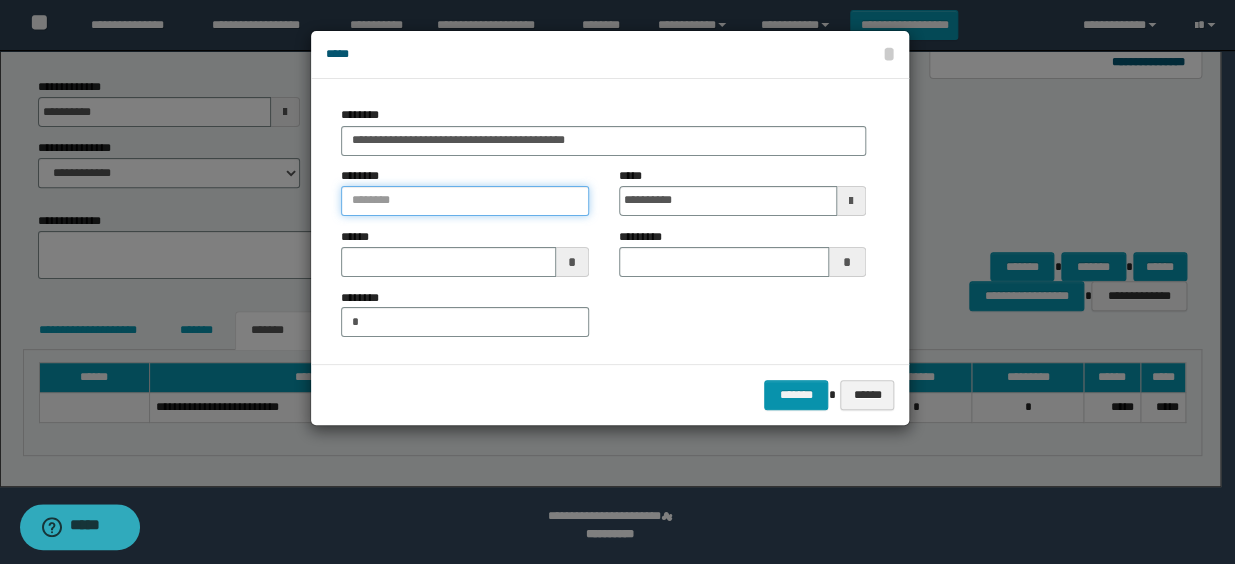 click at bounding box center [464, 201] 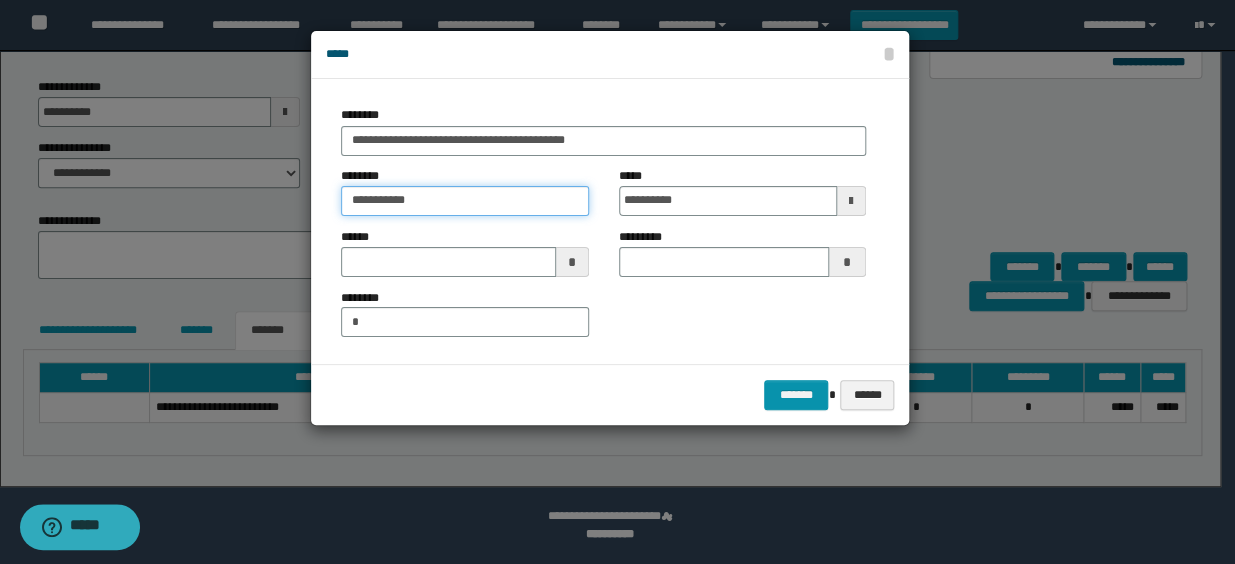 type on "**********" 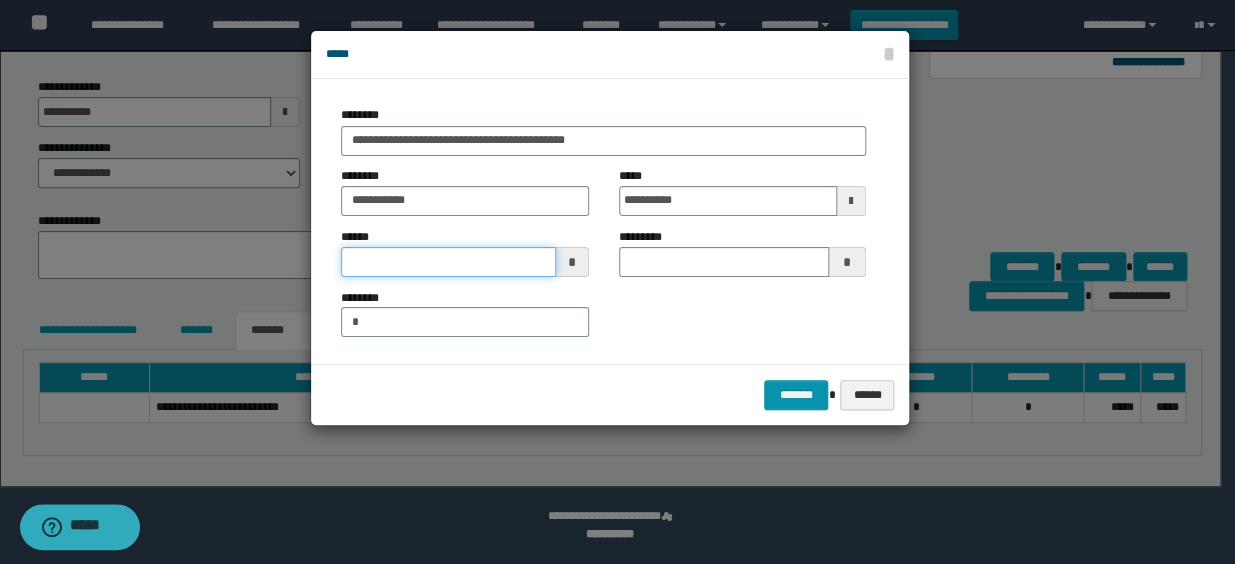 click at bounding box center (448, 262) 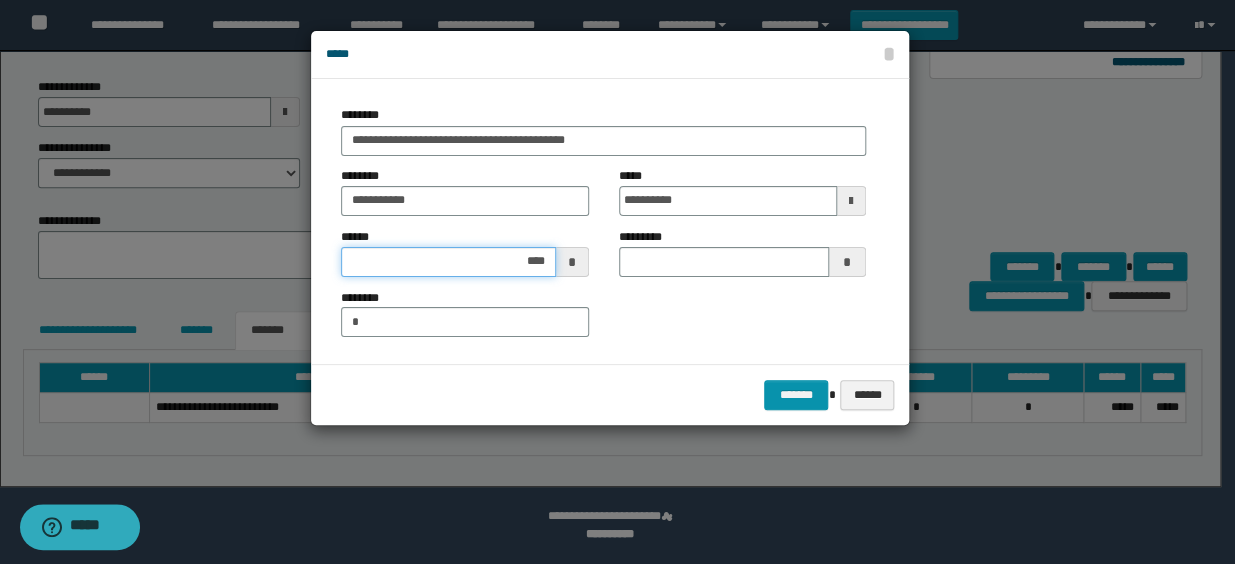 type on "*****" 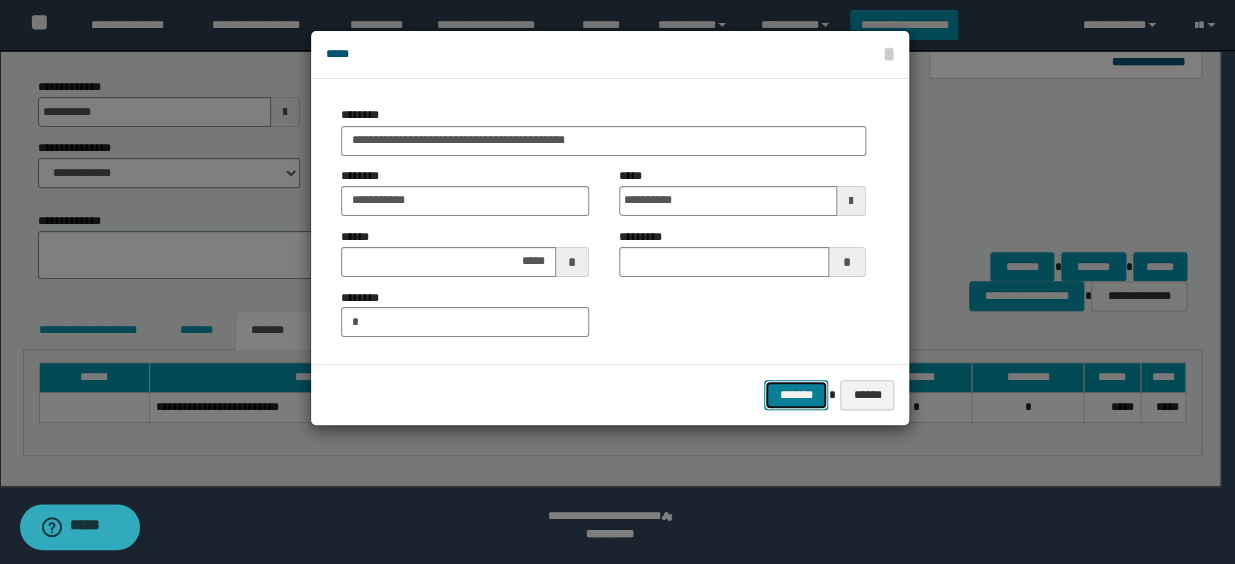 click on "*******" at bounding box center [796, 395] 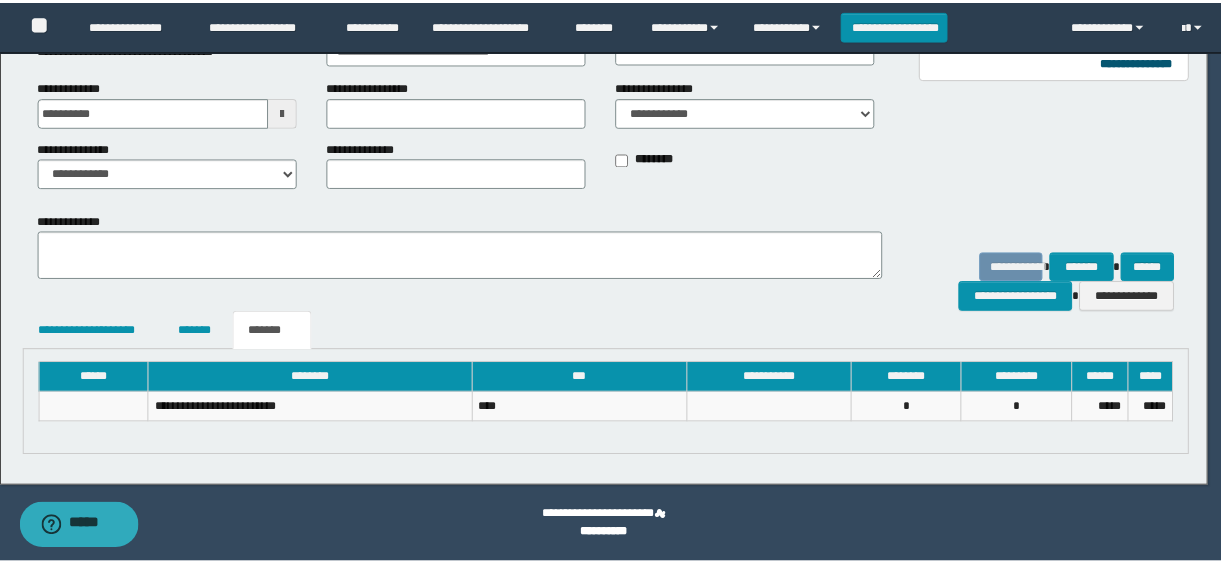 scroll, scrollTop: 136, scrollLeft: 0, axis: vertical 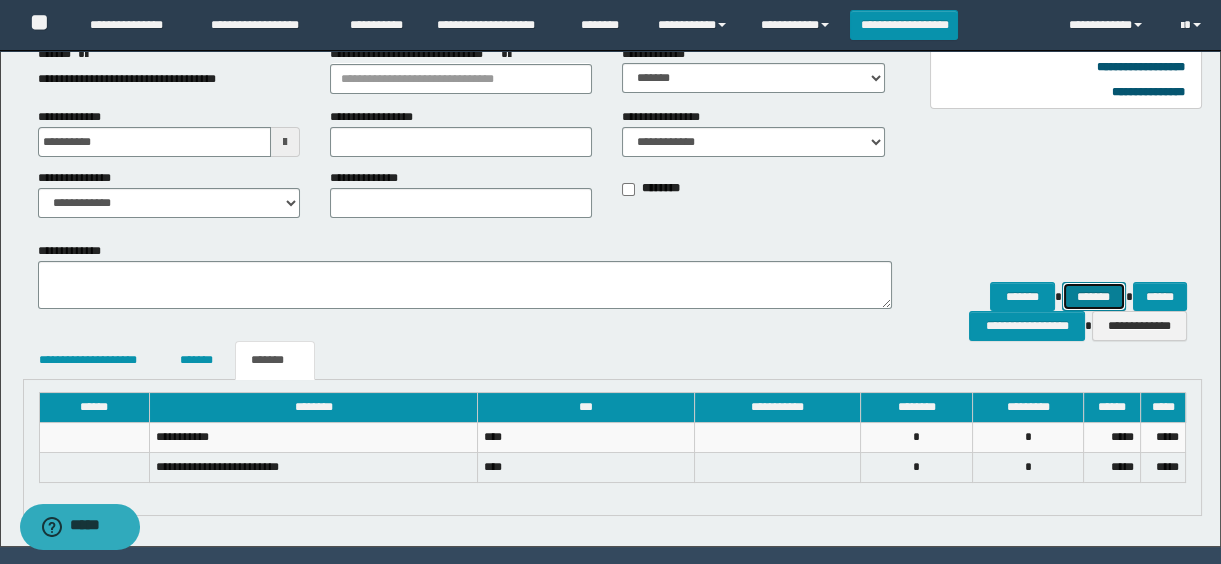 click on "*******" at bounding box center [1094, 297] 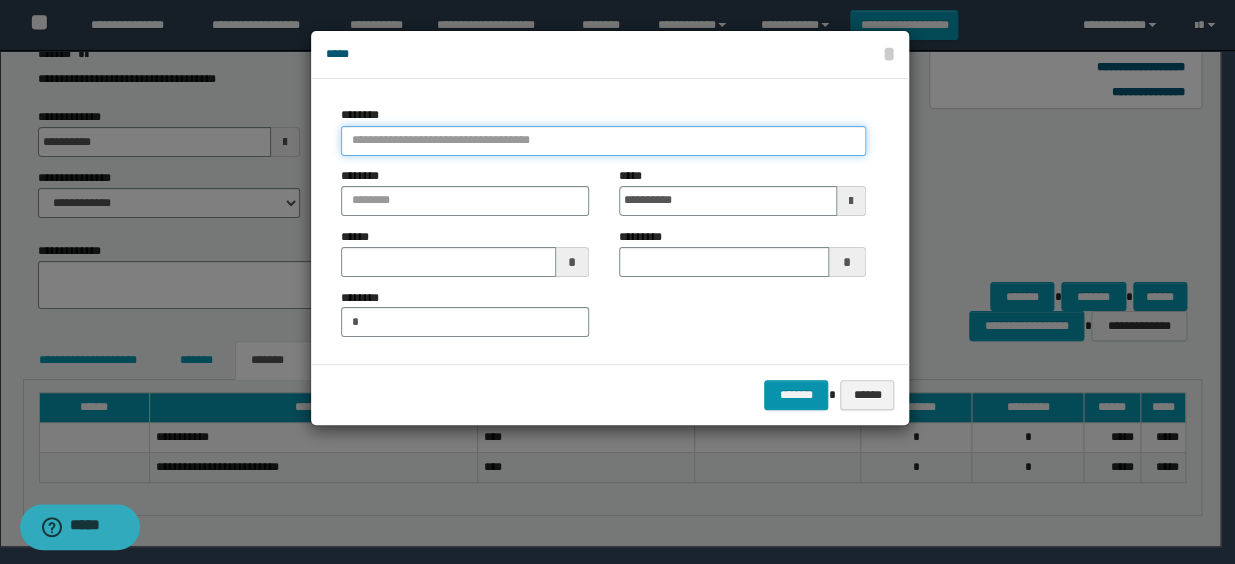 click at bounding box center (603, 141) 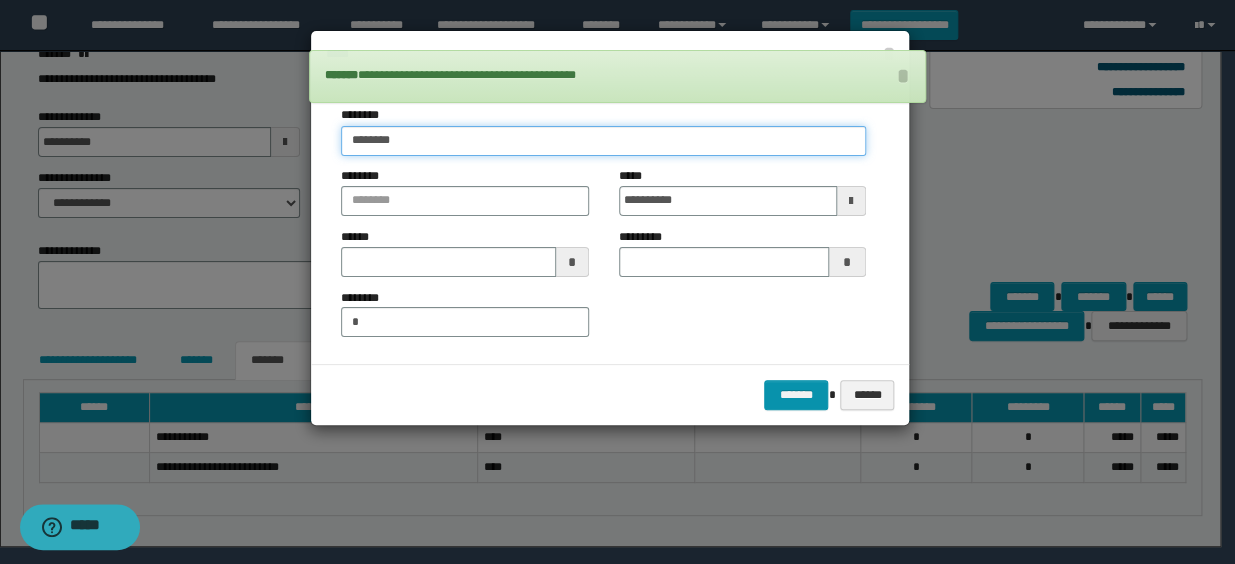 type on "*********" 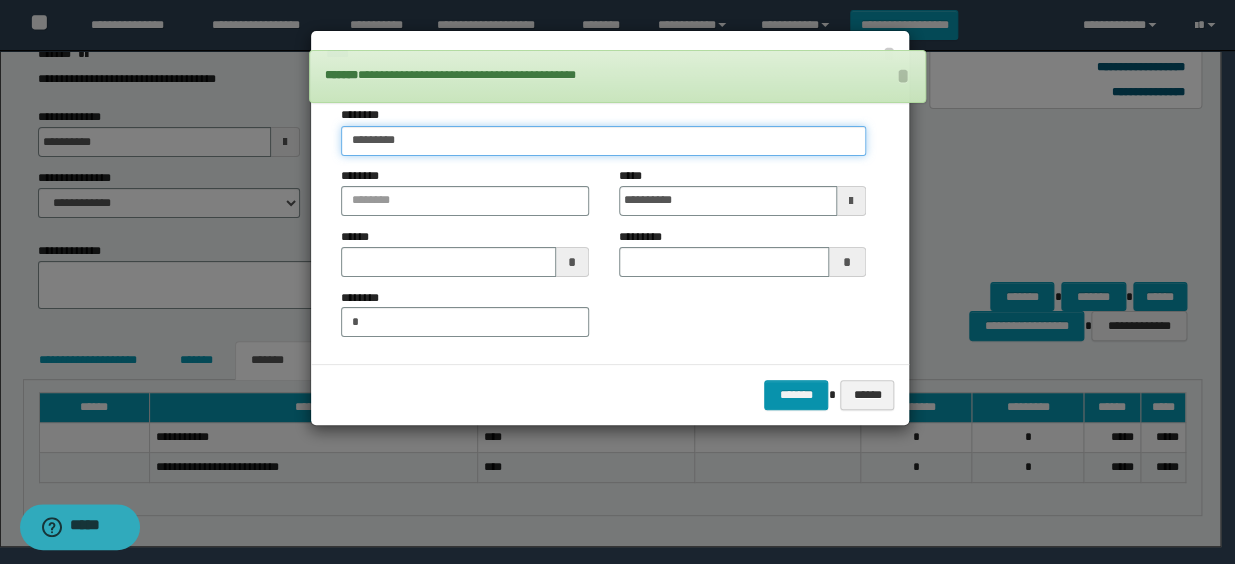 type on "*********" 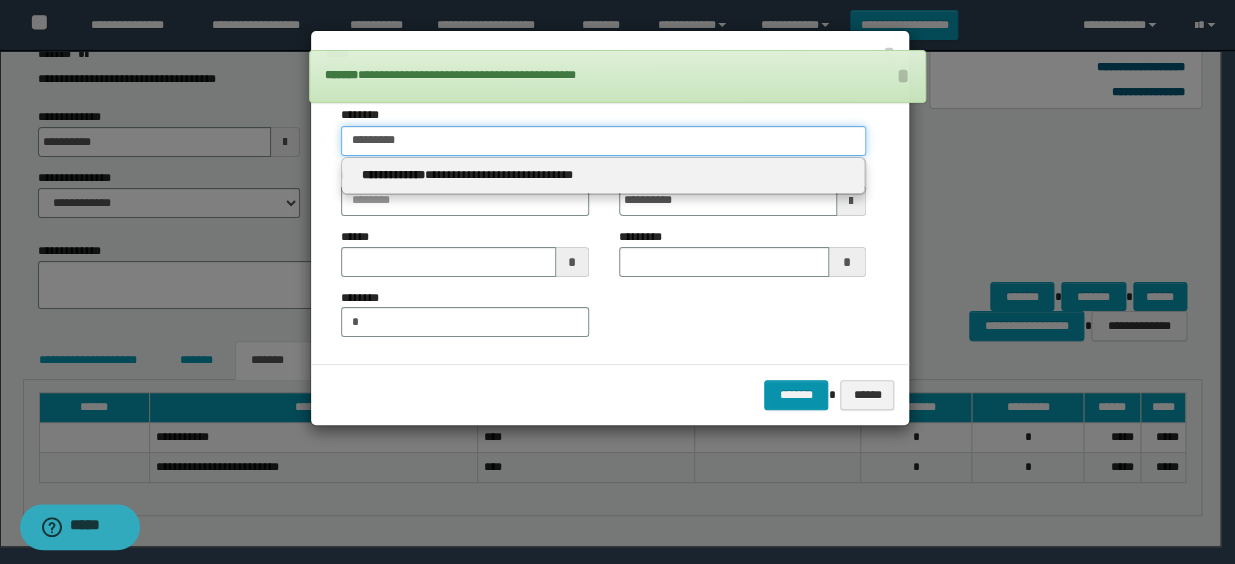 type 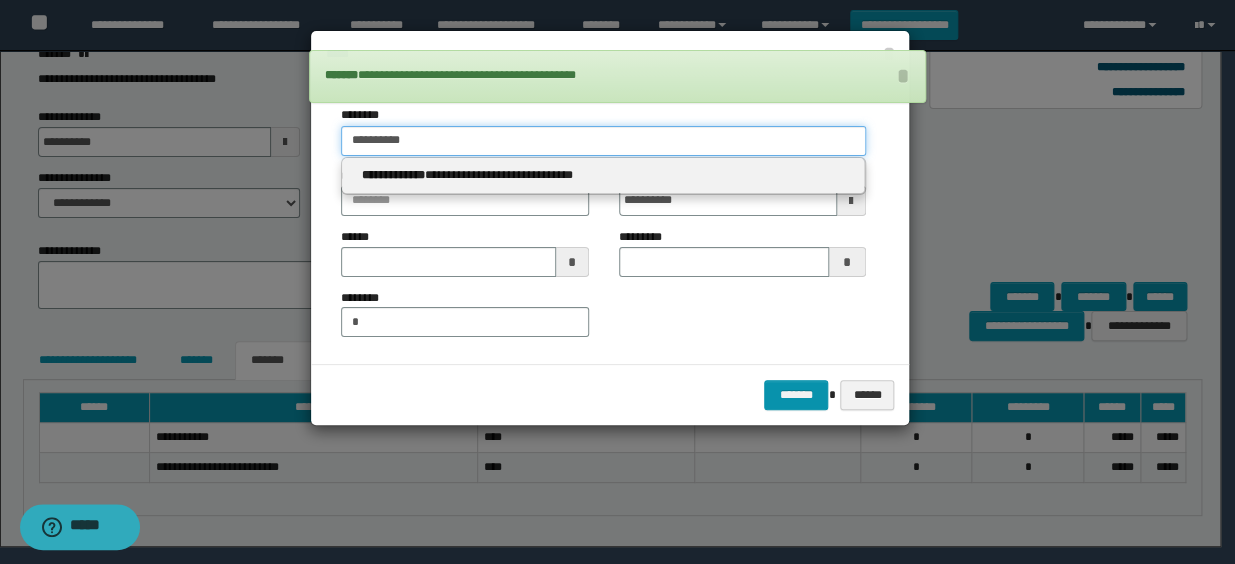 type on "**********" 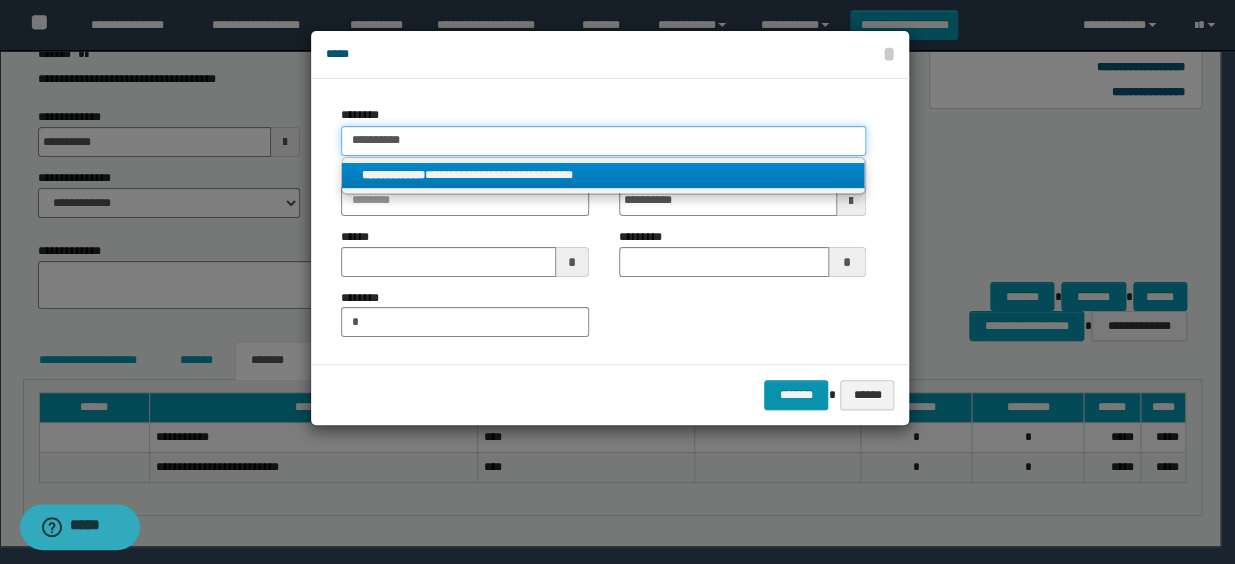 type on "**********" 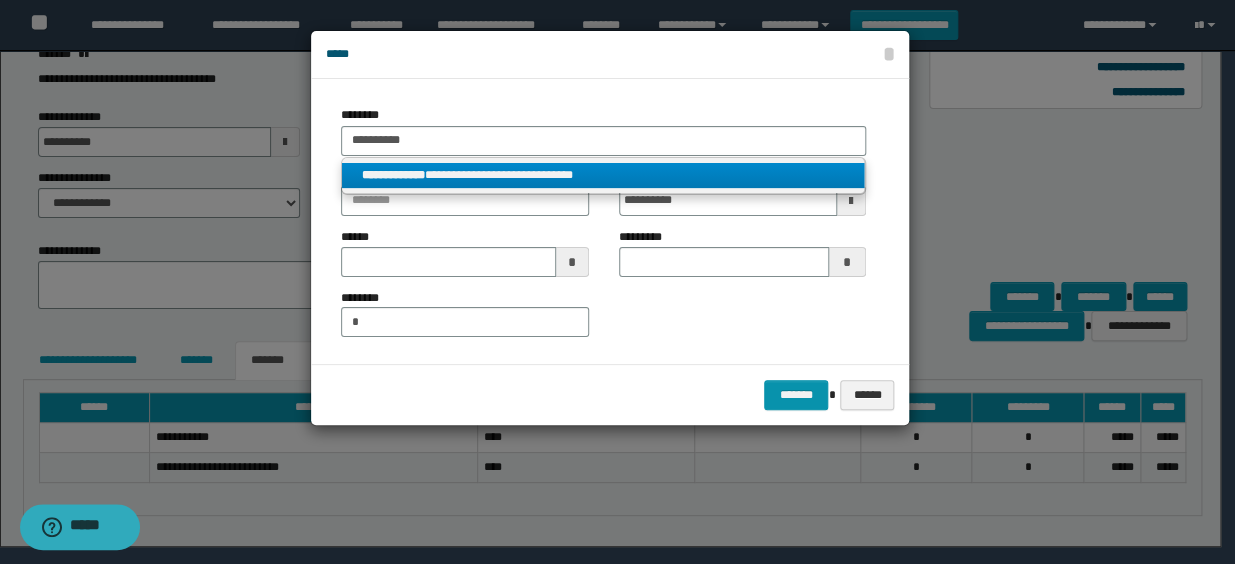 click on "**********" at bounding box center (603, 175) 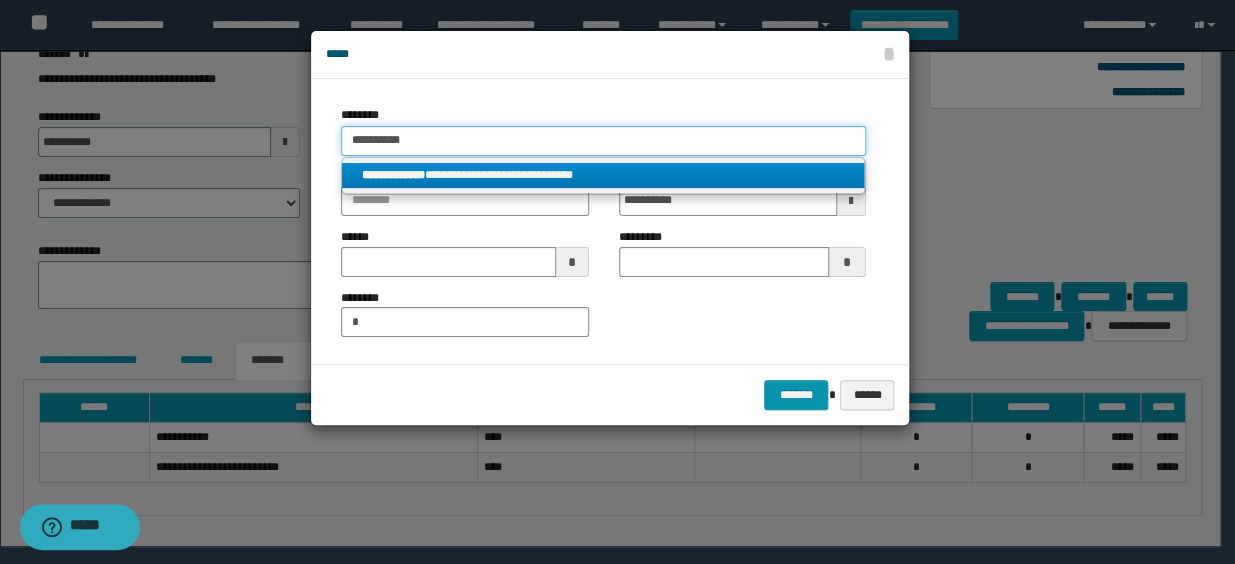 type 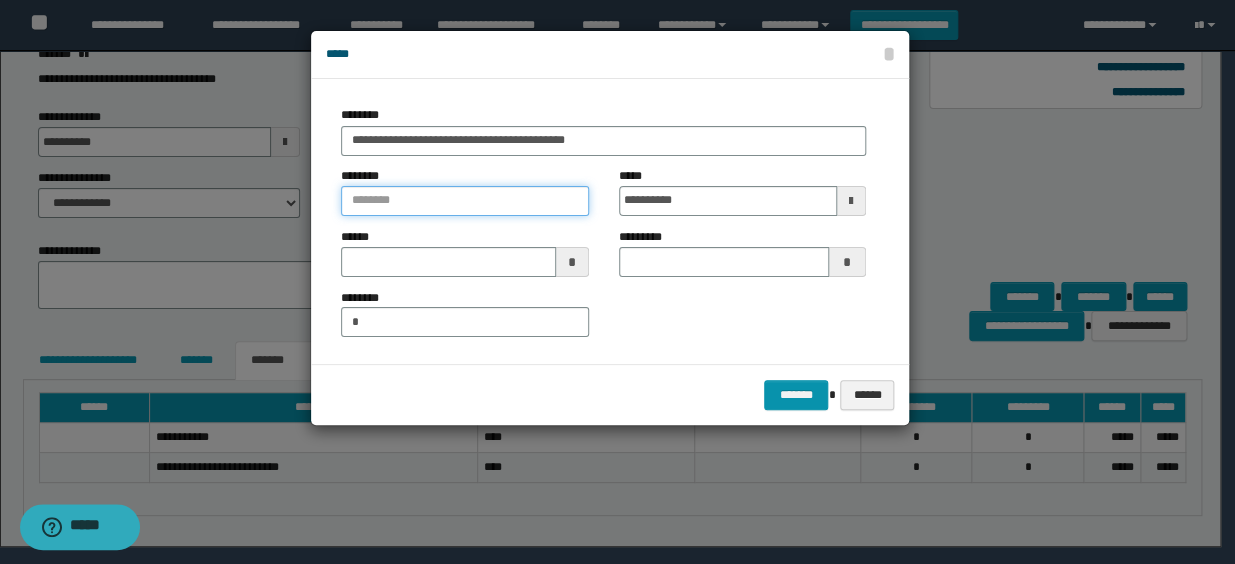 click at bounding box center [464, 201] 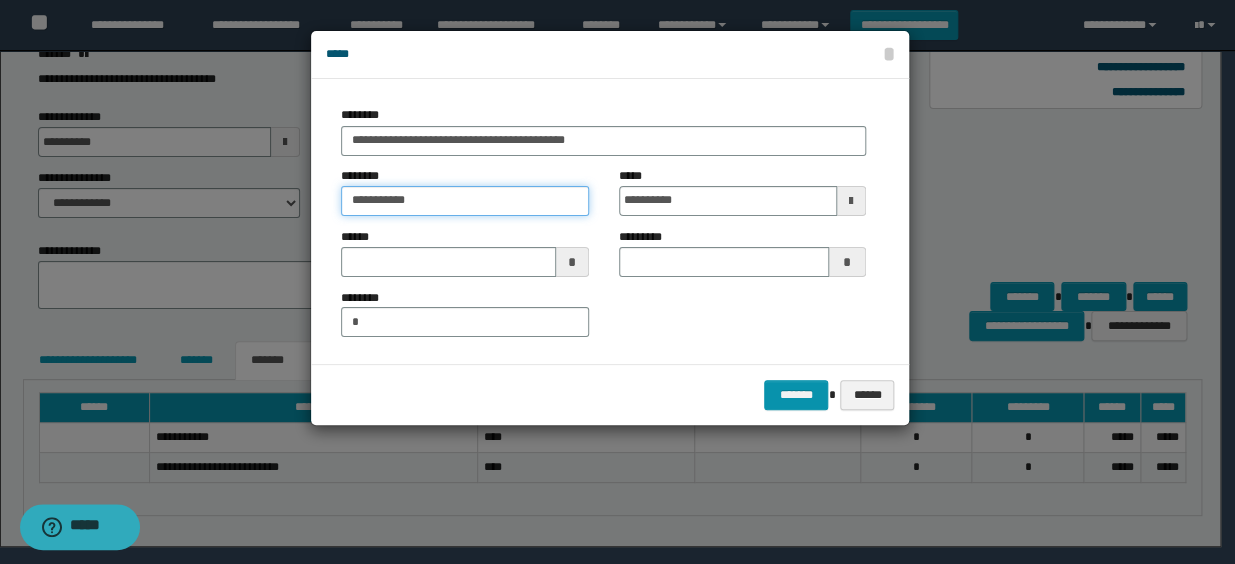 type on "**********" 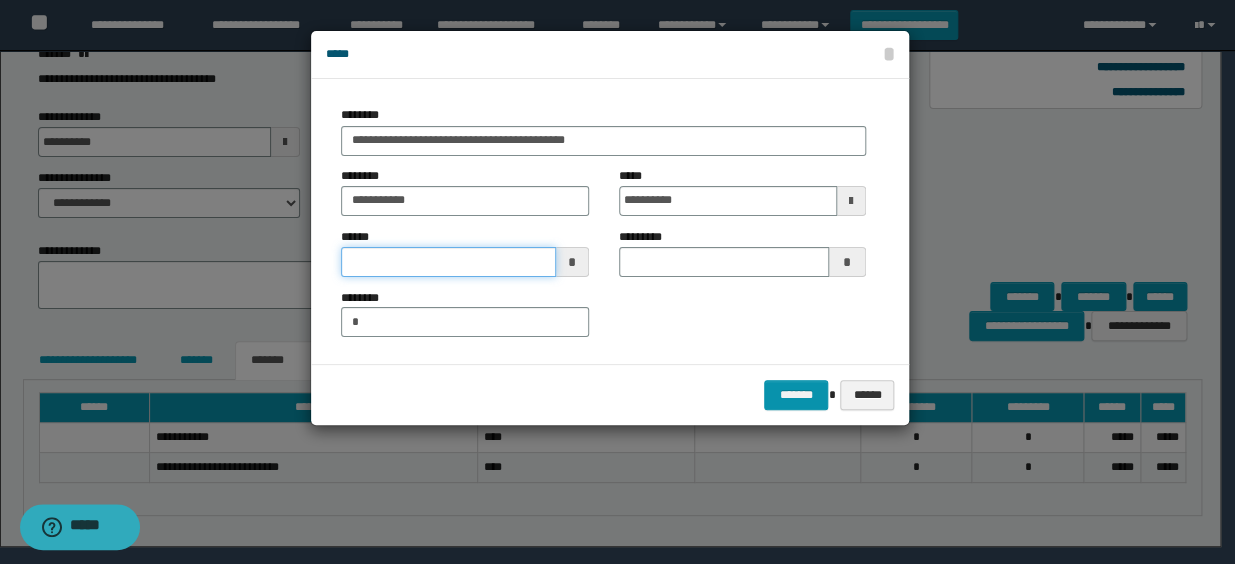 click at bounding box center [448, 262] 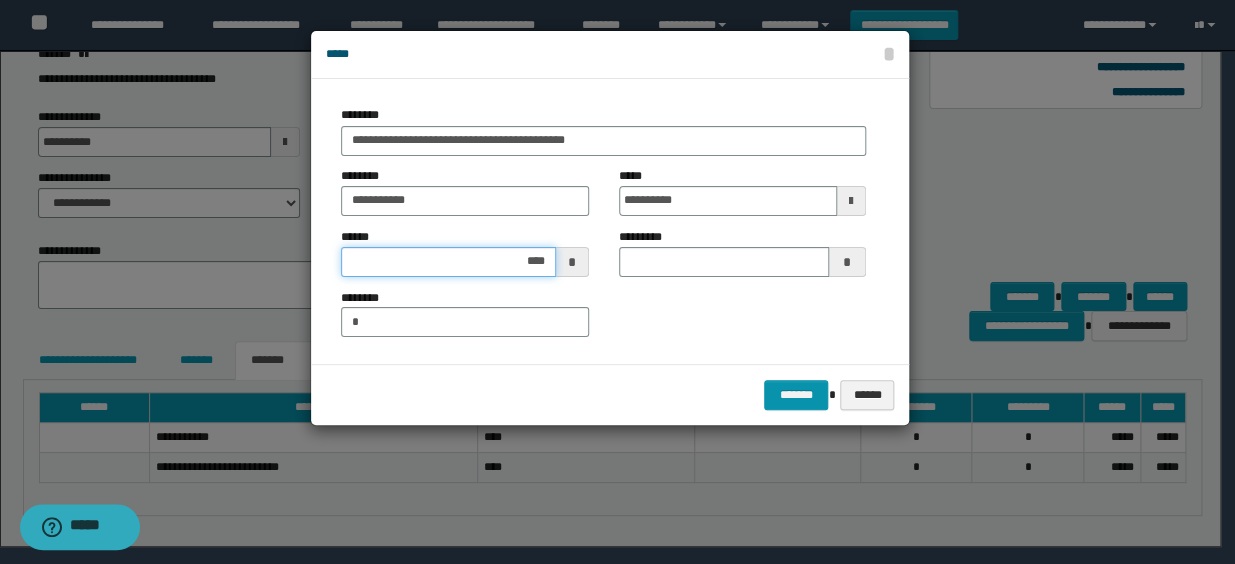 type on "*****" 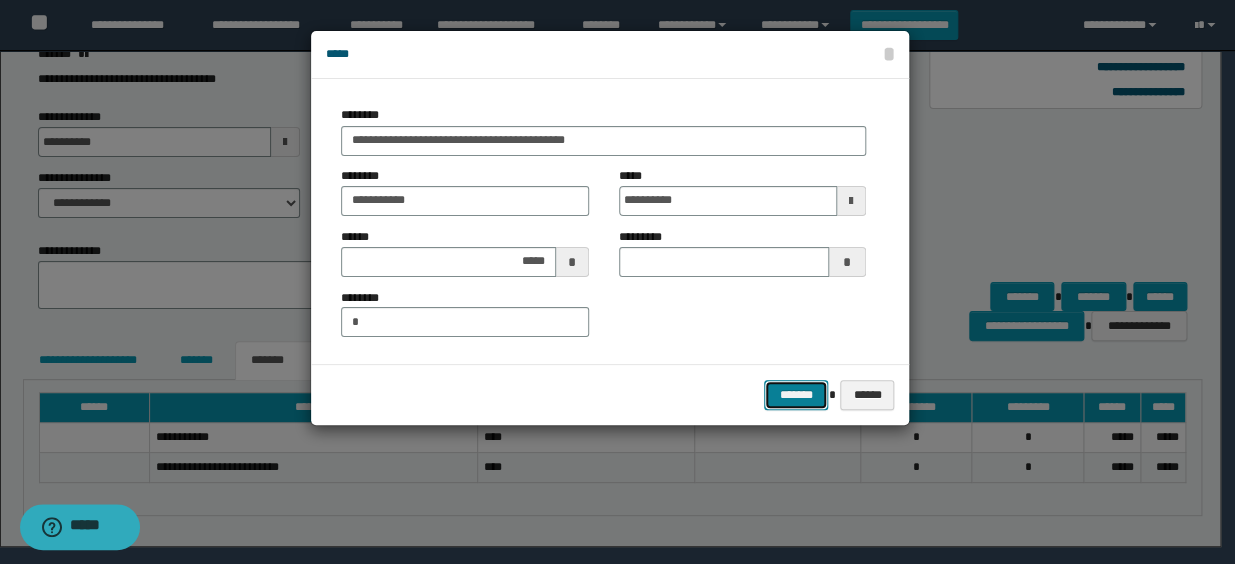 click on "*******" at bounding box center [796, 395] 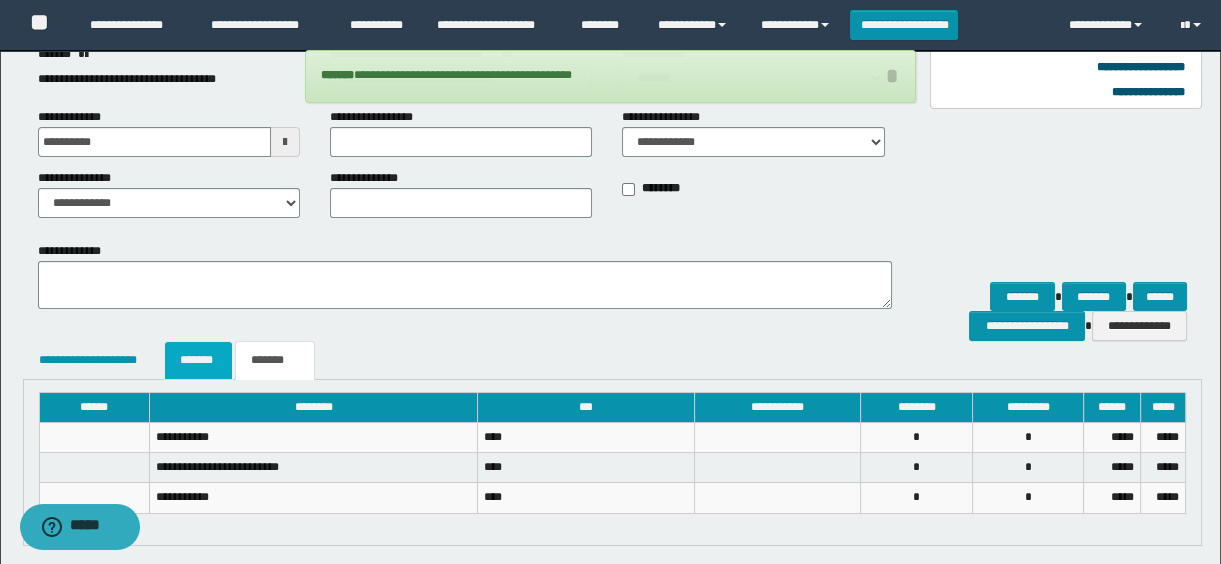 click on "*******" at bounding box center [198, 360] 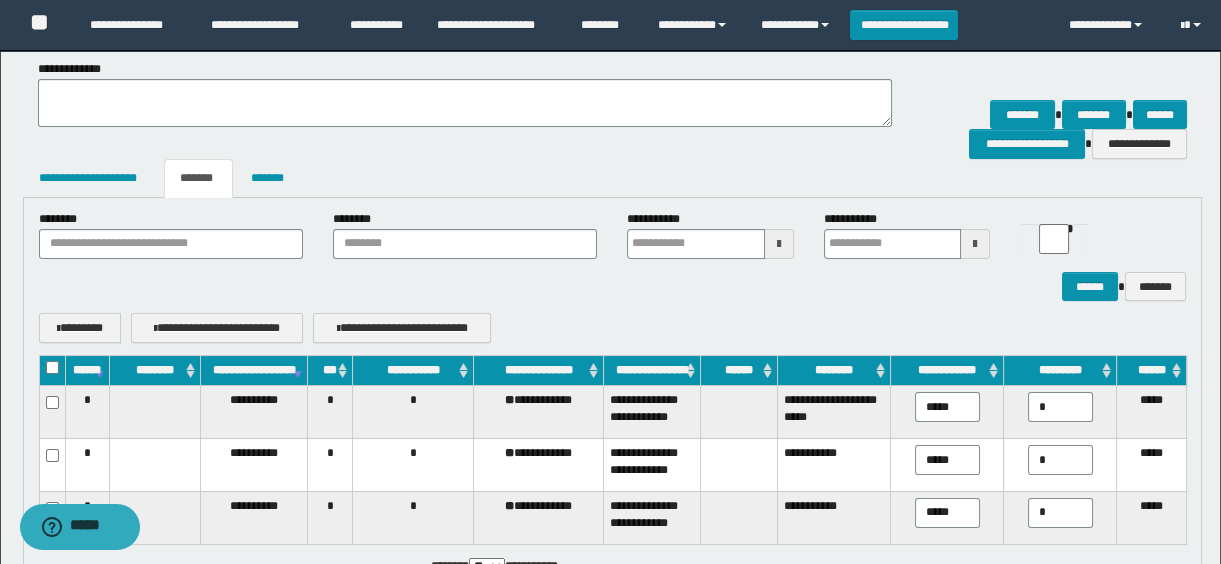 scroll, scrollTop: 468, scrollLeft: 0, axis: vertical 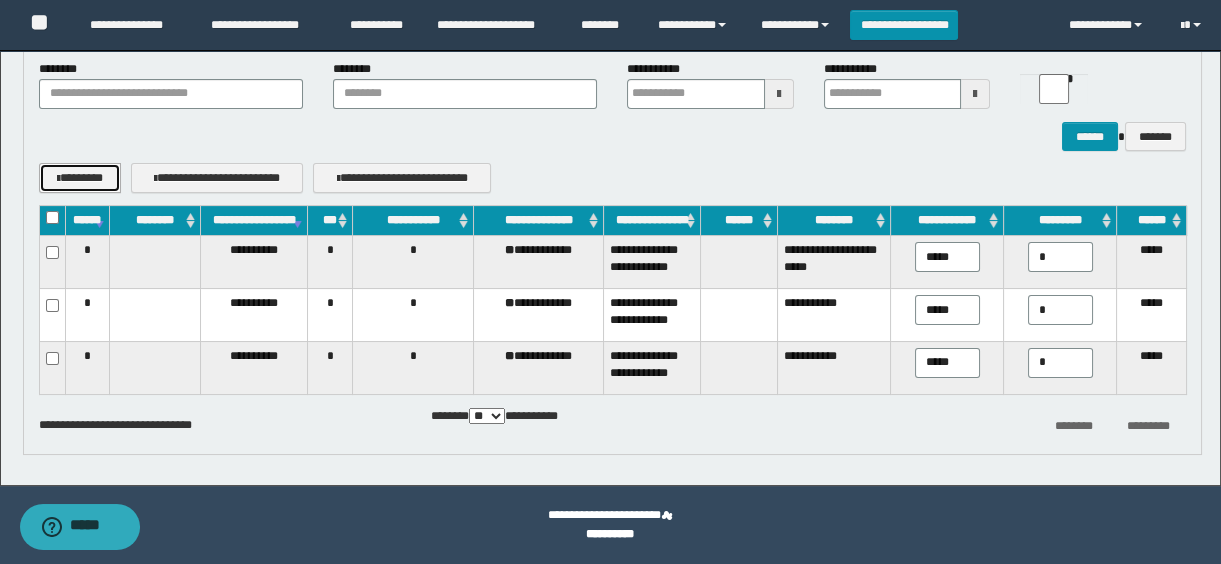 click on "********" at bounding box center (80, 178) 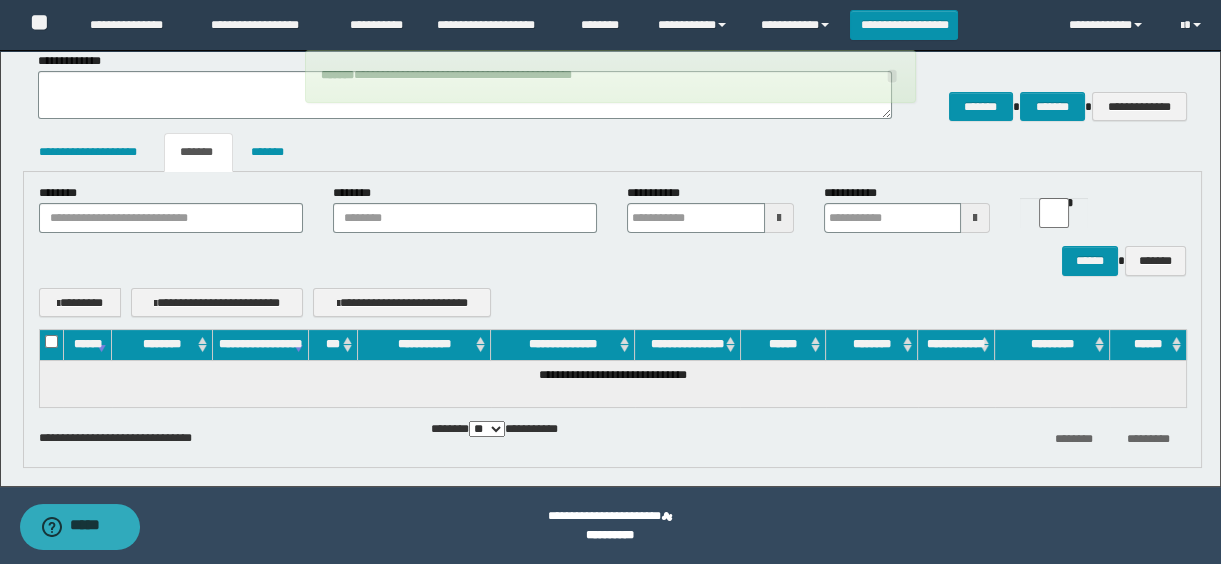 scroll, scrollTop: 327, scrollLeft: 0, axis: vertical 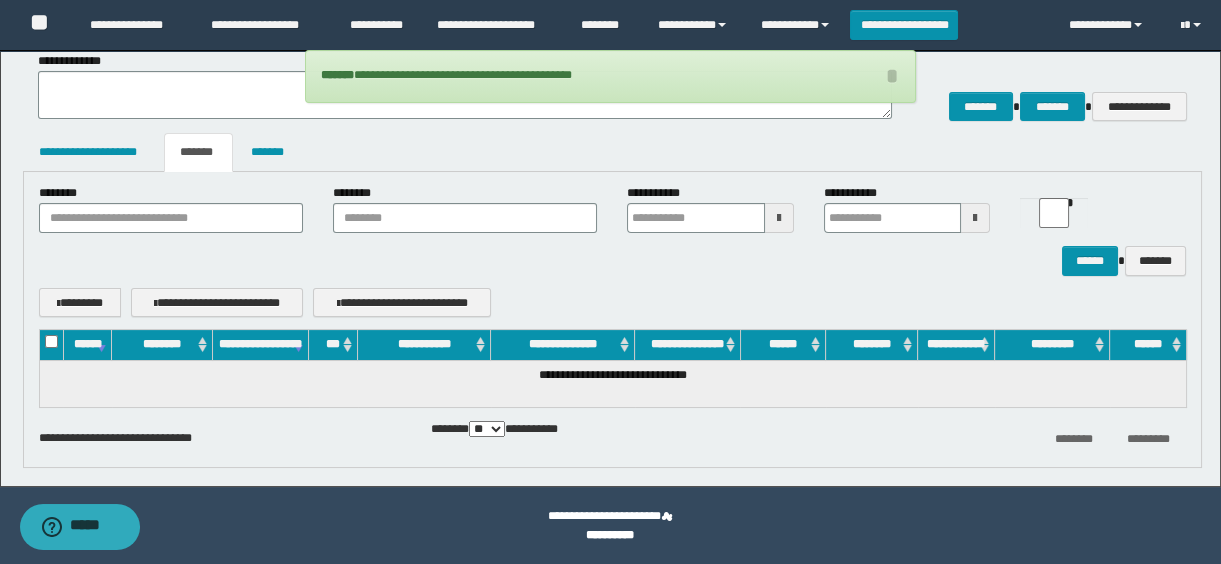 type 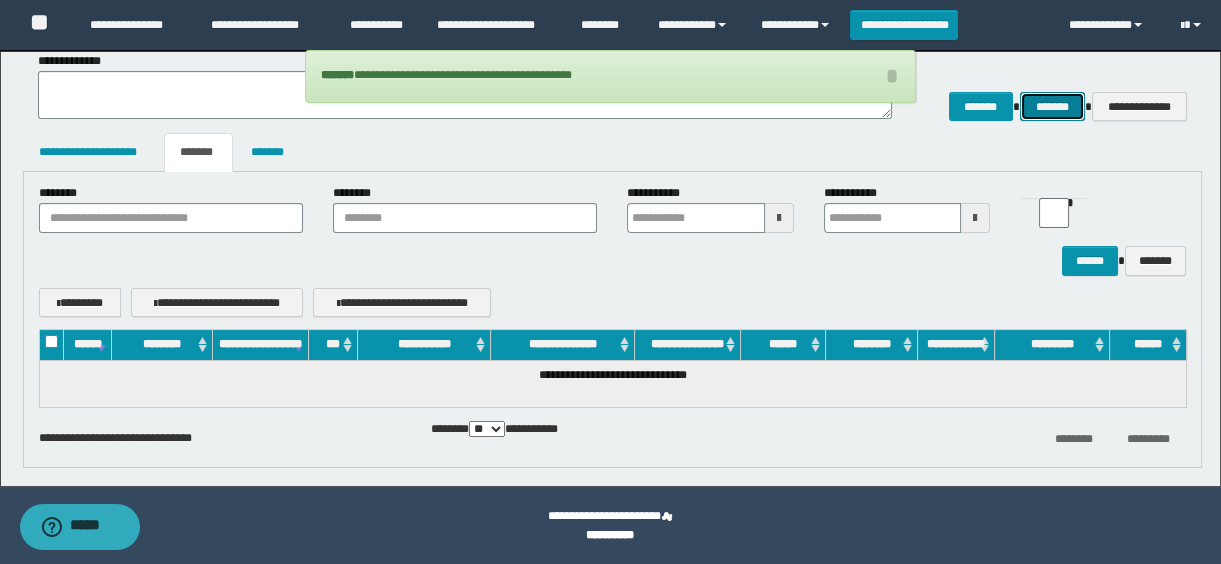 click on "*******" at bounding box center (1052, 107) 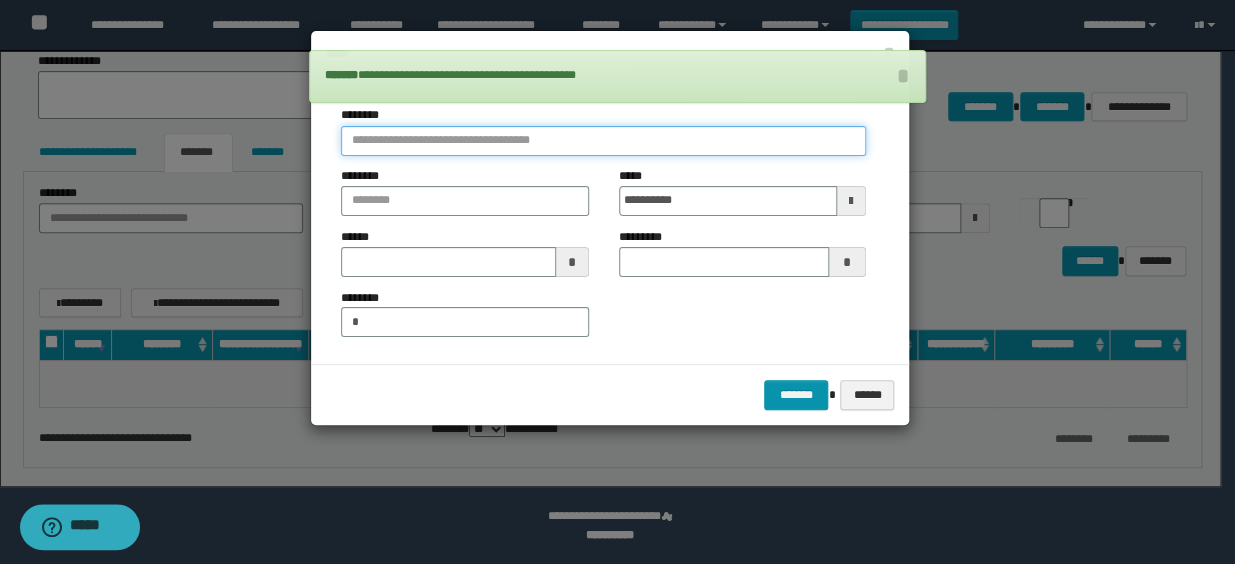click at bounding box center [603, 141] 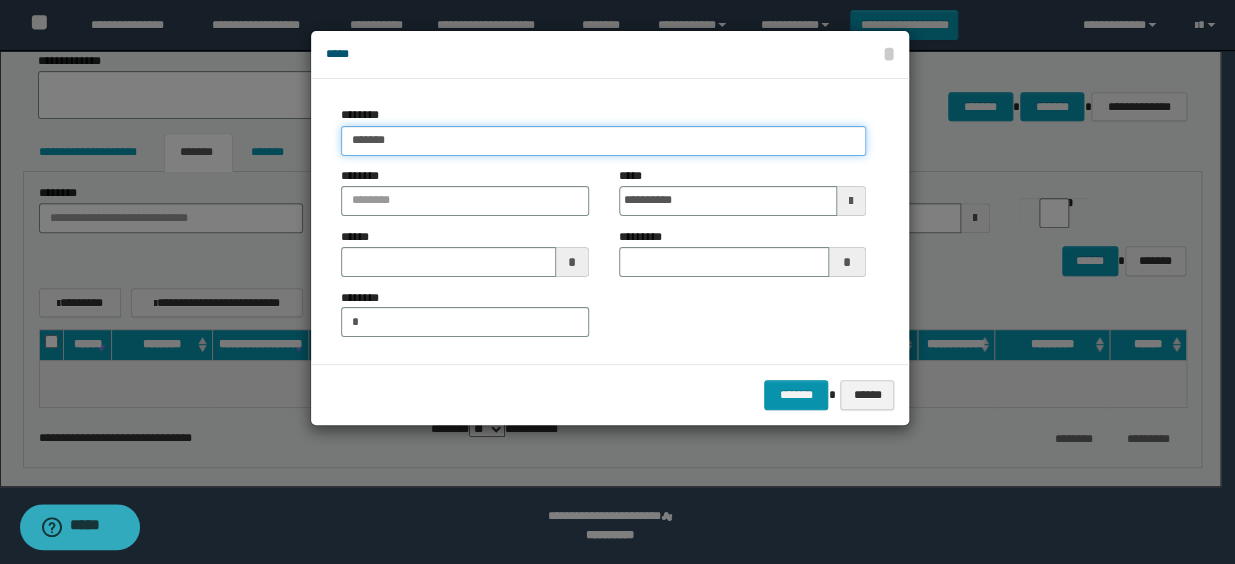 type on "********" 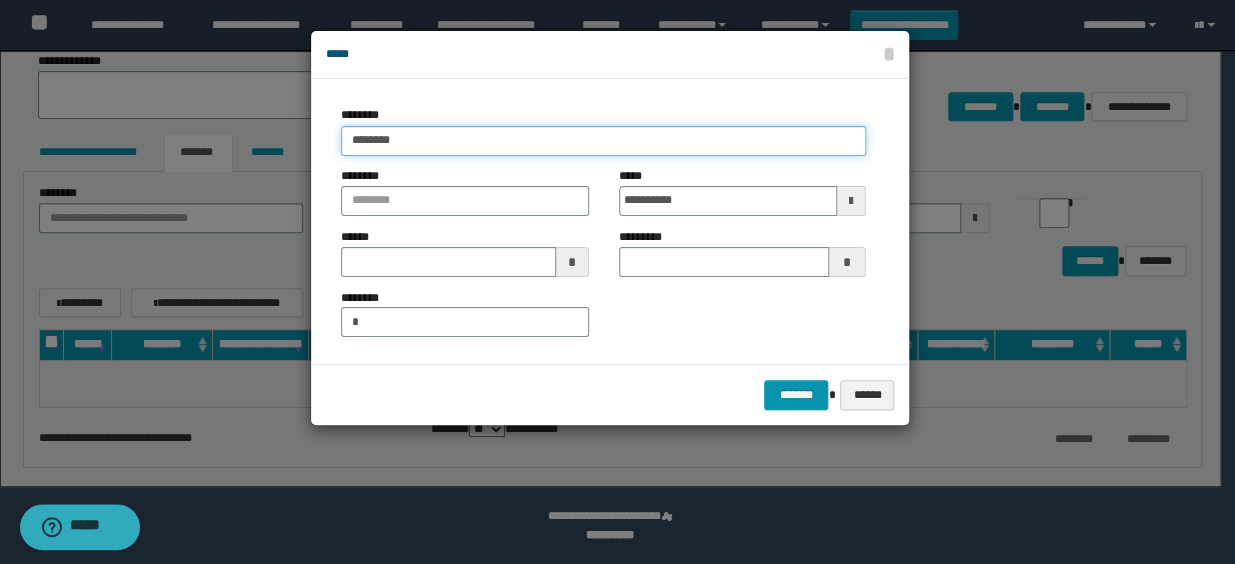 type on "********" 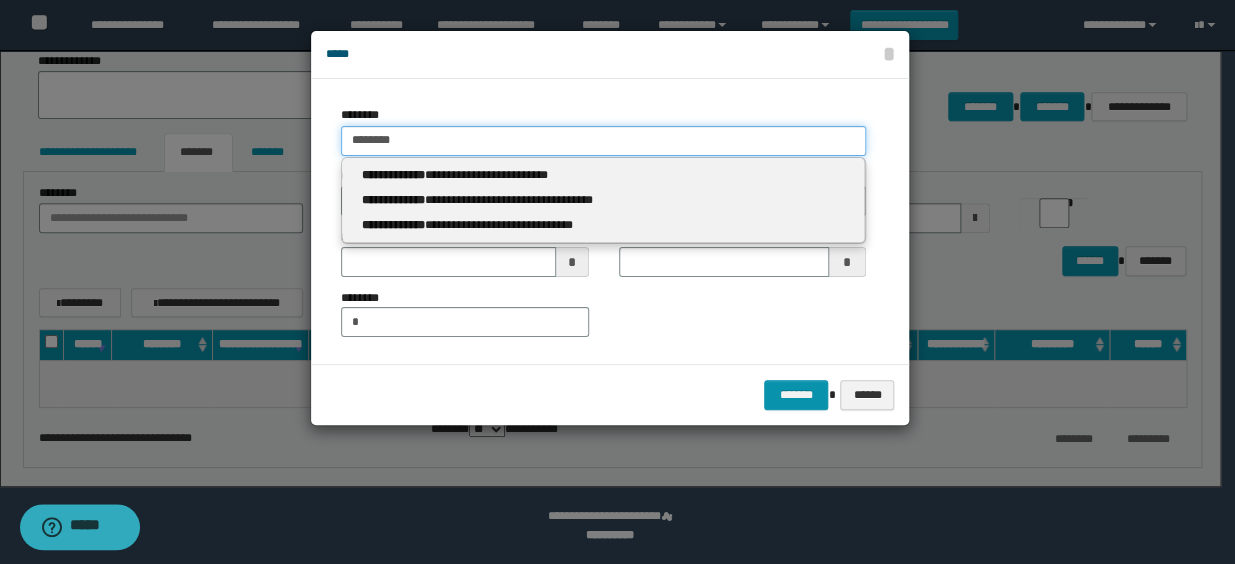 type 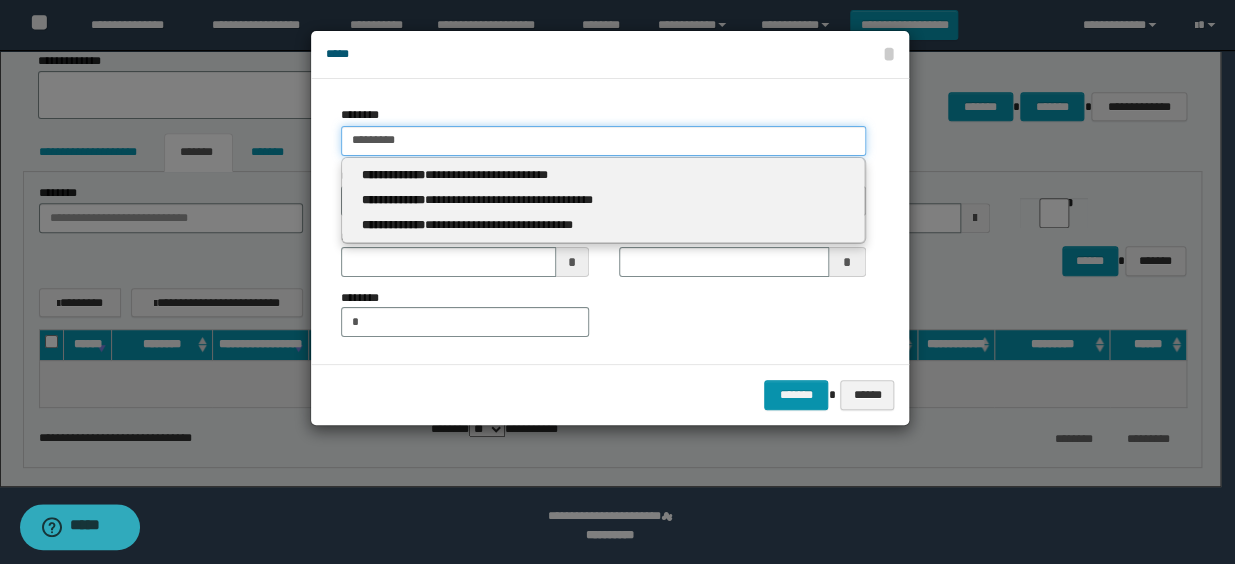 type on "*********" 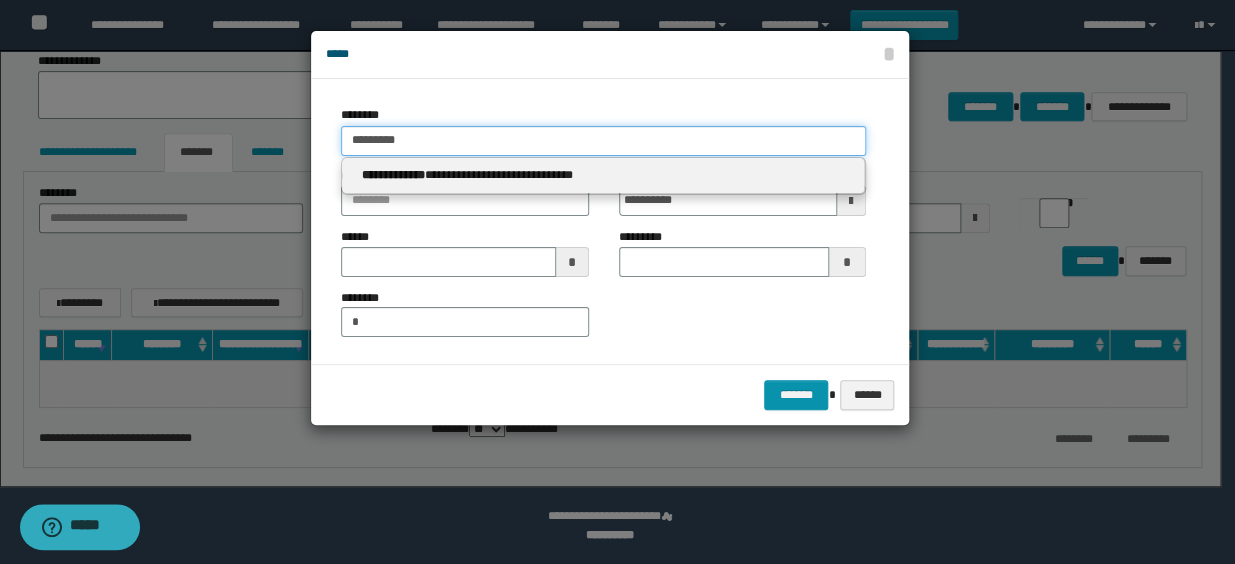type 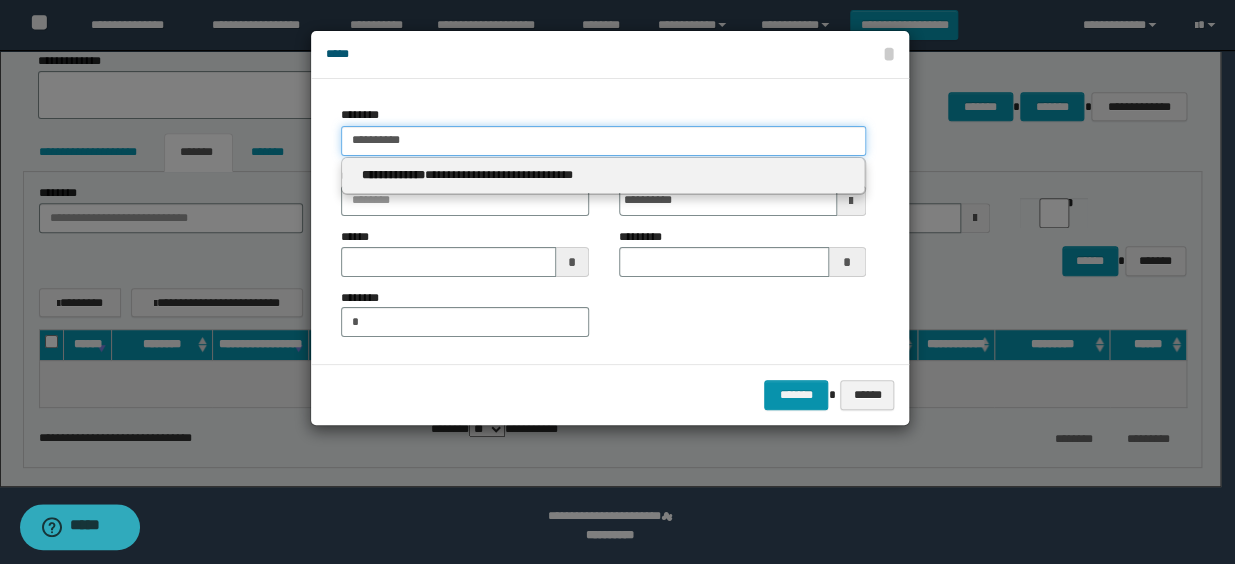 type on "**********" 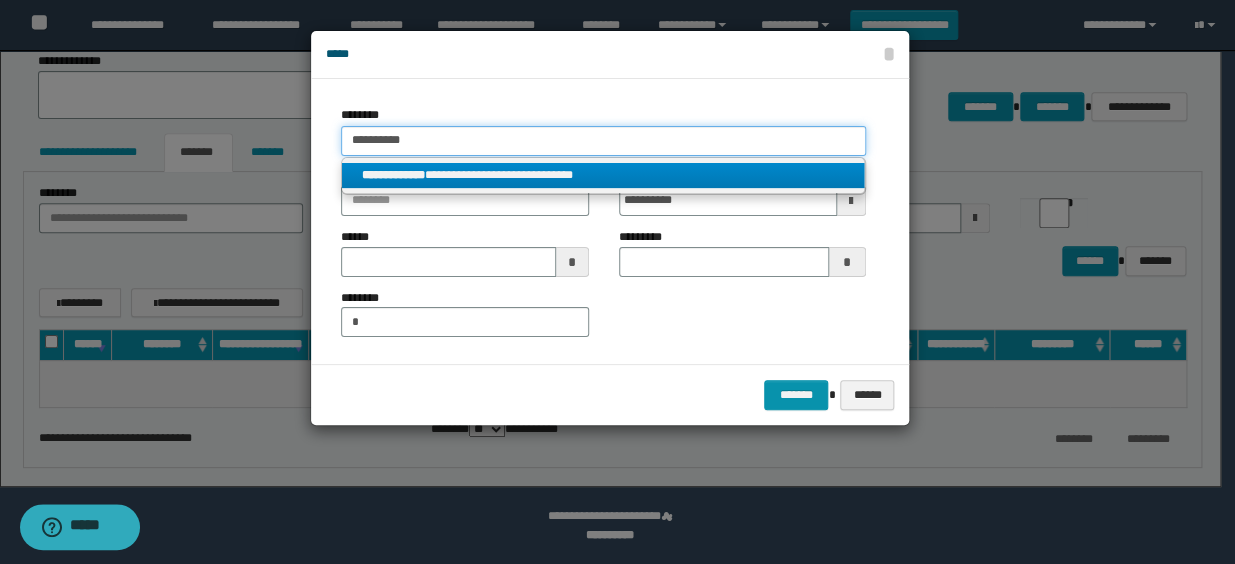 type on "**********" 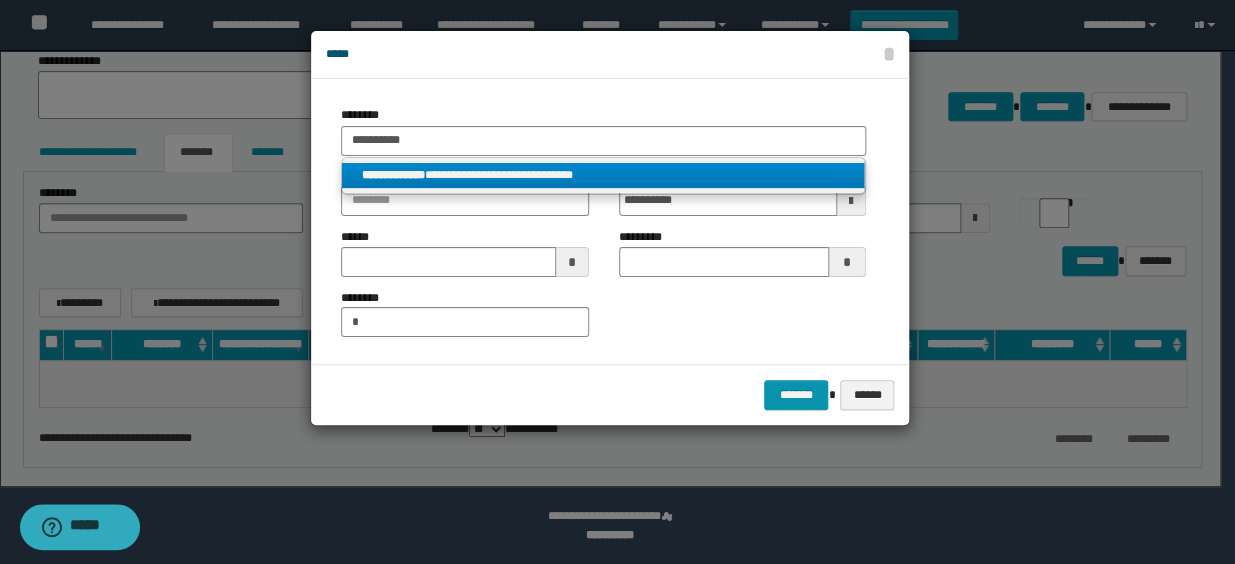 click on "**********" at bounding box center [603, 175] 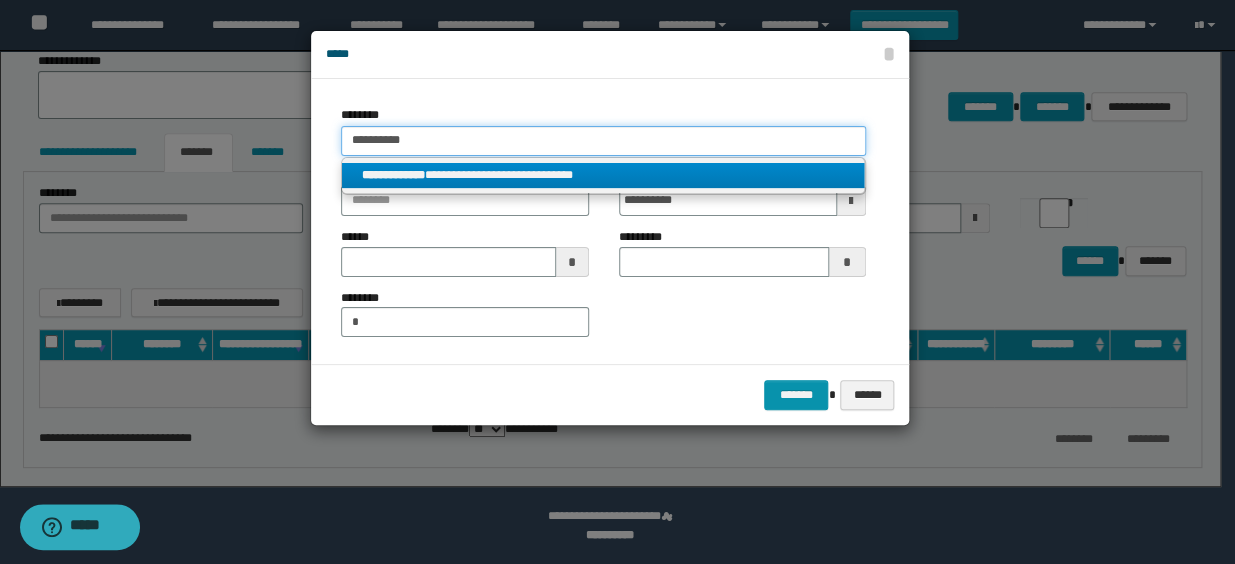type 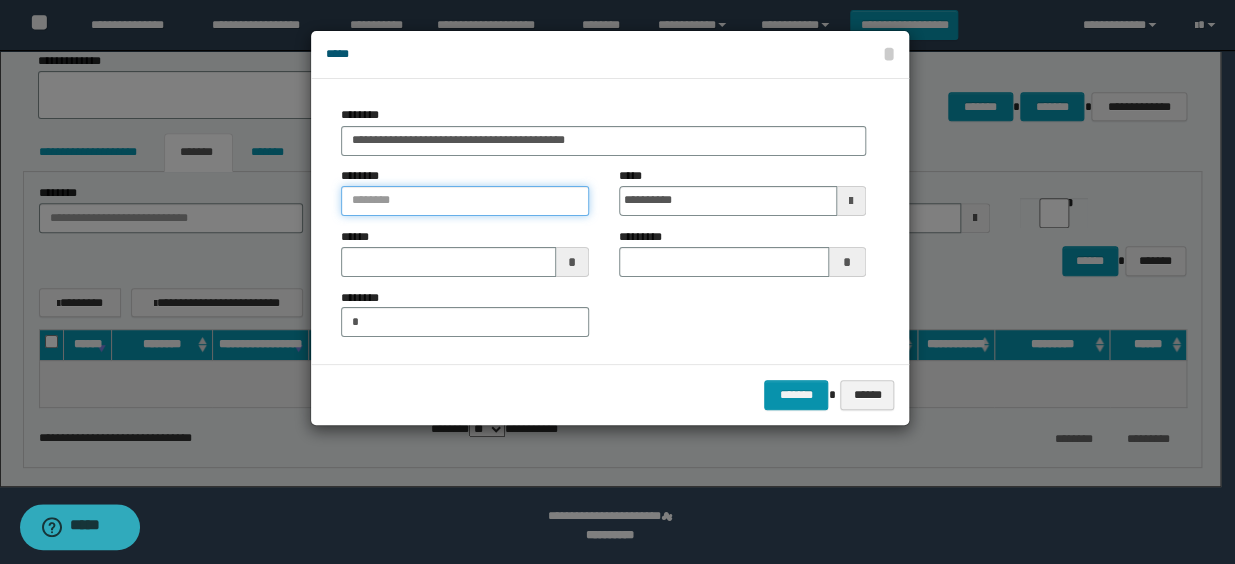 click at bounding box center (464, 201) 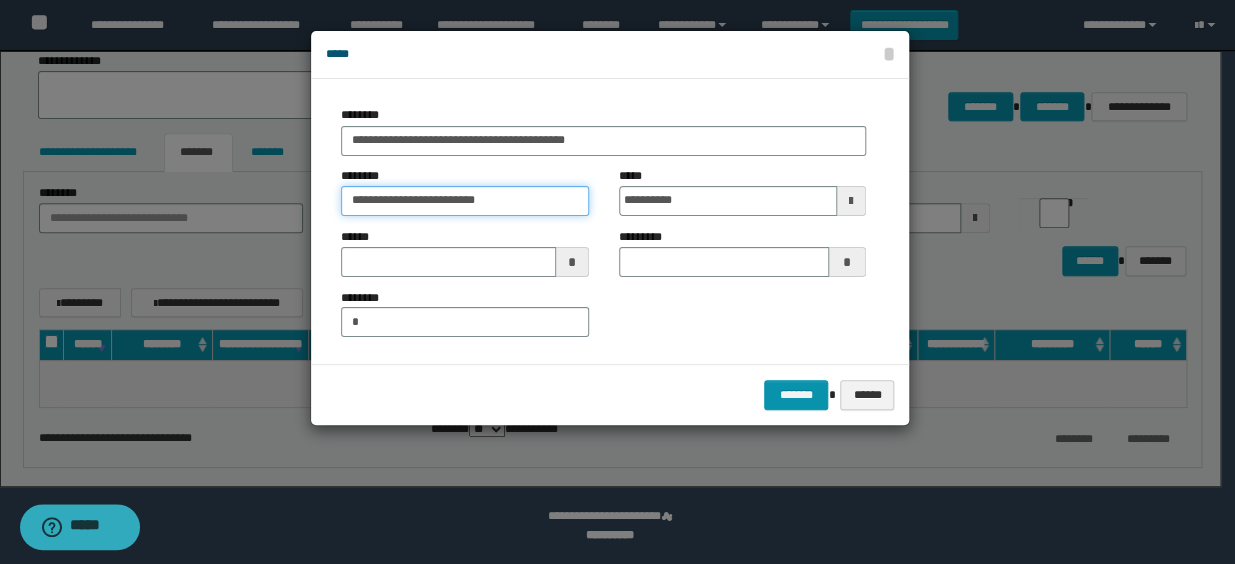 type on "**********" 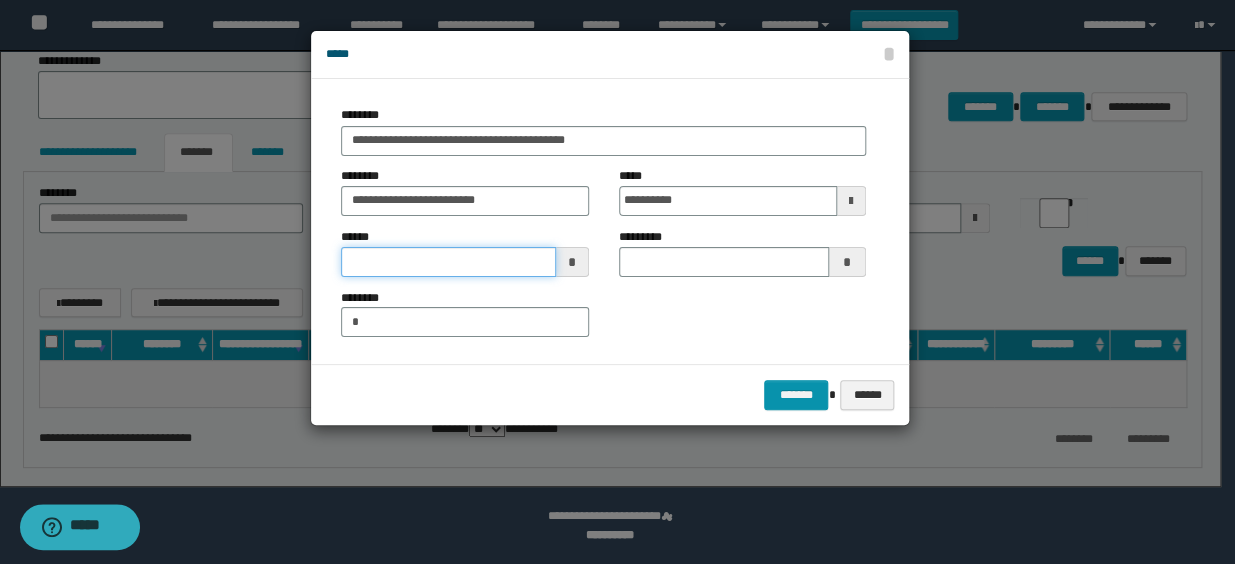 click at bounding box center [448, 262] 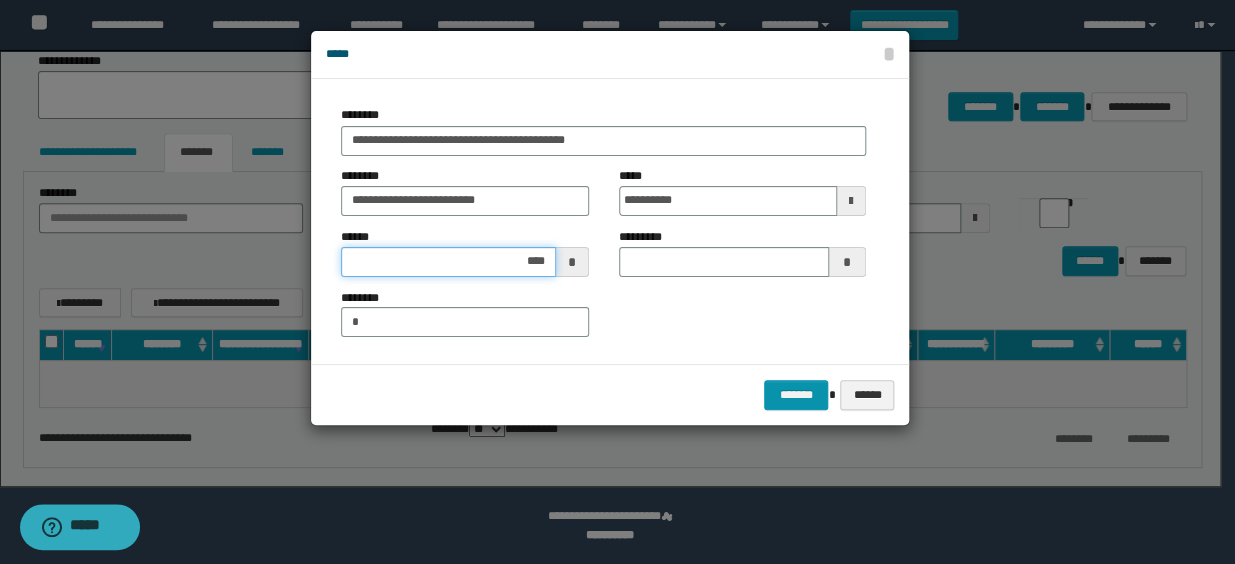 type on "*****" 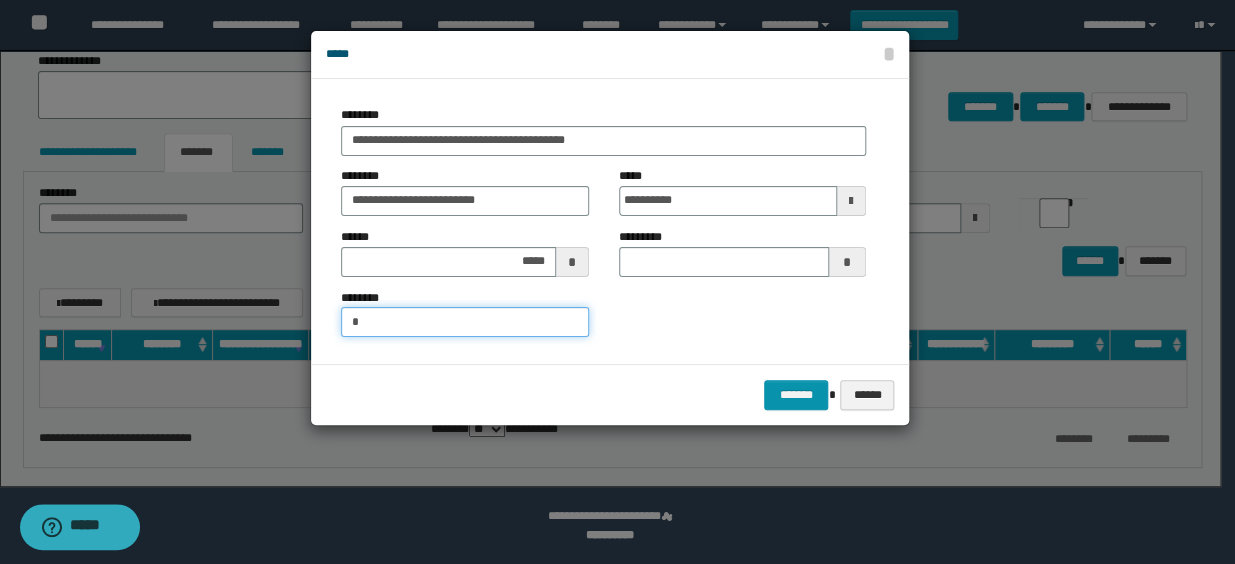 drag, startPoint x: 388, startPoint y: 328, endPoint x: 293, endPoint y: 320, distance: 95.33625 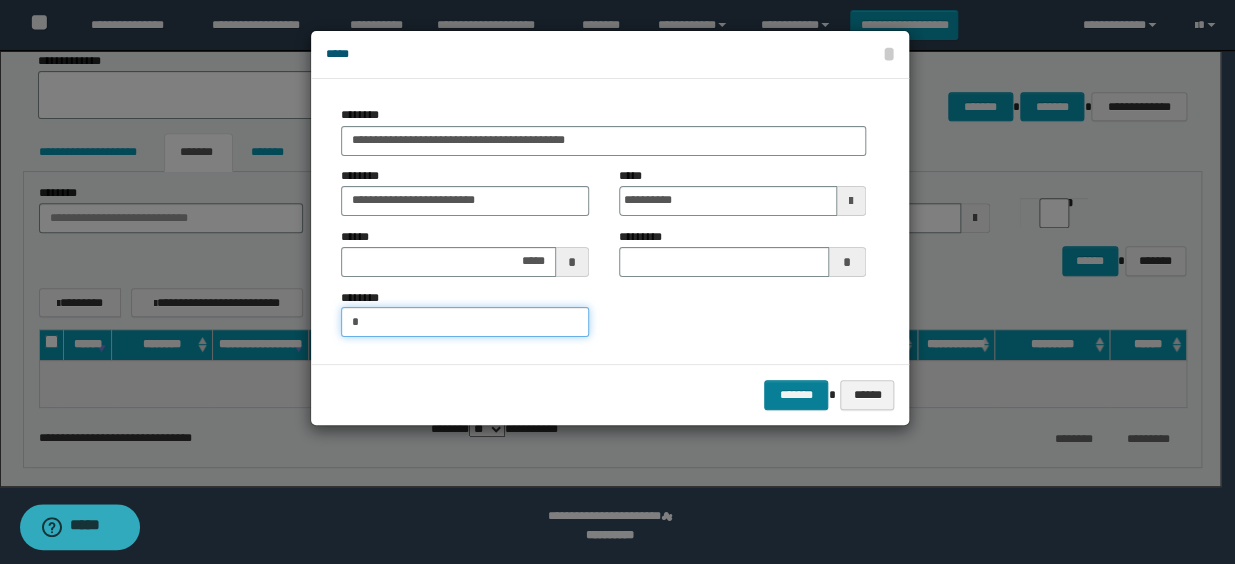 type on "*" 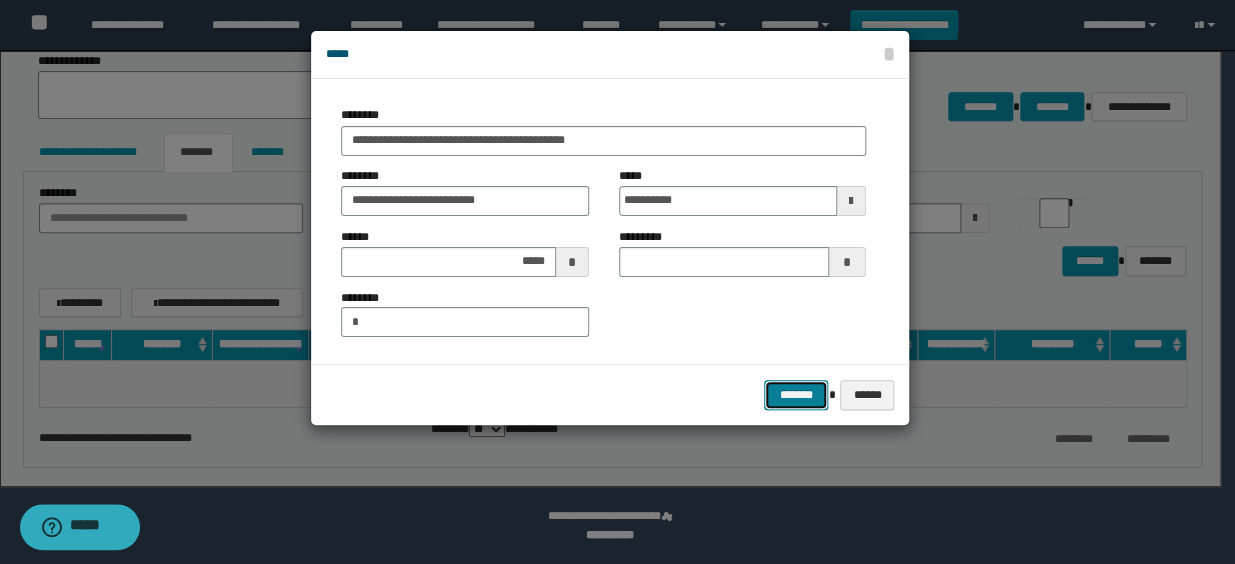click on "*******" at bounding box center (796, 395) 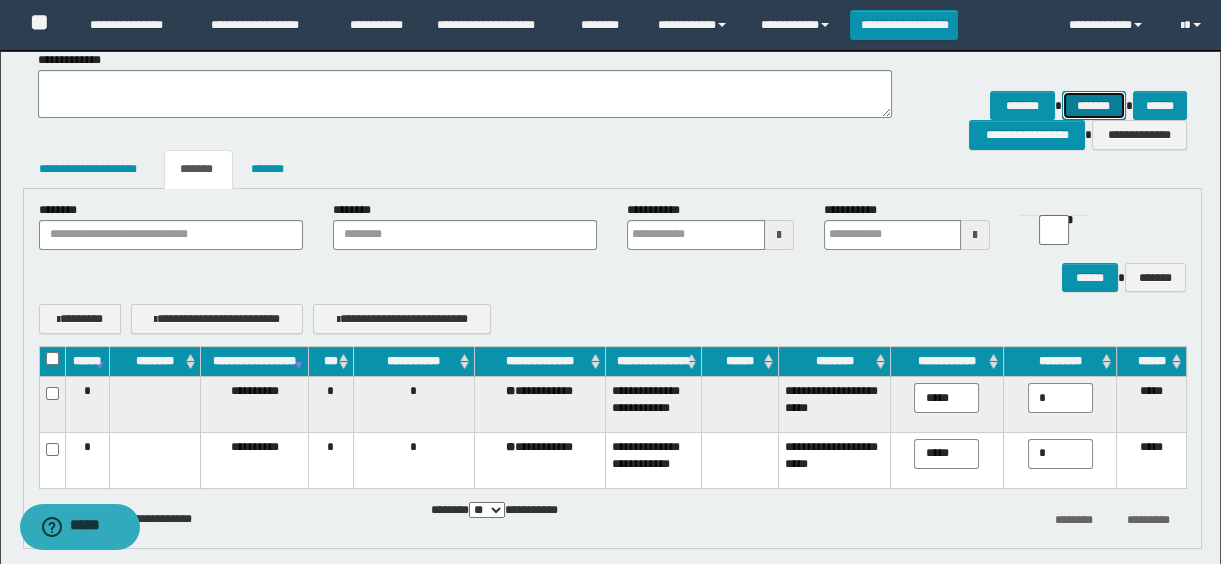 click on "*******" at bounding box center [1094, 106] 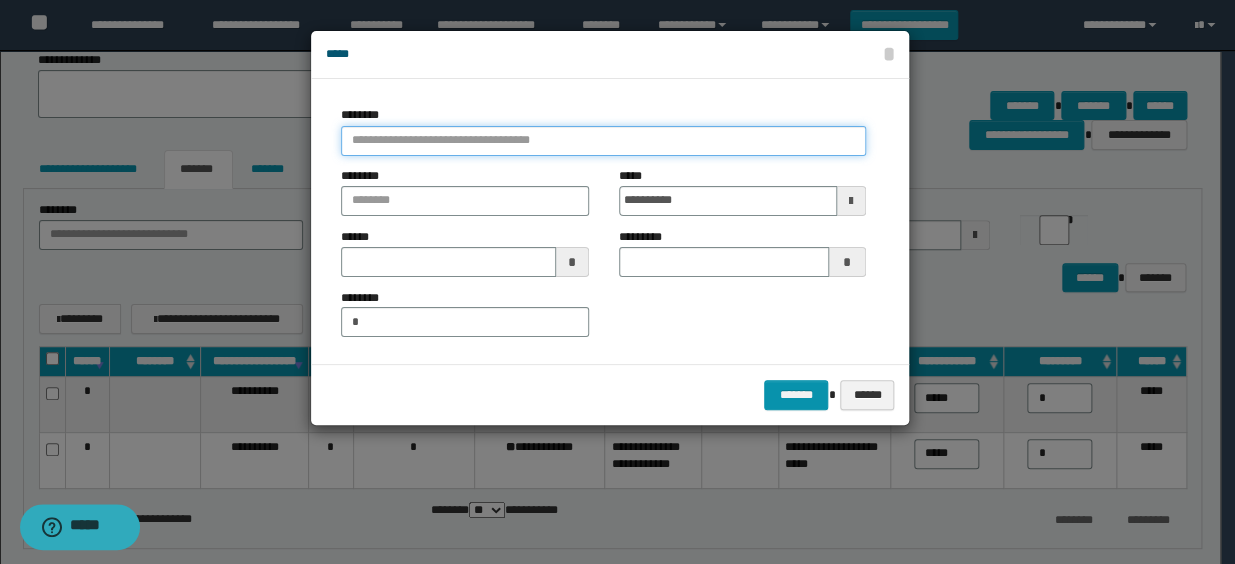 click at bounding box center (603, 141) 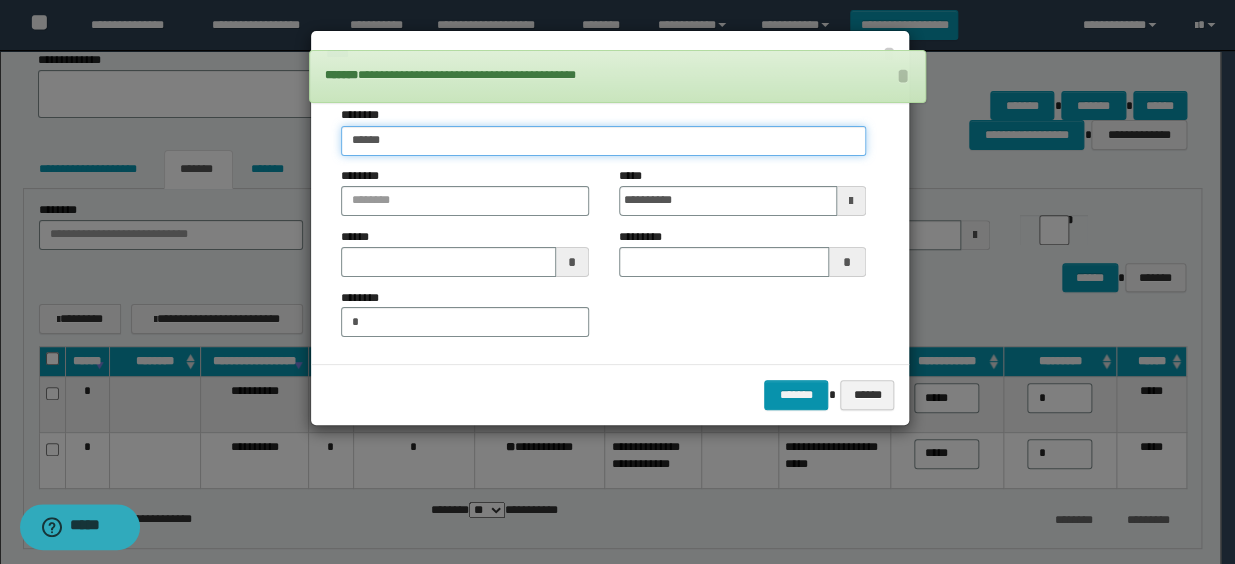 type on "*******" 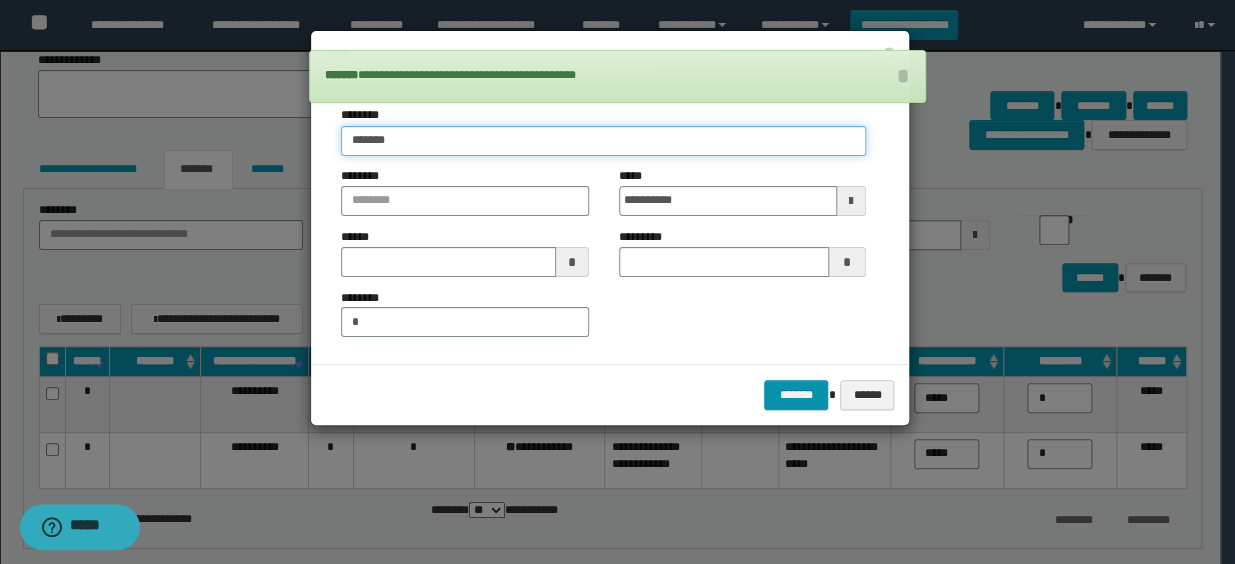 type on "*******" 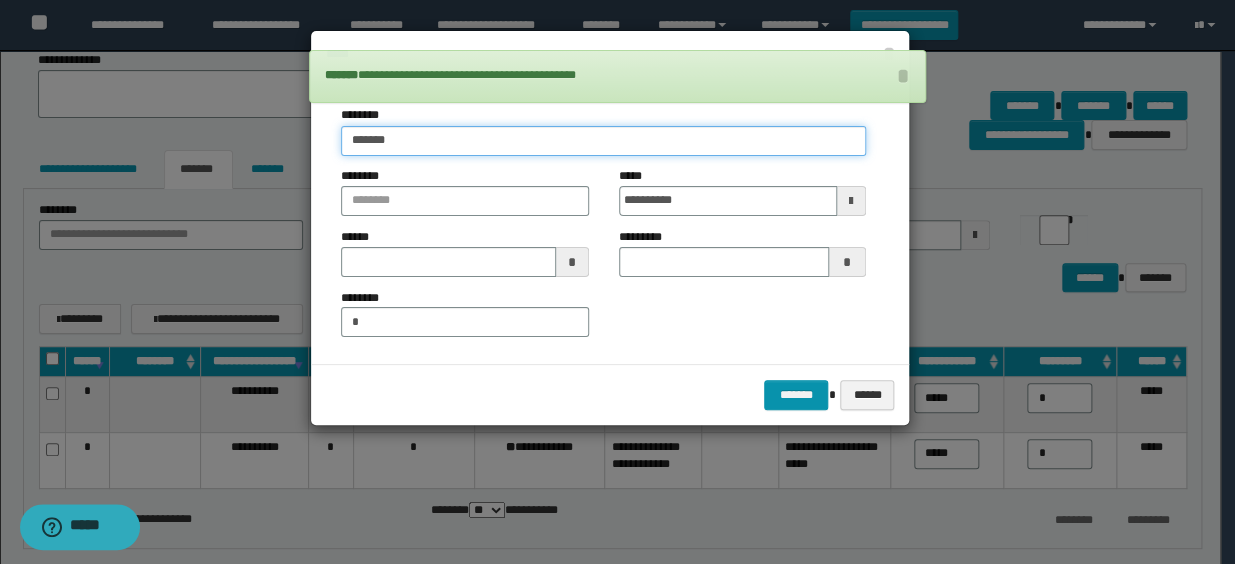 type 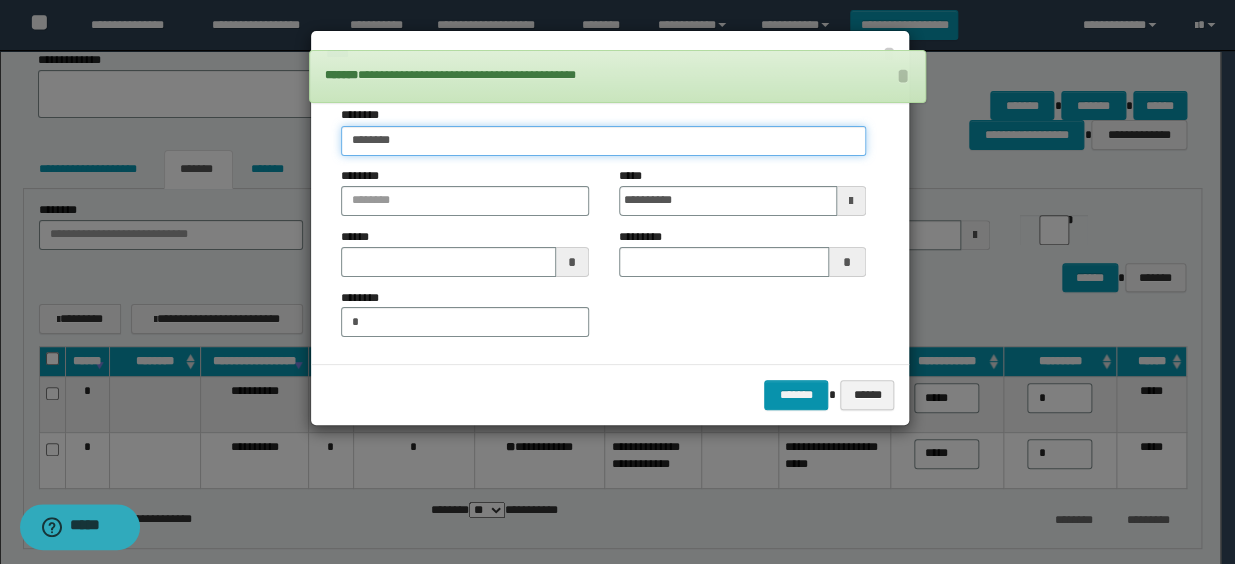 type on "********" 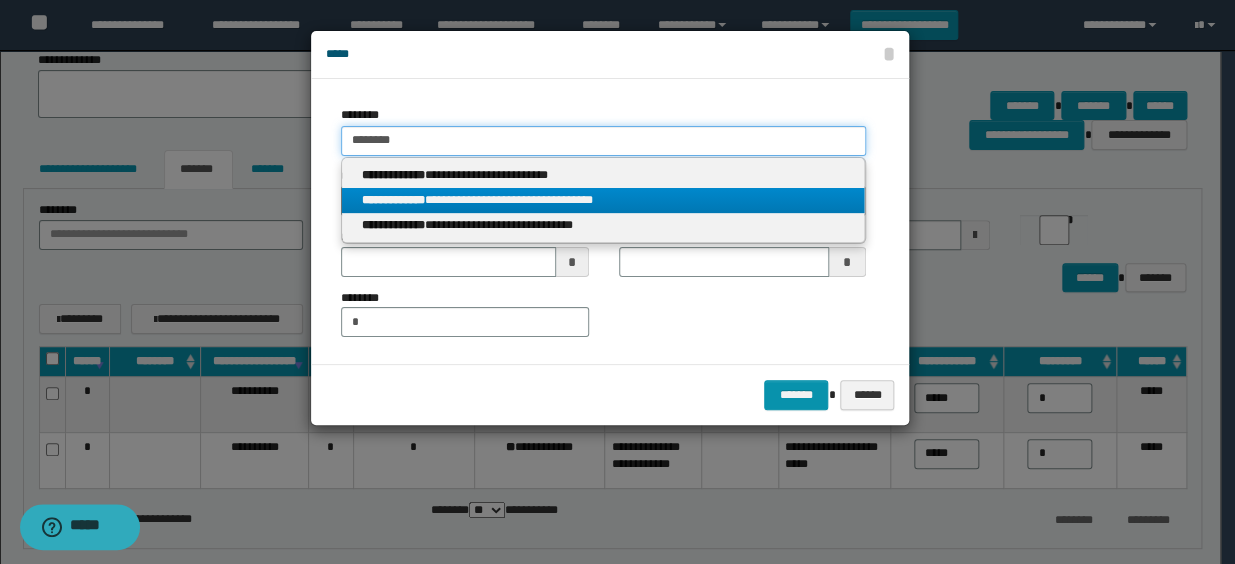 type on "********" 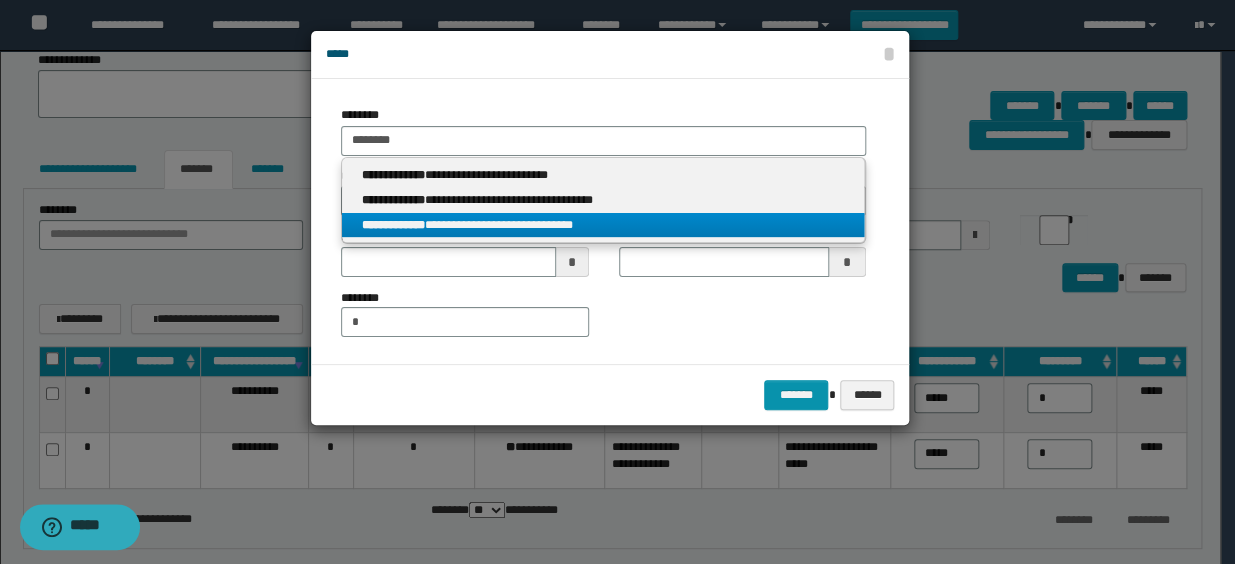 click on "**********" at bounding box center [603, 225] 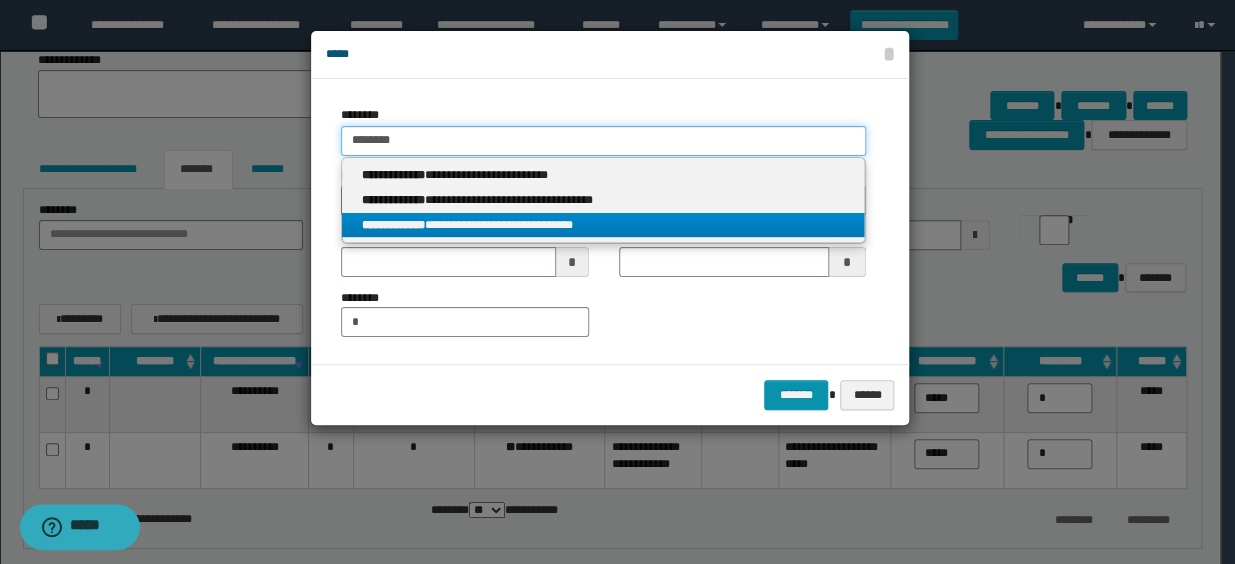 type 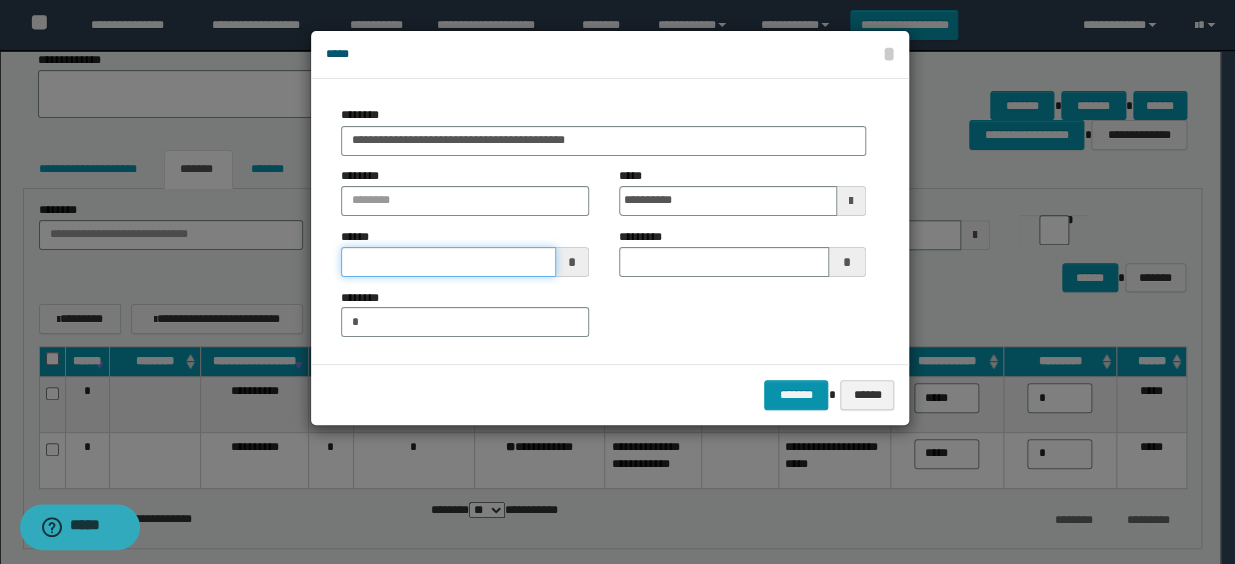 click at bounding box center (448, 262) 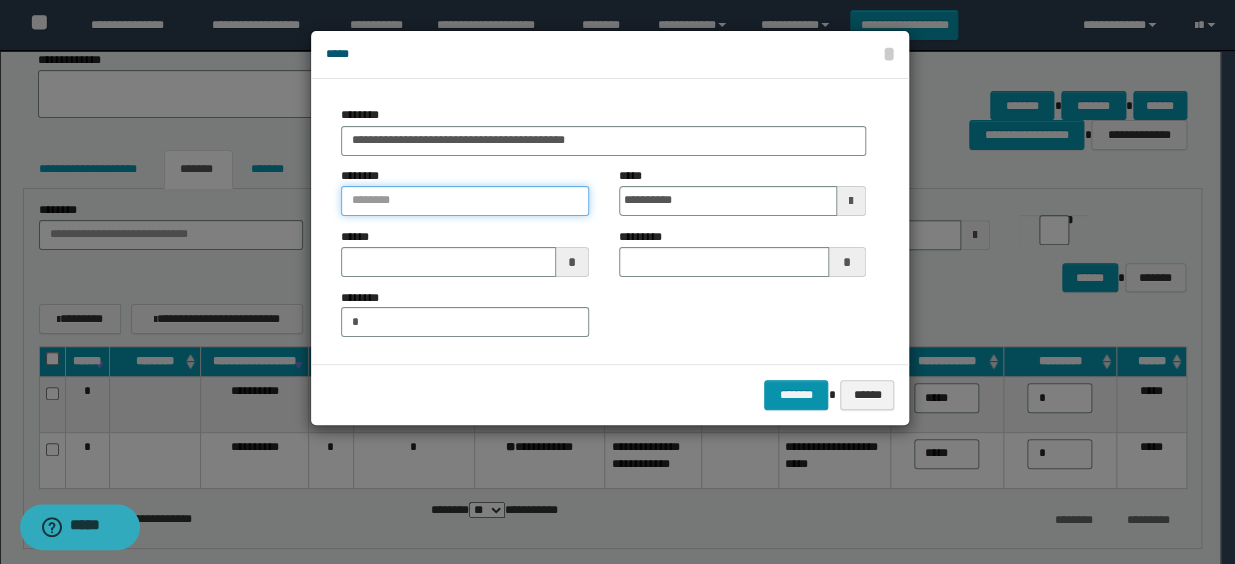 click at bounding box center [464, 201] 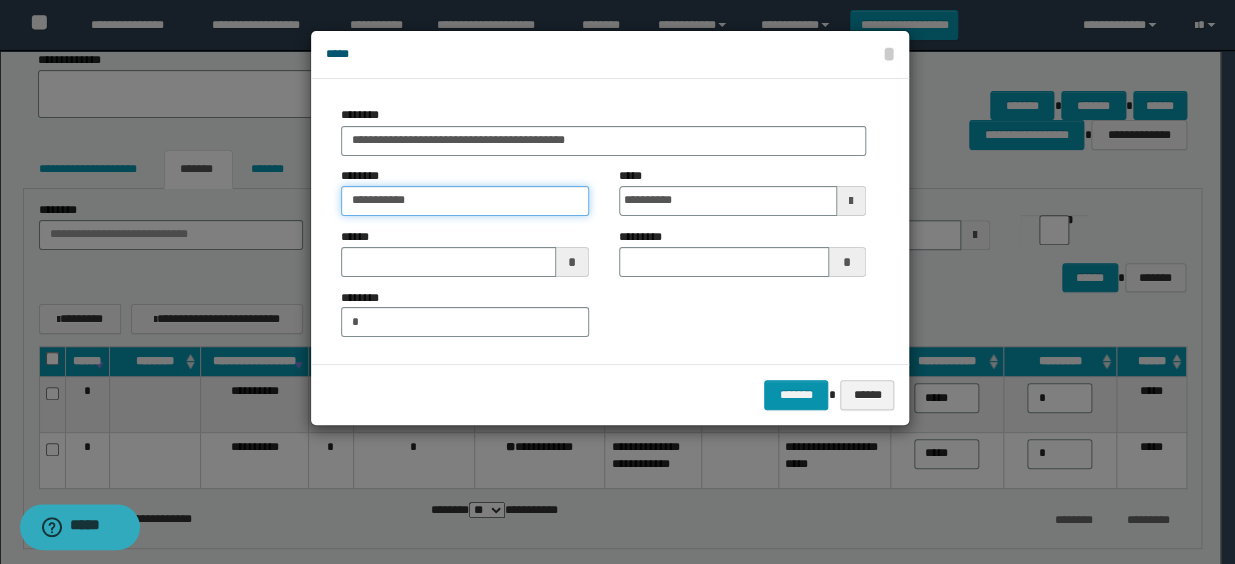 type on "**********" 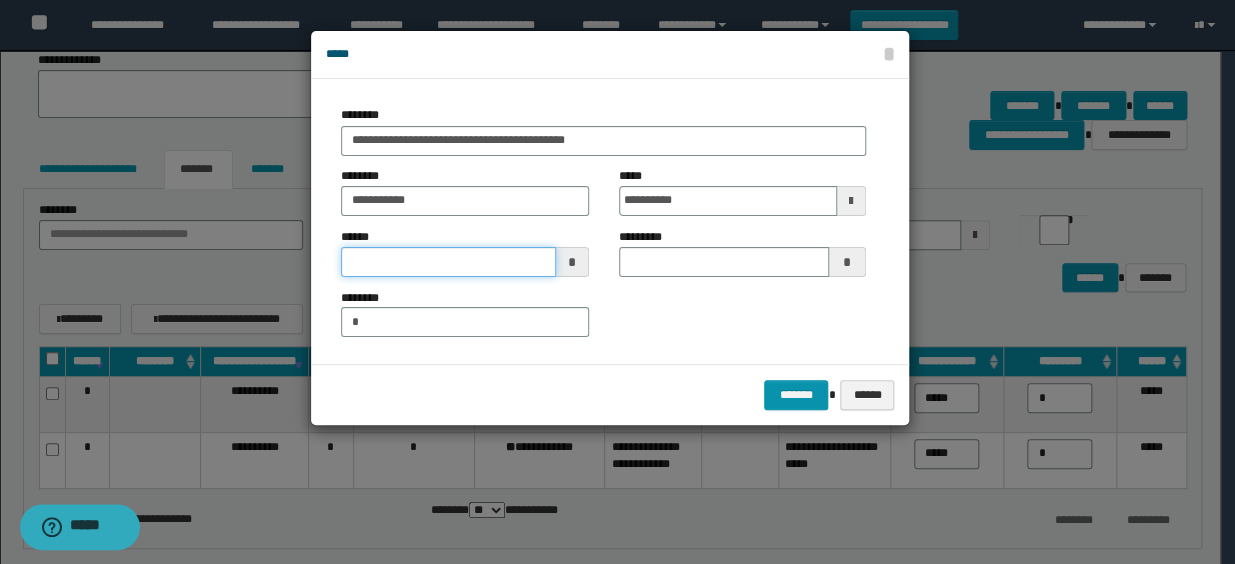 click at bounding box center (448, 262) 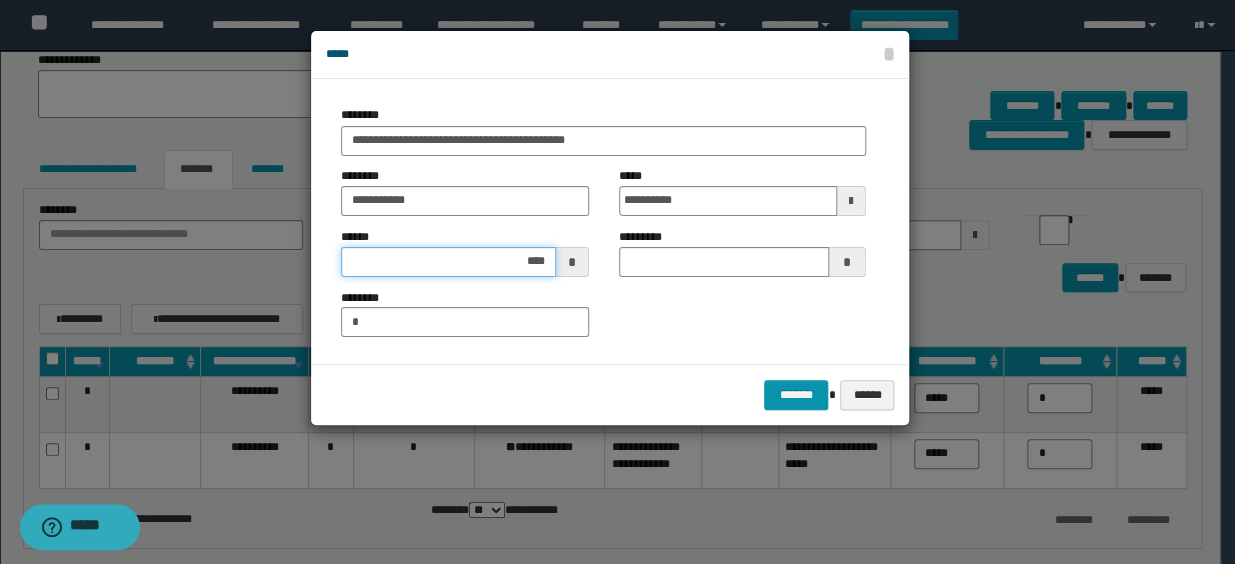 type on "*****" 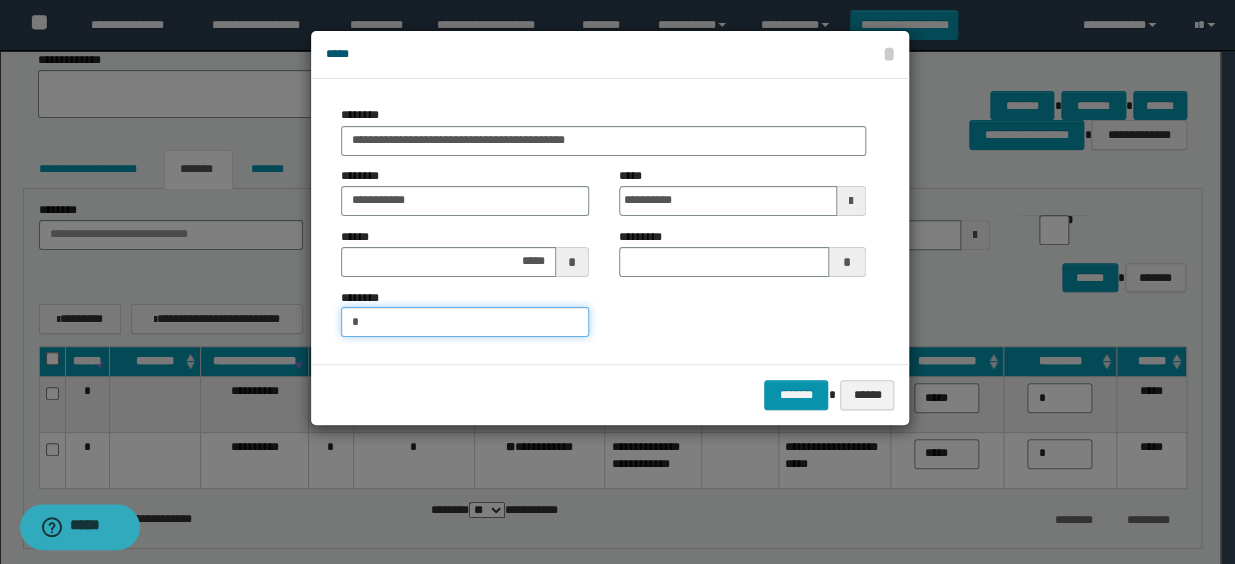 drag, startPoint x: 345, startPoint y: 320, endPoint x: 276, endPoint y: 320, distance: 69 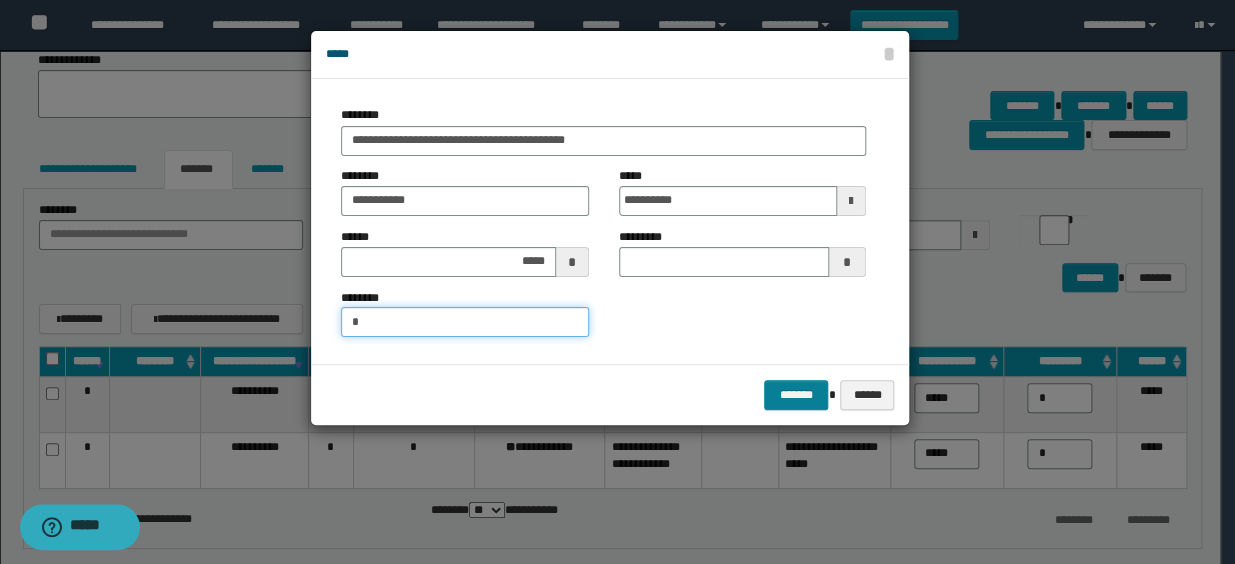 type on "*" 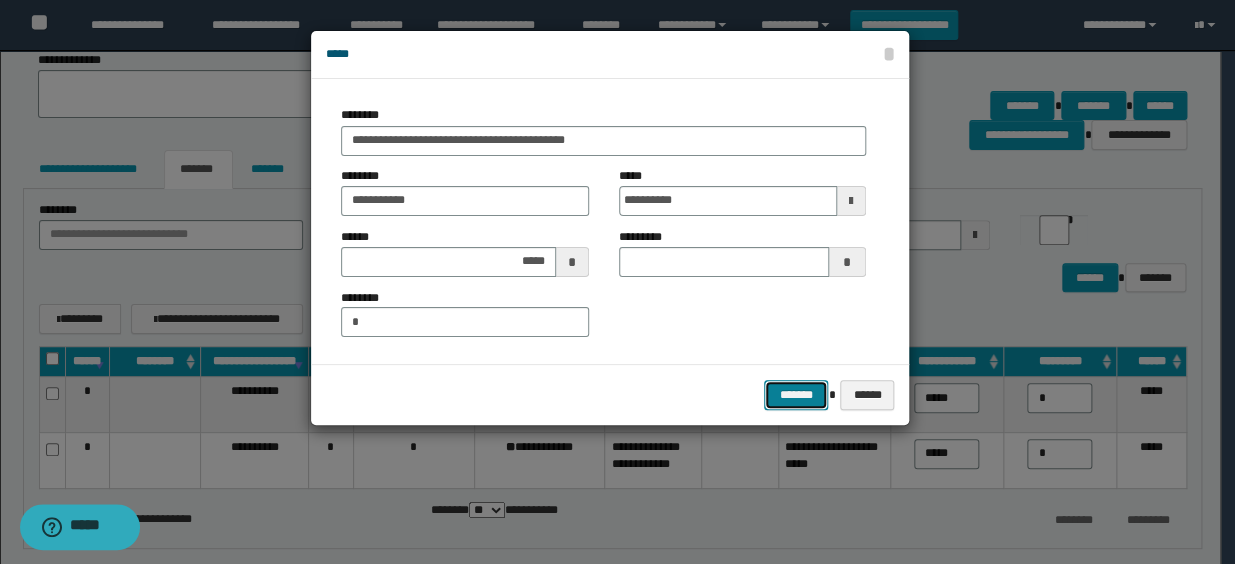 click on "*******" at bounding box center (796, 395) 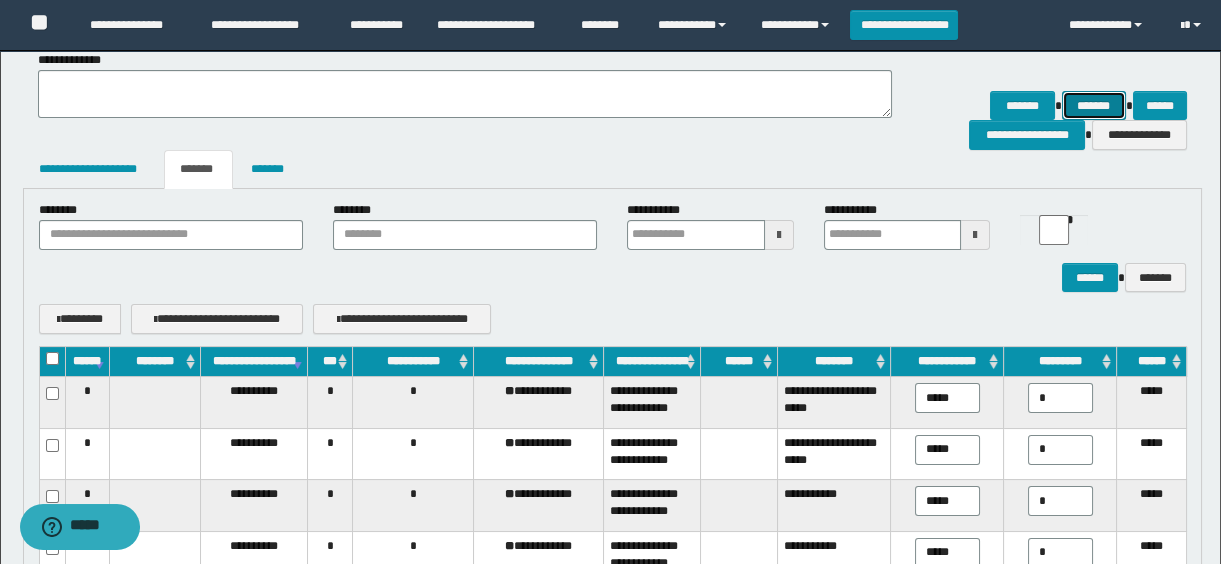 click on "*******" at bounding box center [1094, 106] 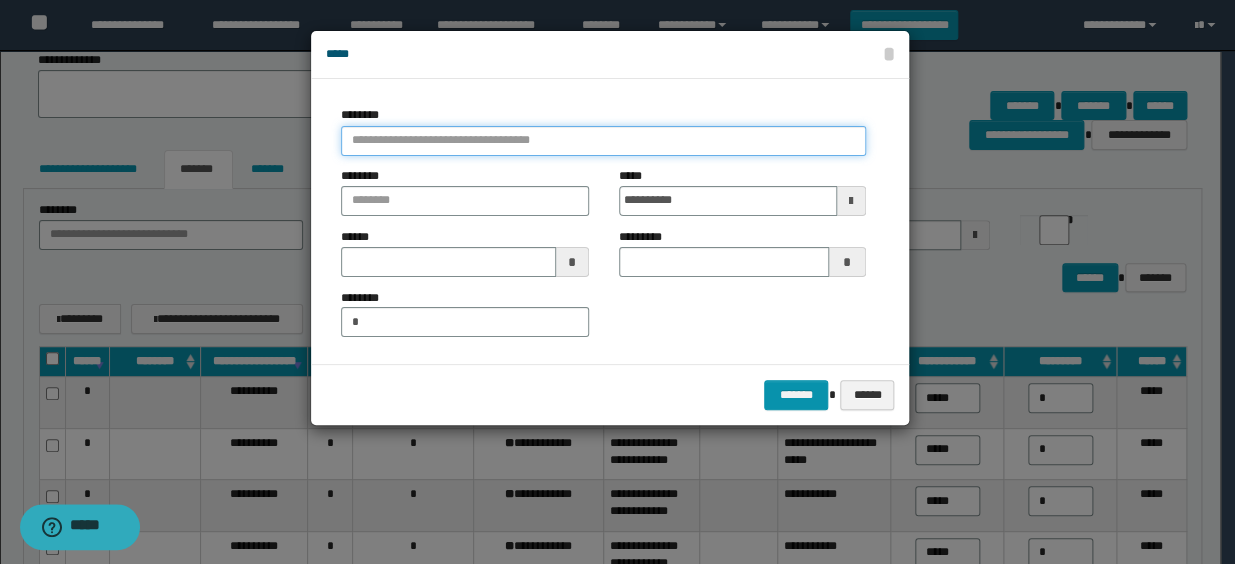 click at bounding box center [603, 141] 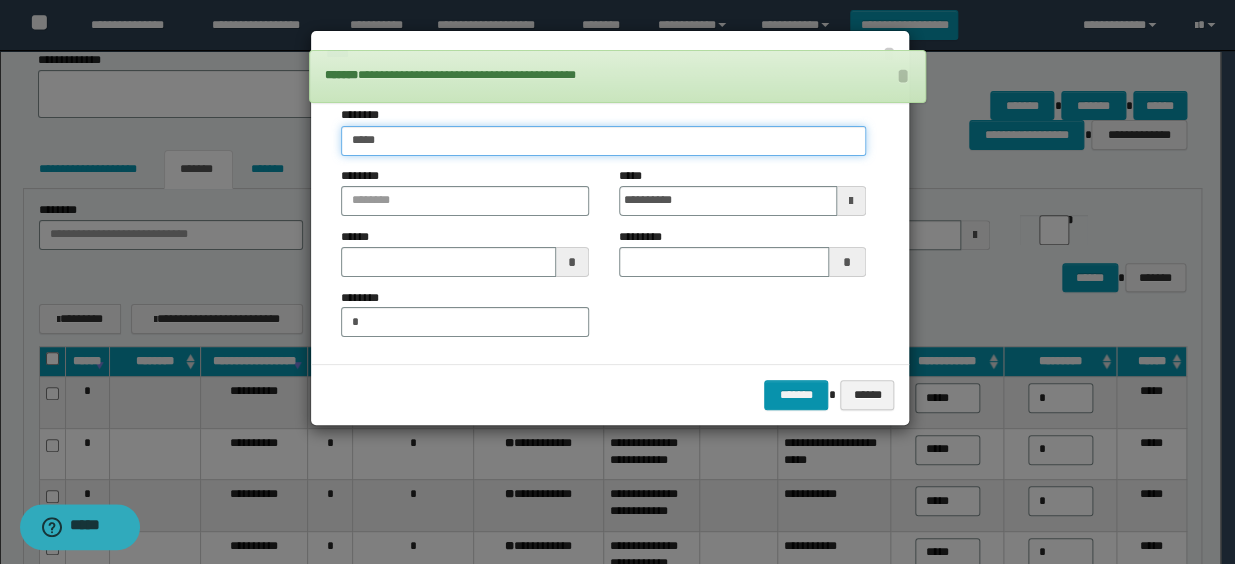 type on "******" 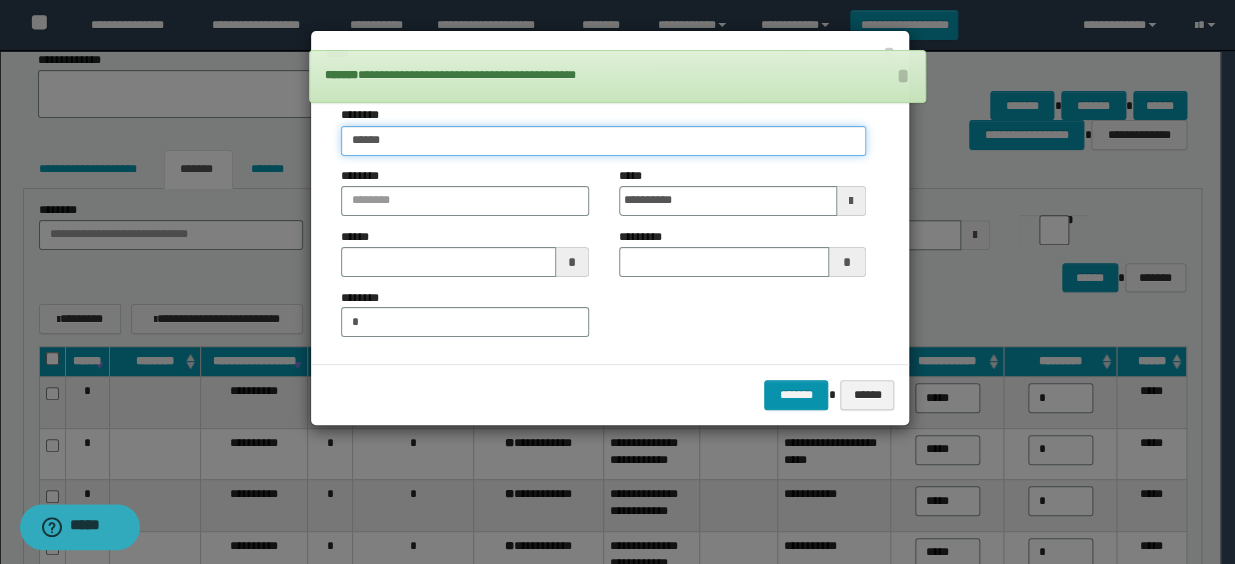 type on "******" 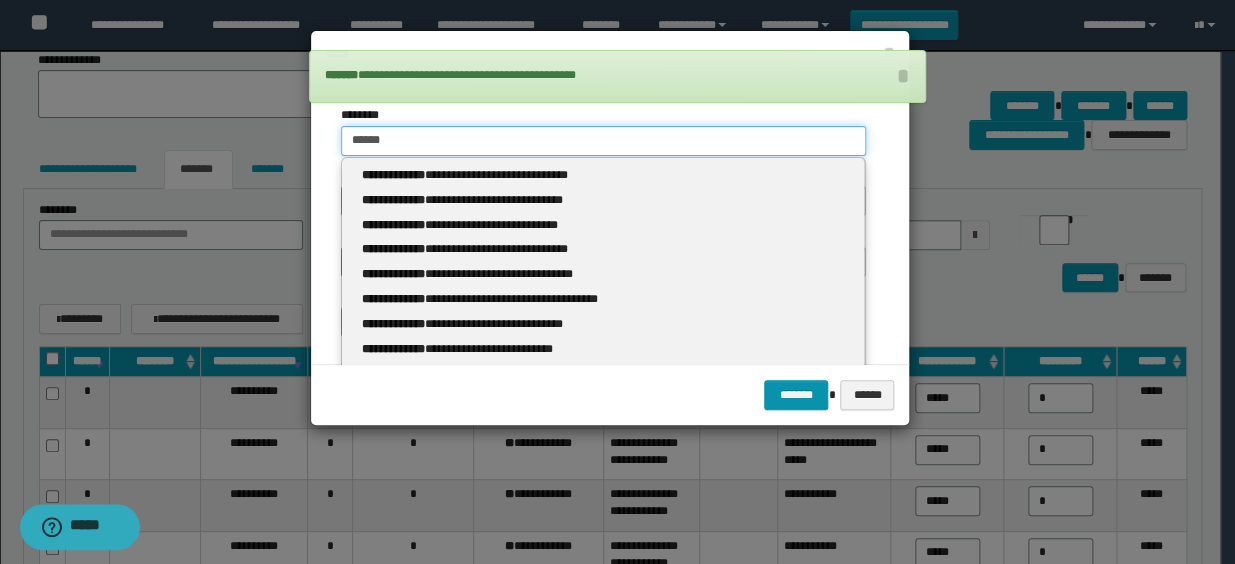 type 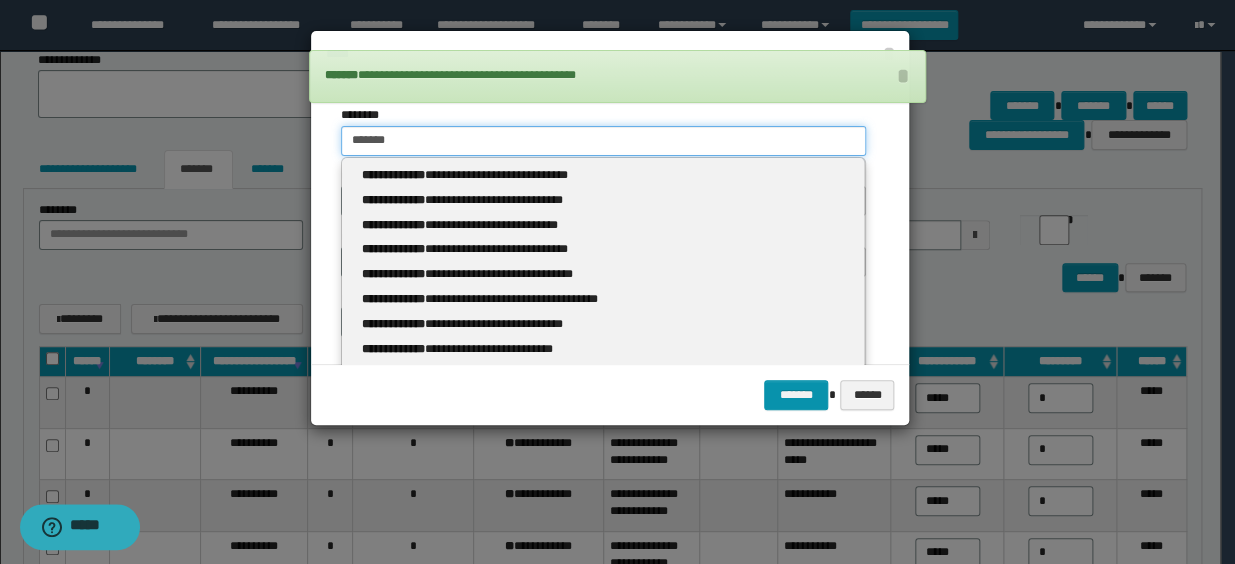 type on "*******" 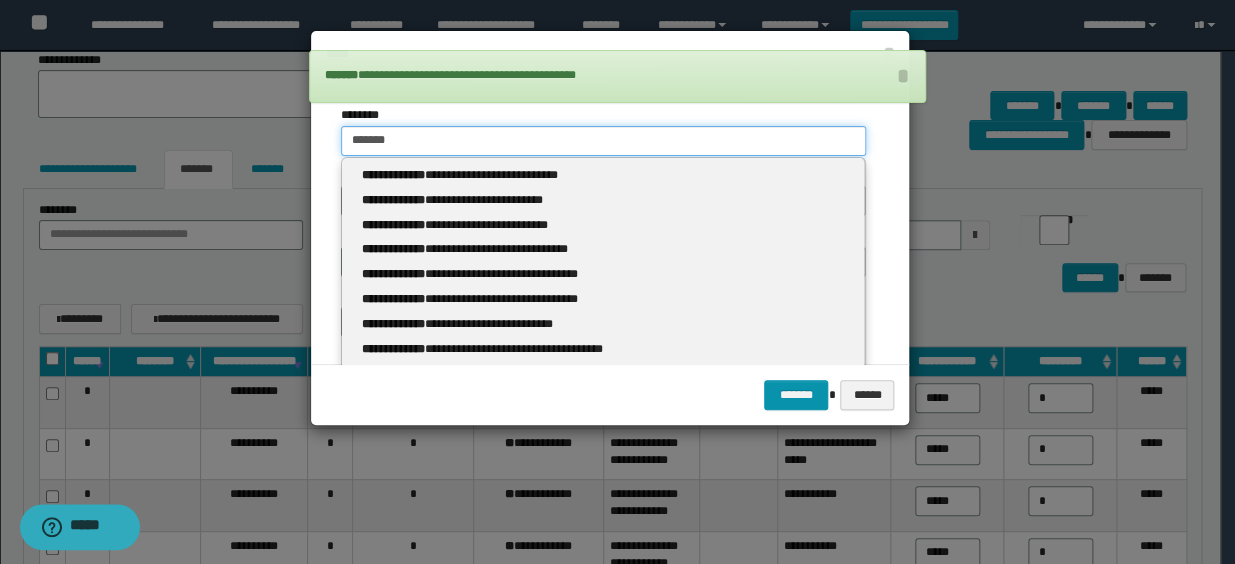 type 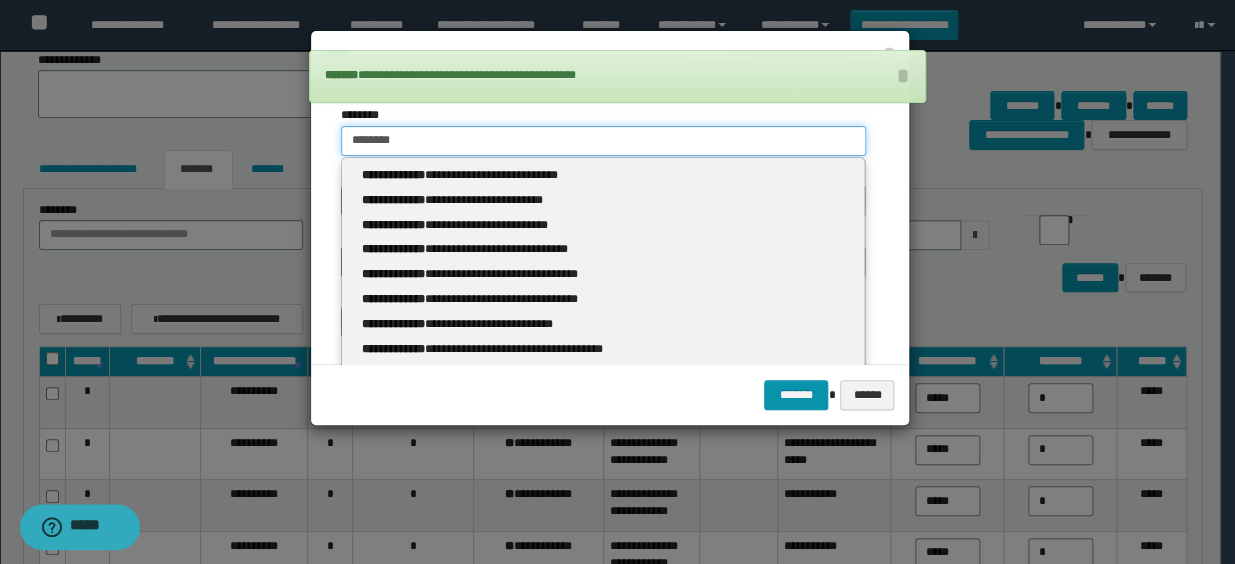 type on "********" 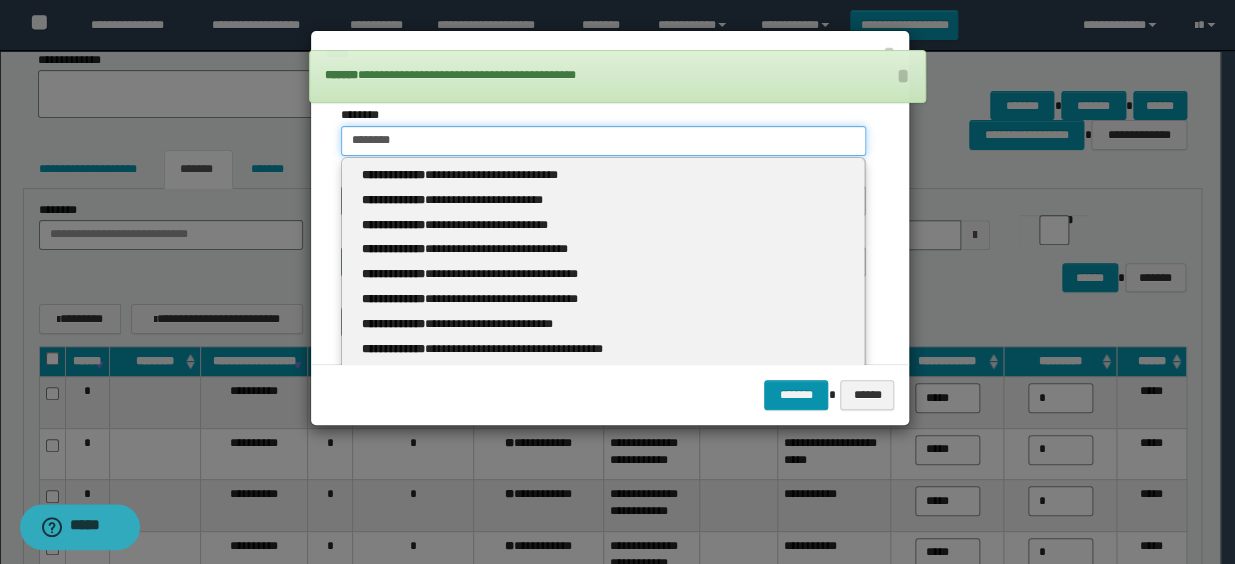 type 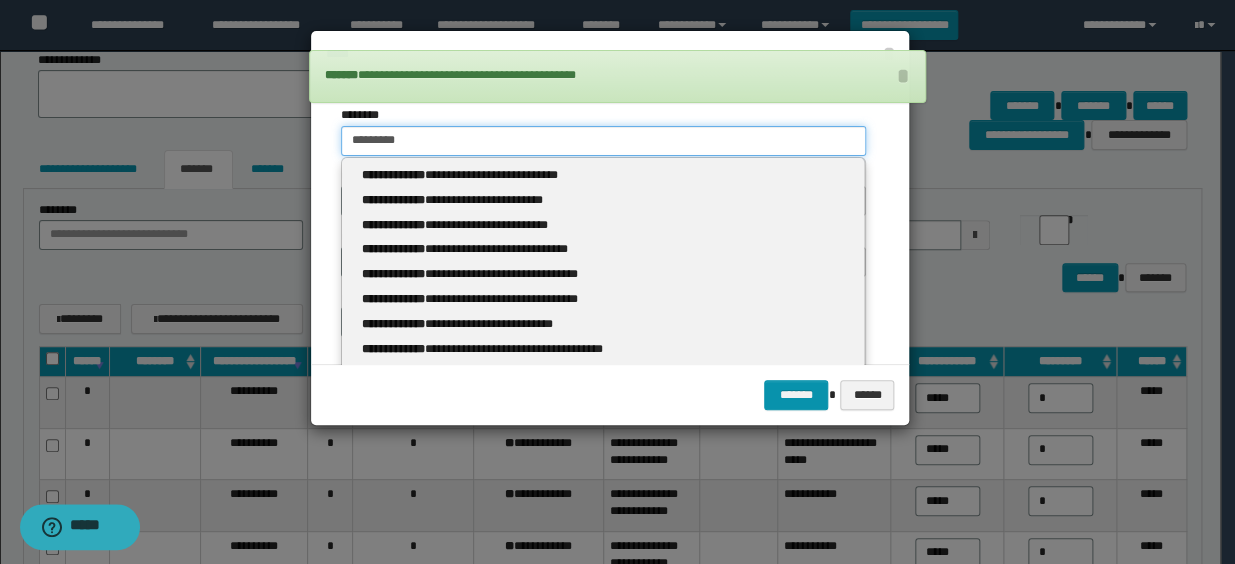 type on "*********" 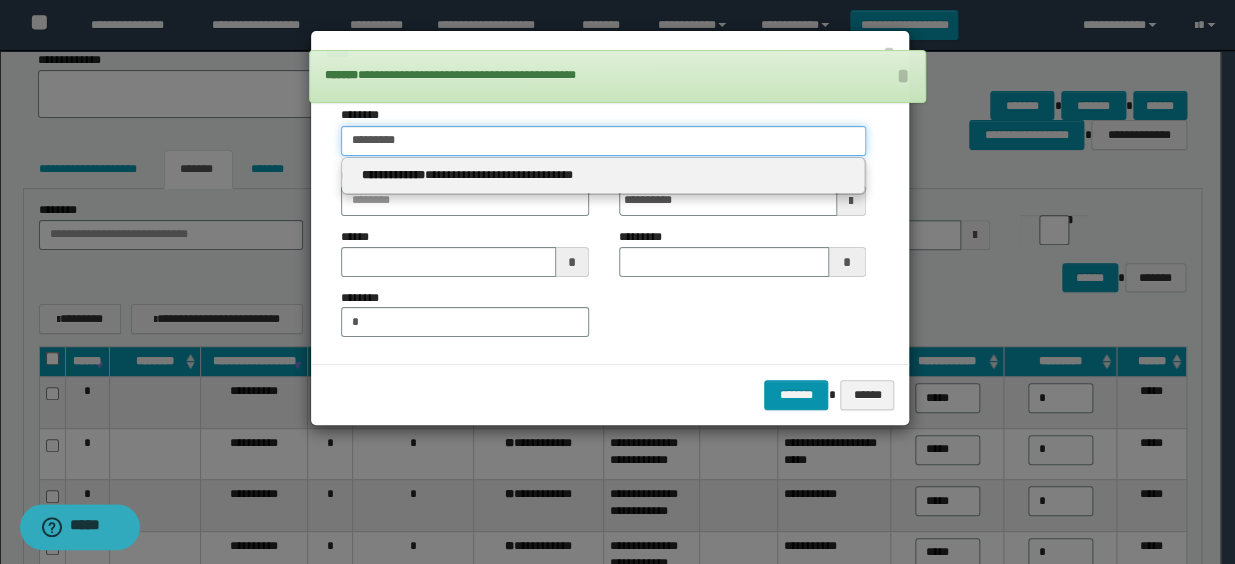 type 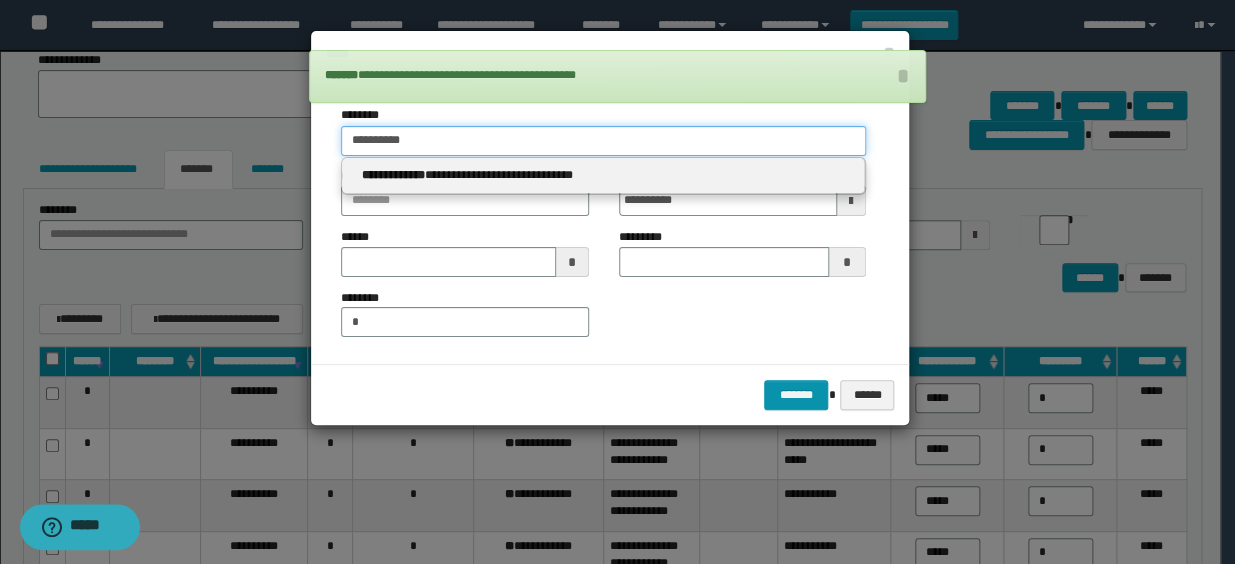 type on "**********" 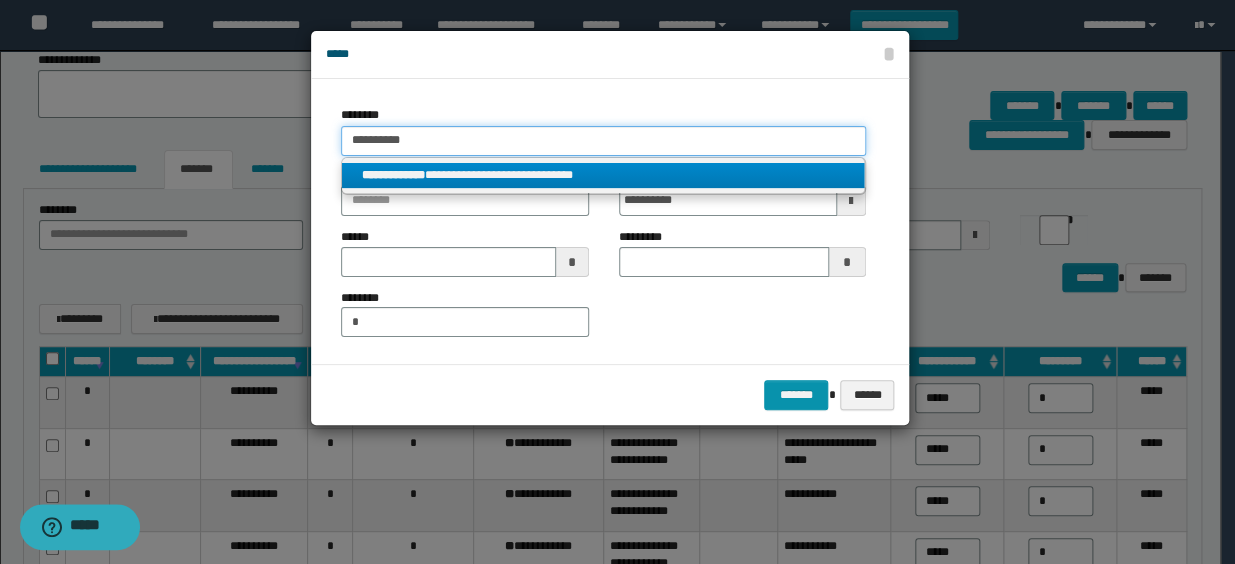 type on "**********" 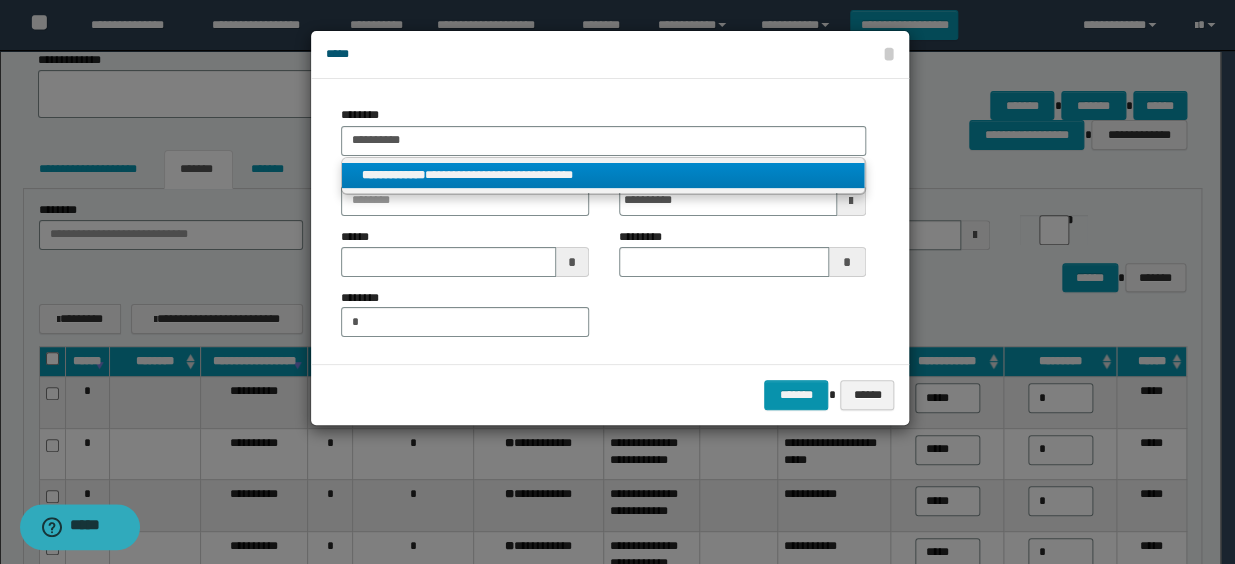 click on "**********" at bounding box center (603, 175) 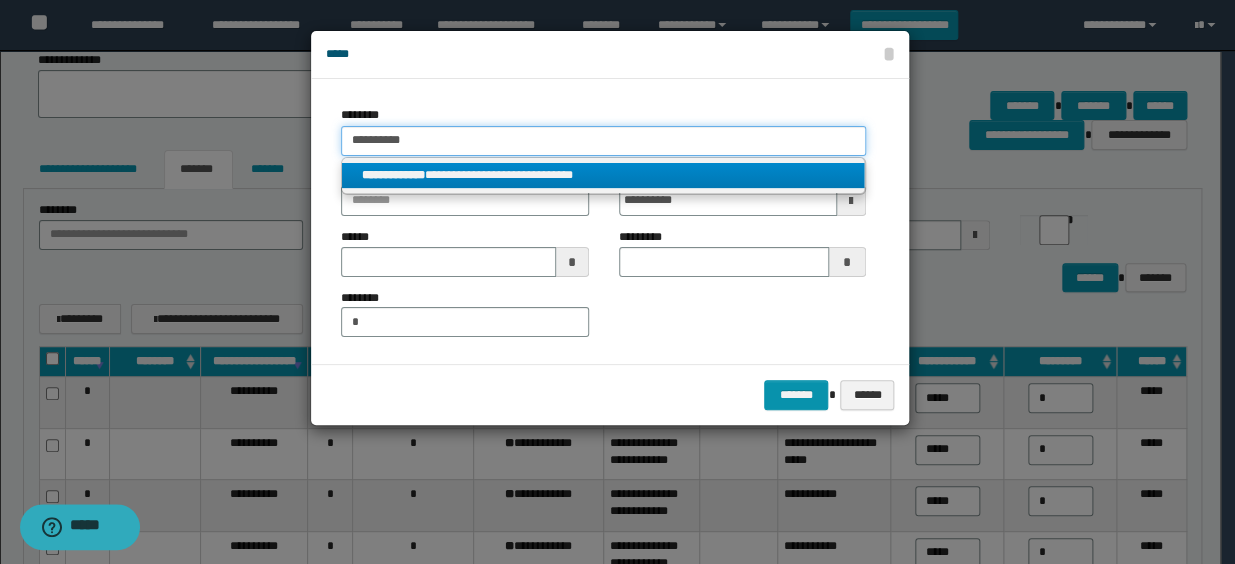type 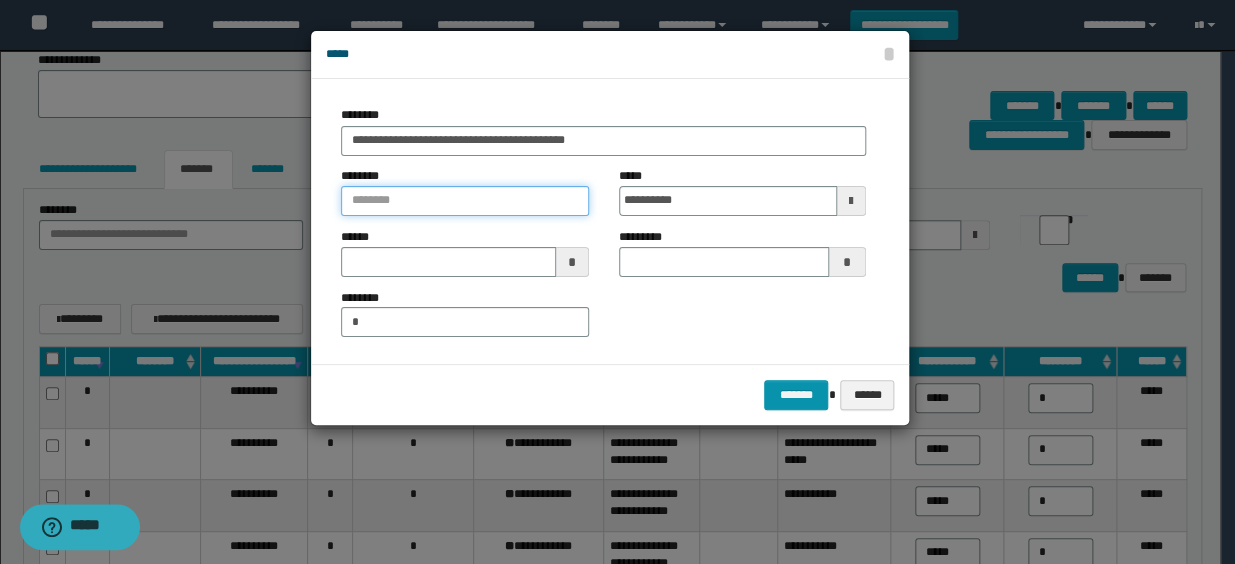 click at bounding box center [464, 201] 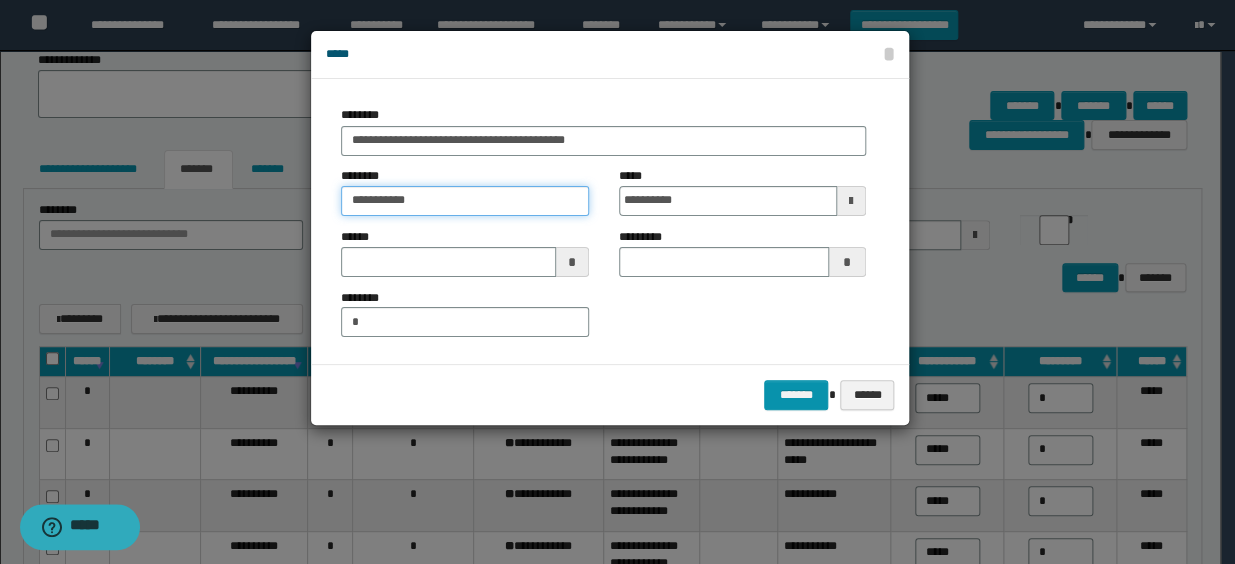 type on "**********" 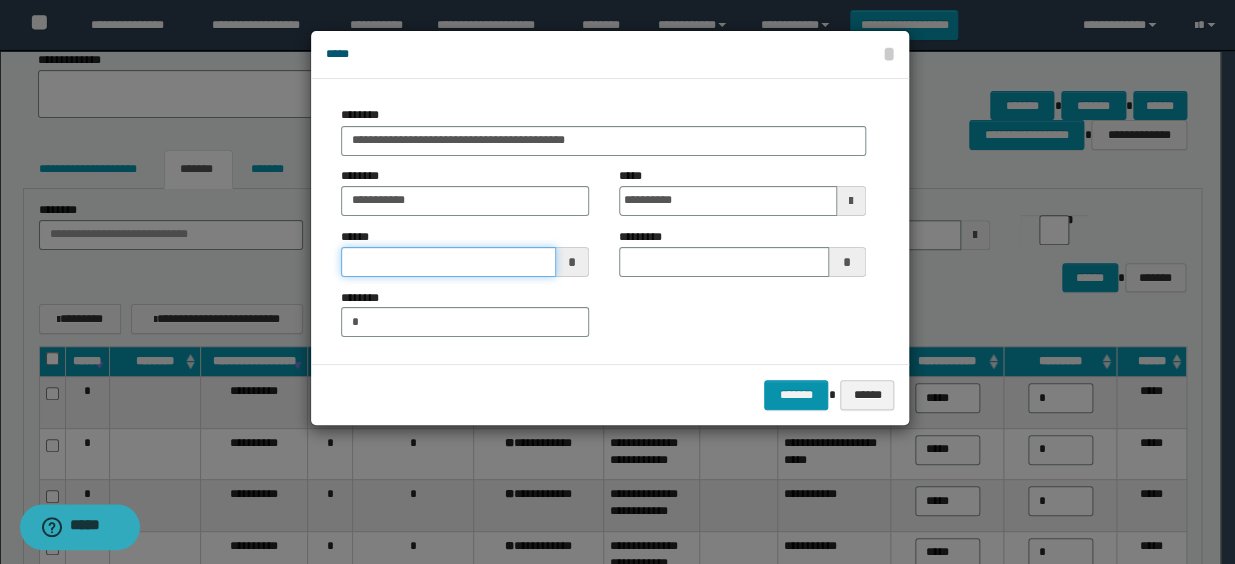 click at bounding box center (448, 262) 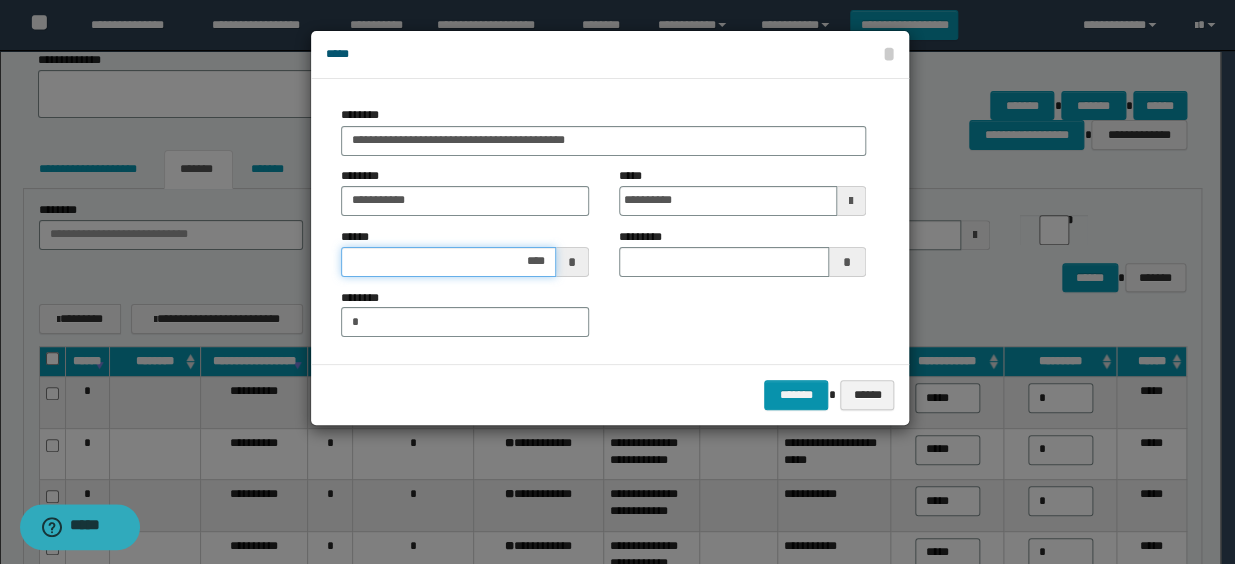type on "*****" 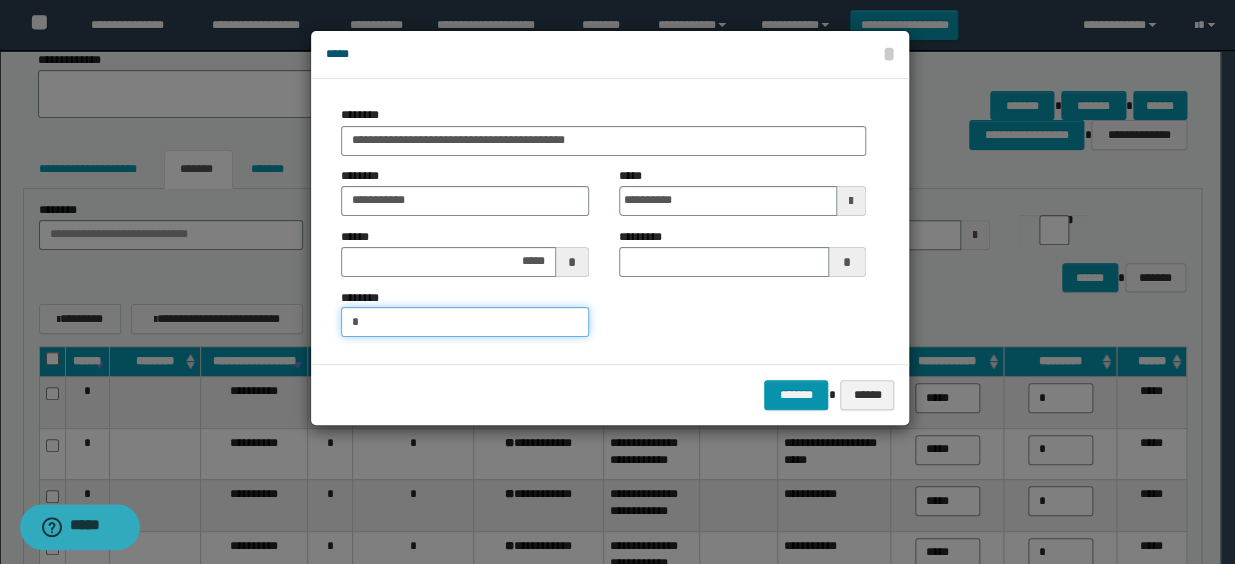 click on "*" at bounding box center (464, 322) 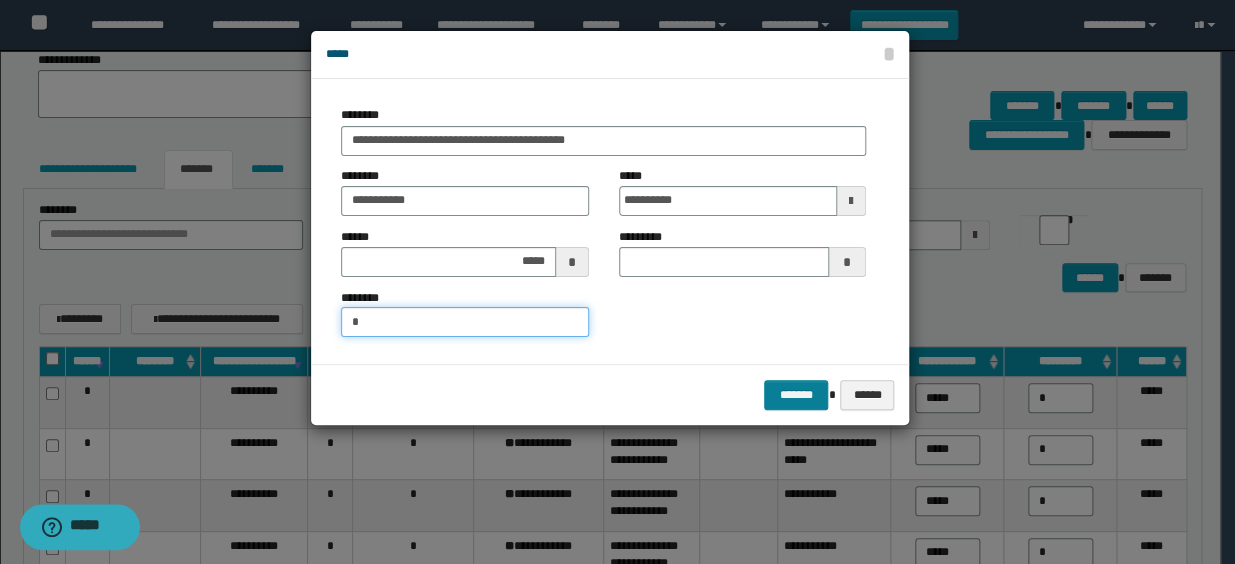 type on "*" 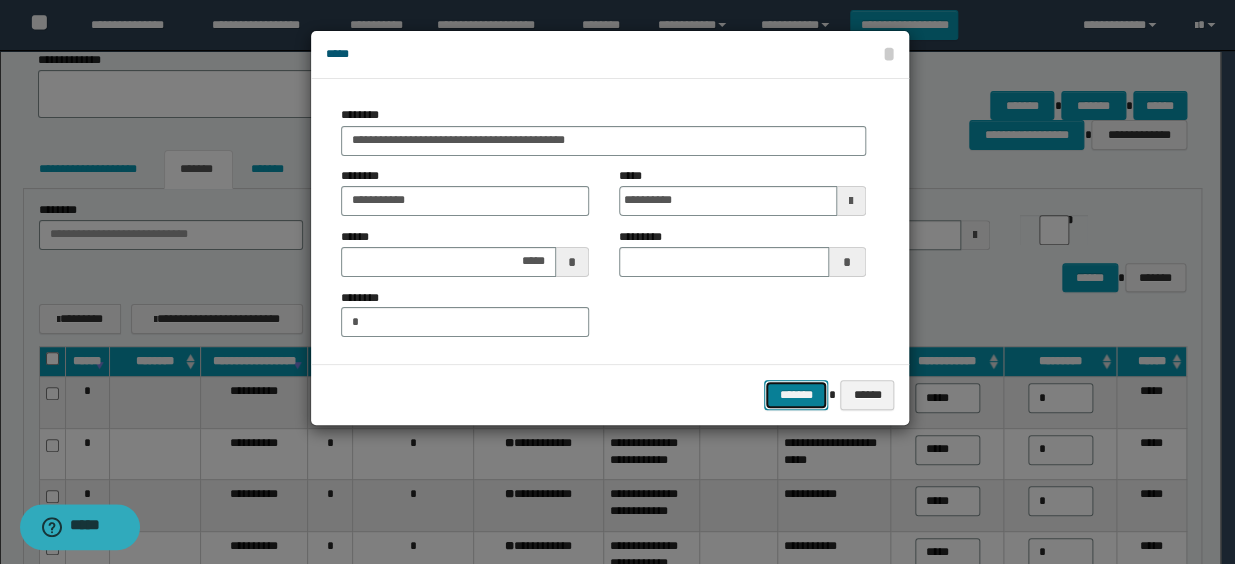 click on "*******" at bounding box center [796, 395] 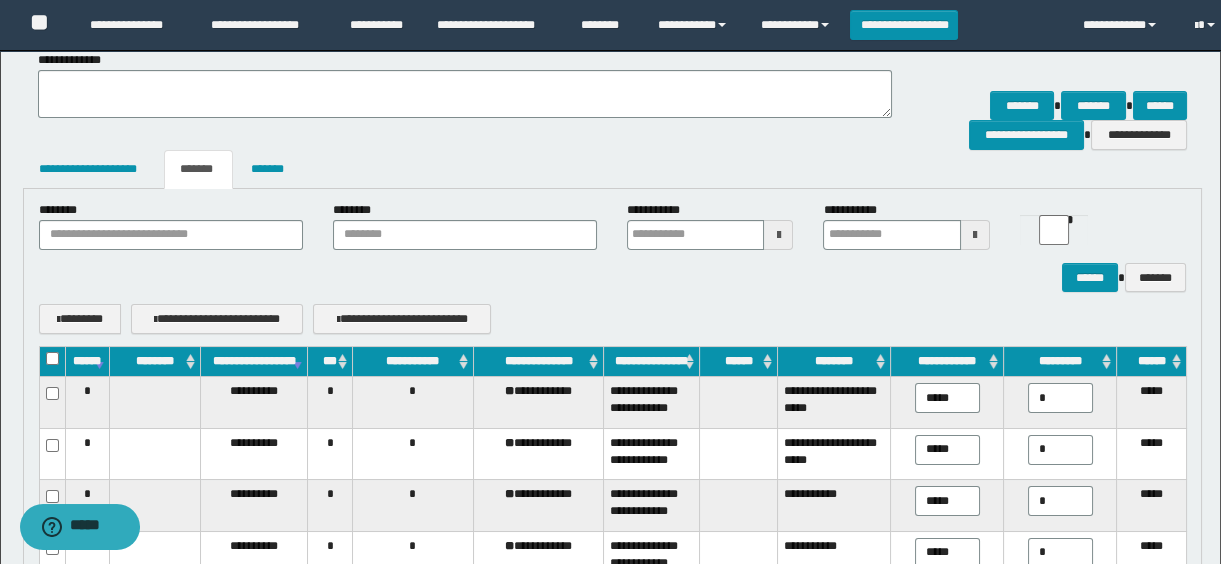 type 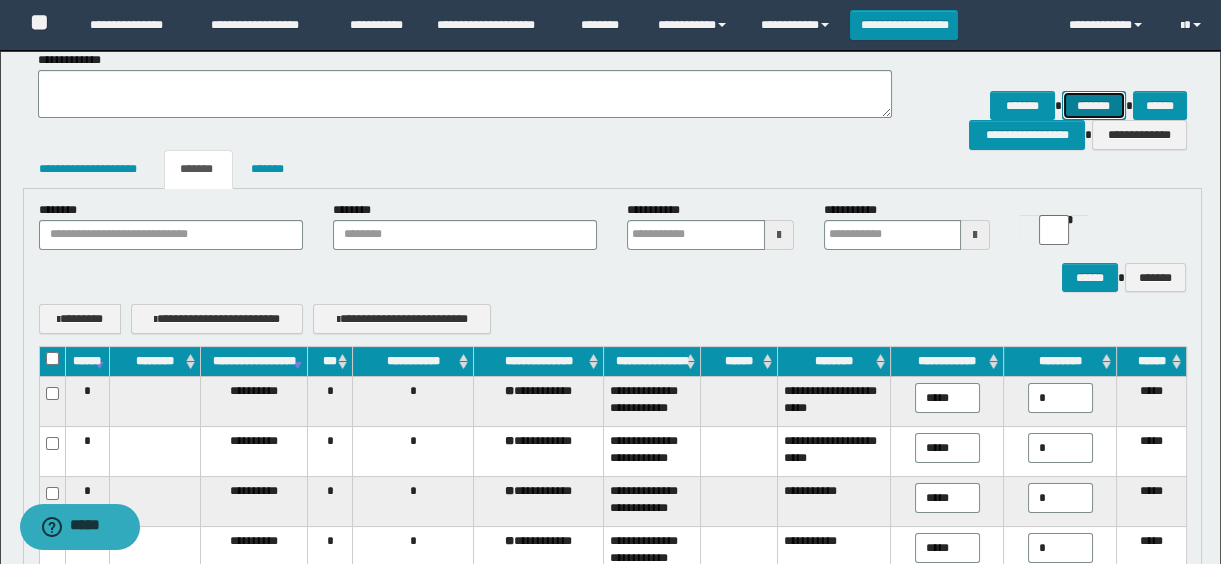 click on "*******" at bounding box center (1094, 106) 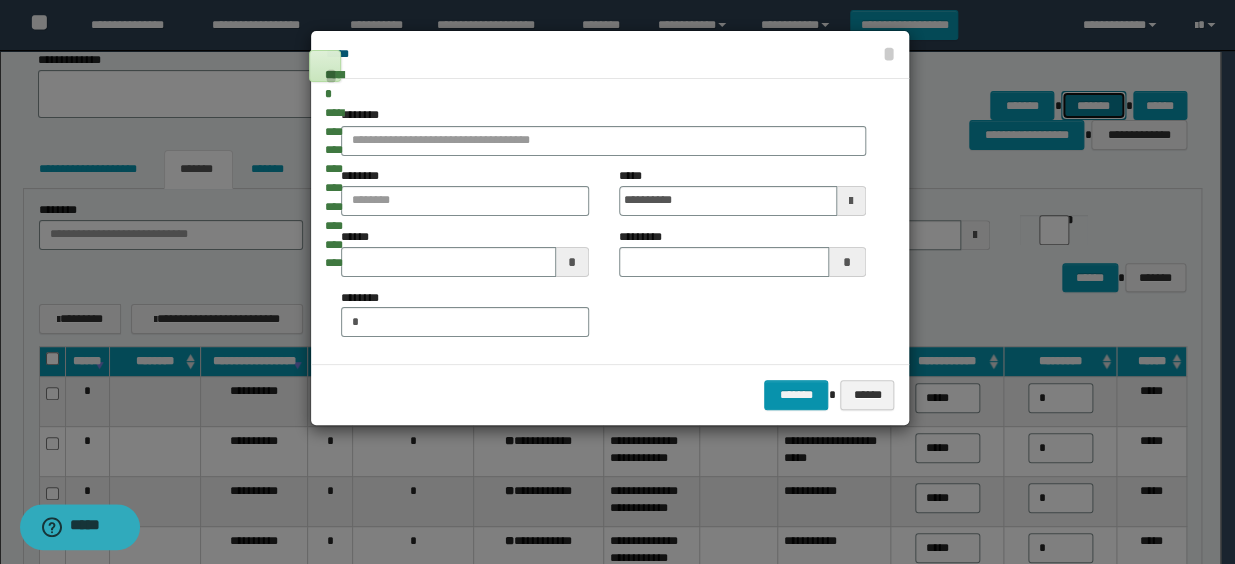 type 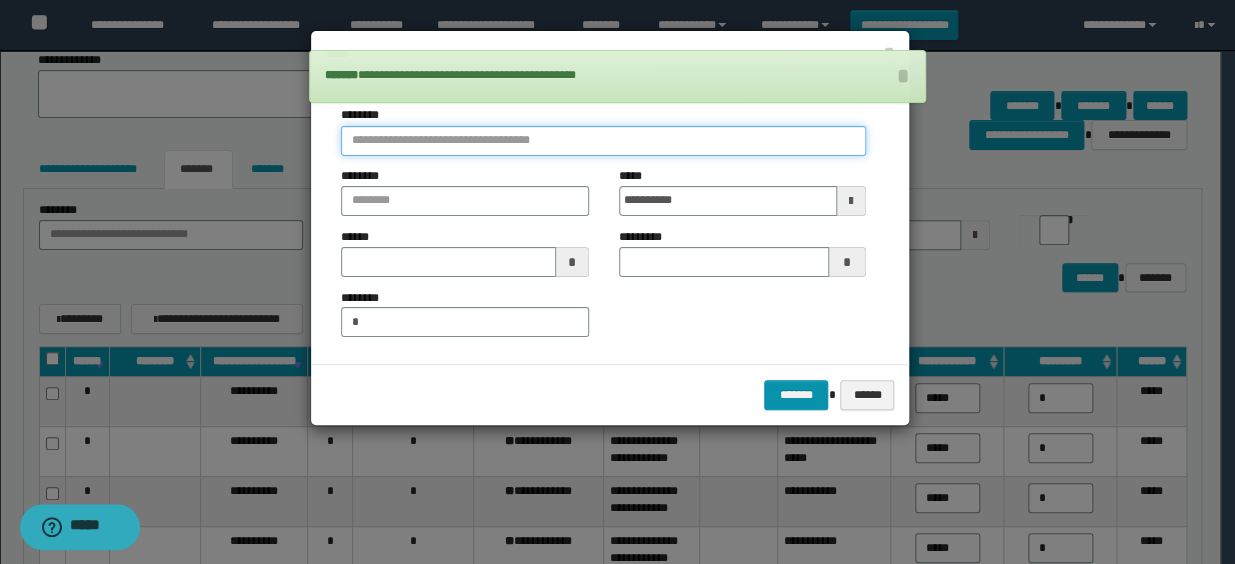 click at bounding box center [603, 141] 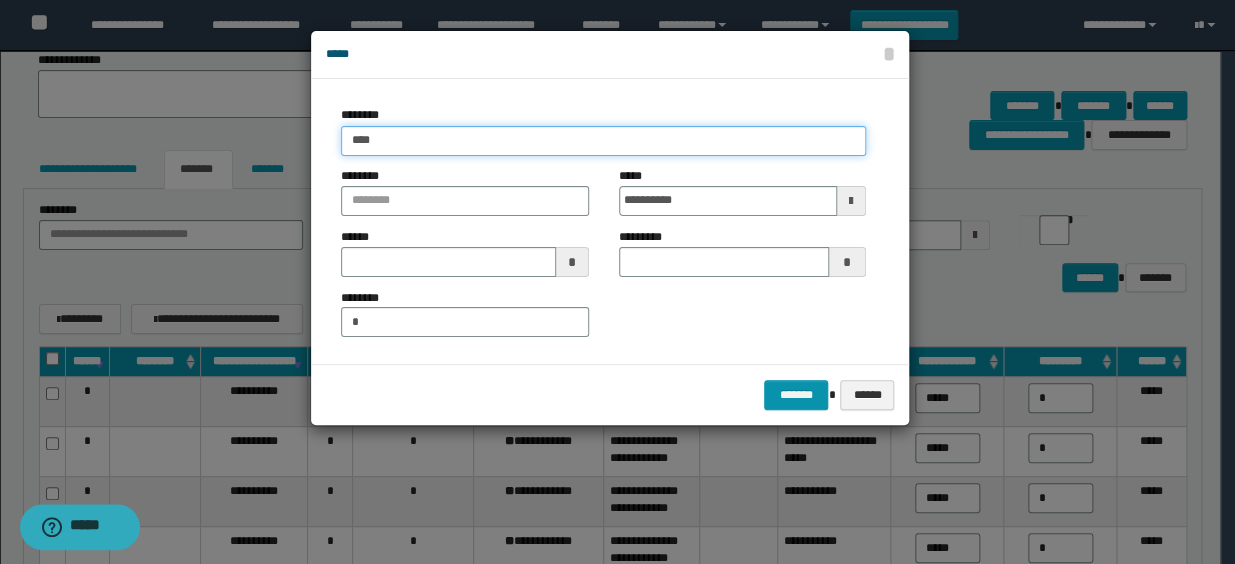 type on "*****" 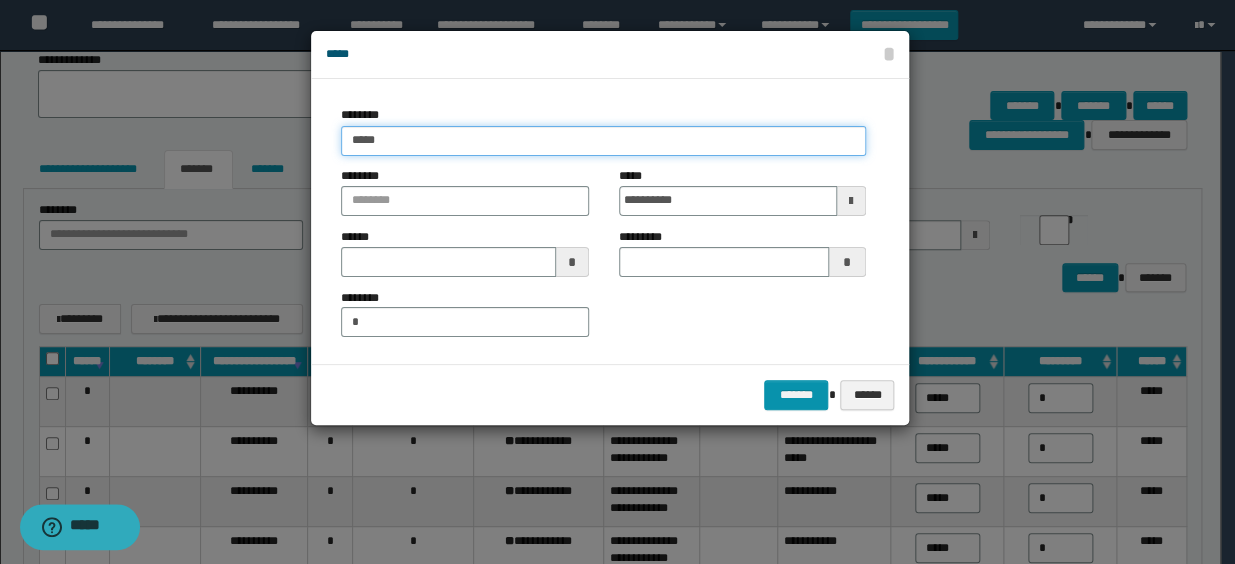 type on "*****" 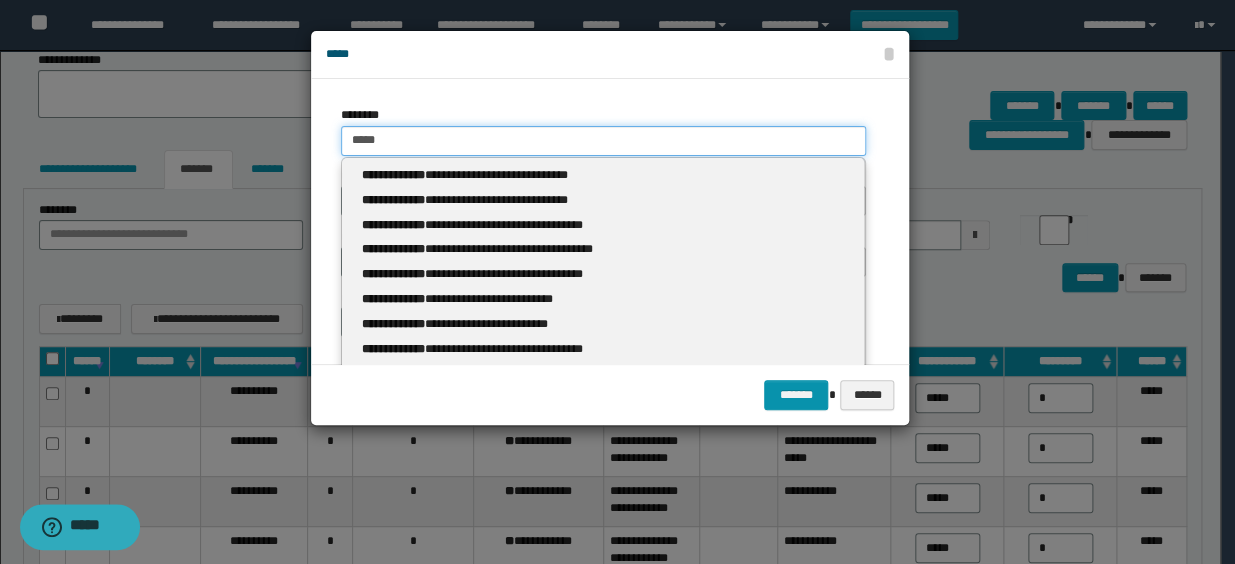 type 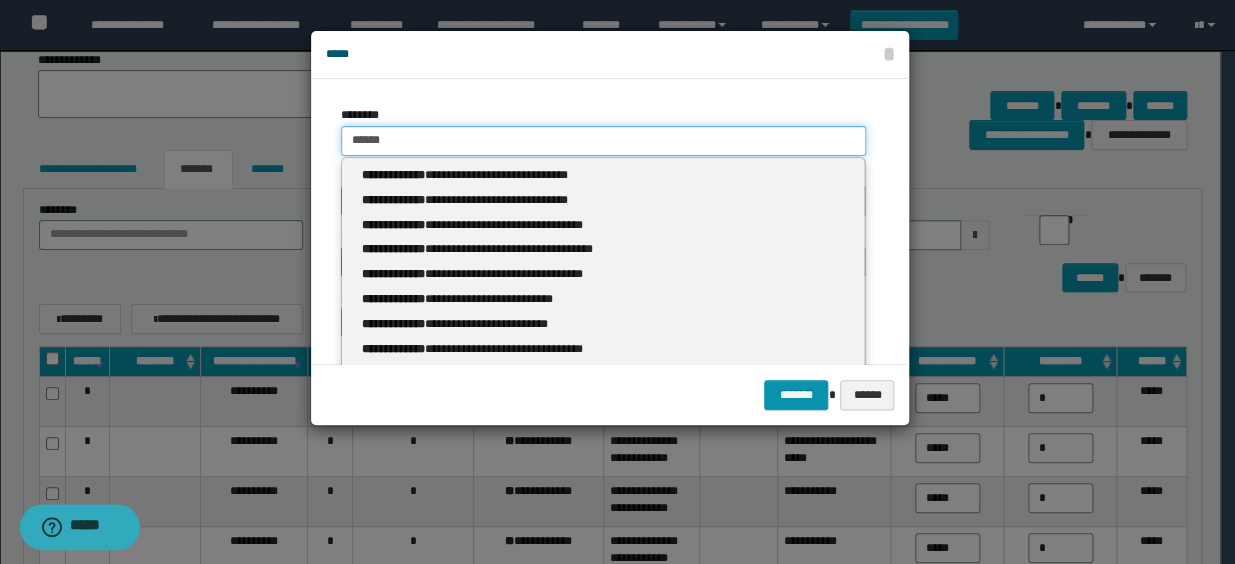 type on "******" 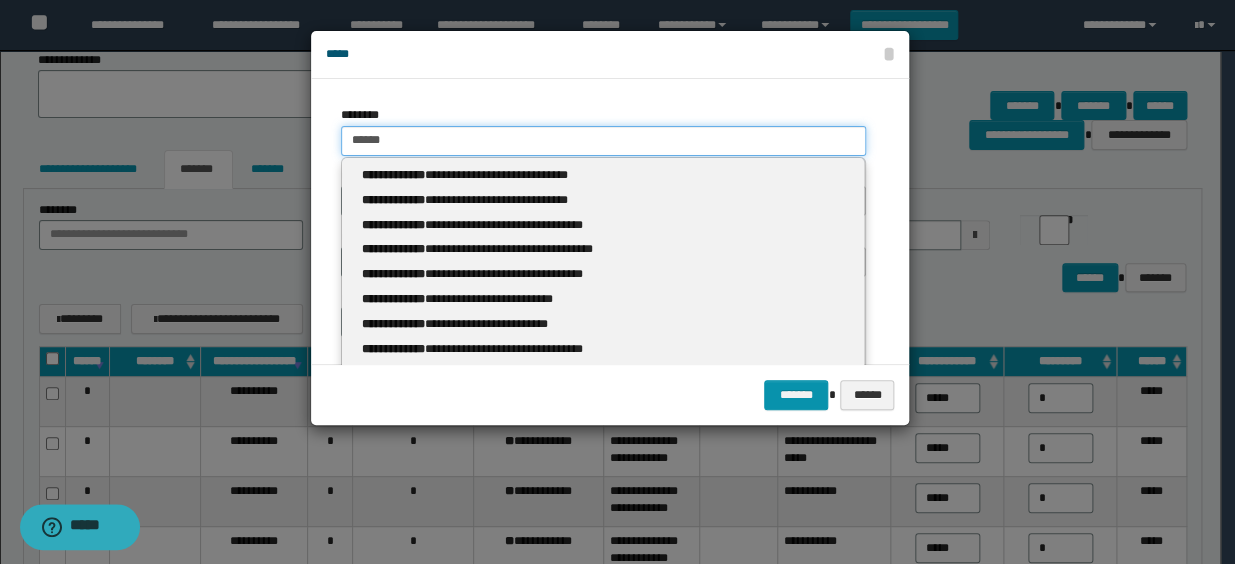 type 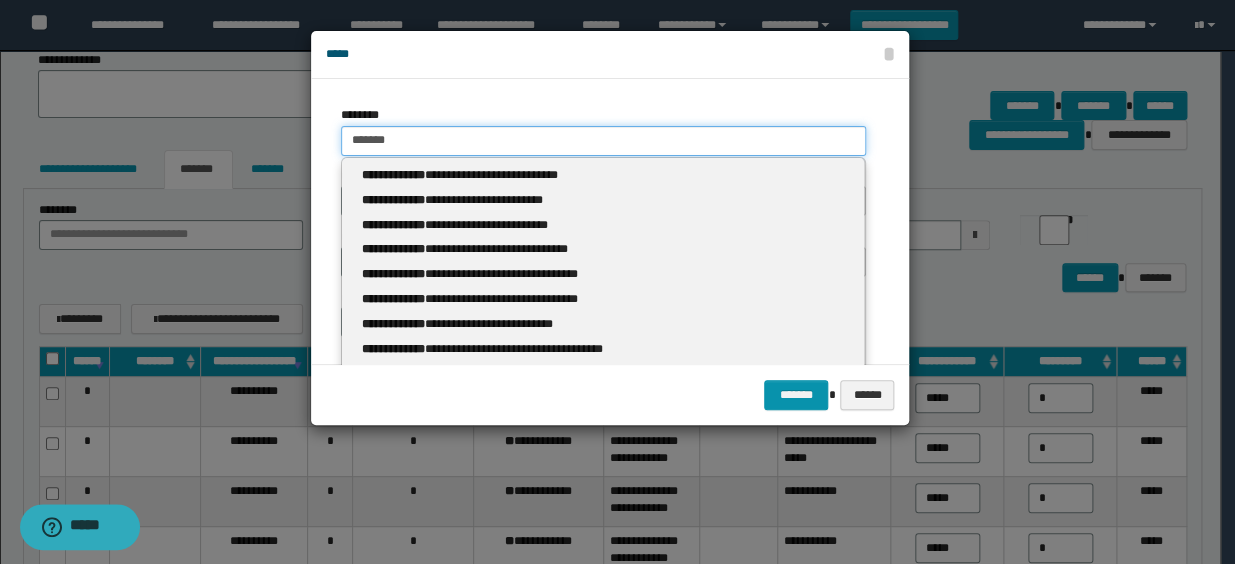 type on "*******" 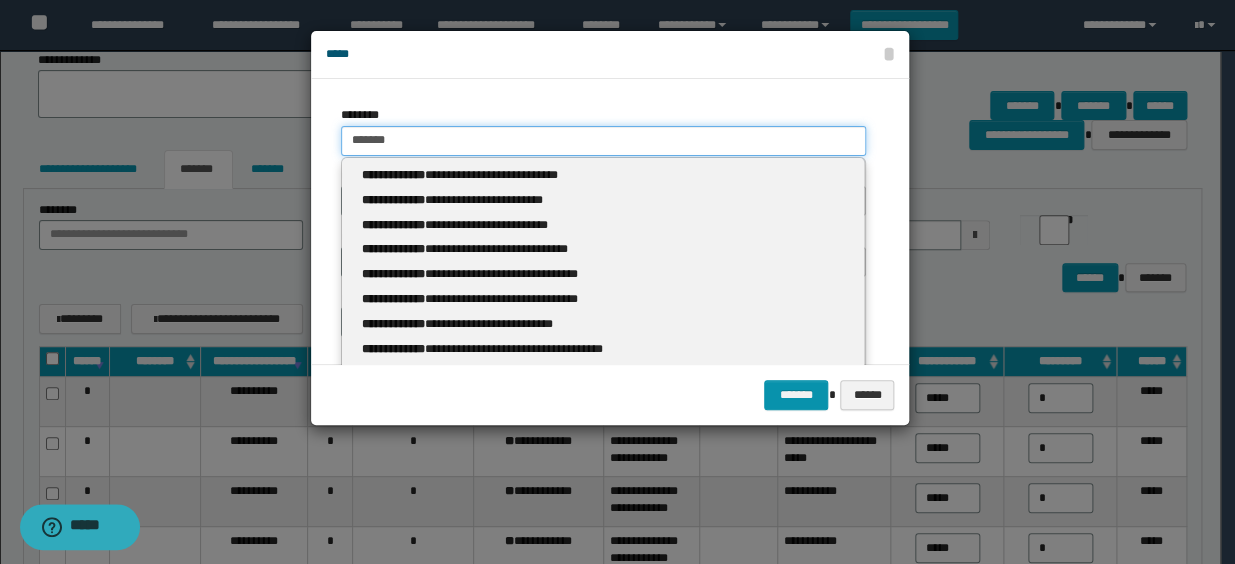 type 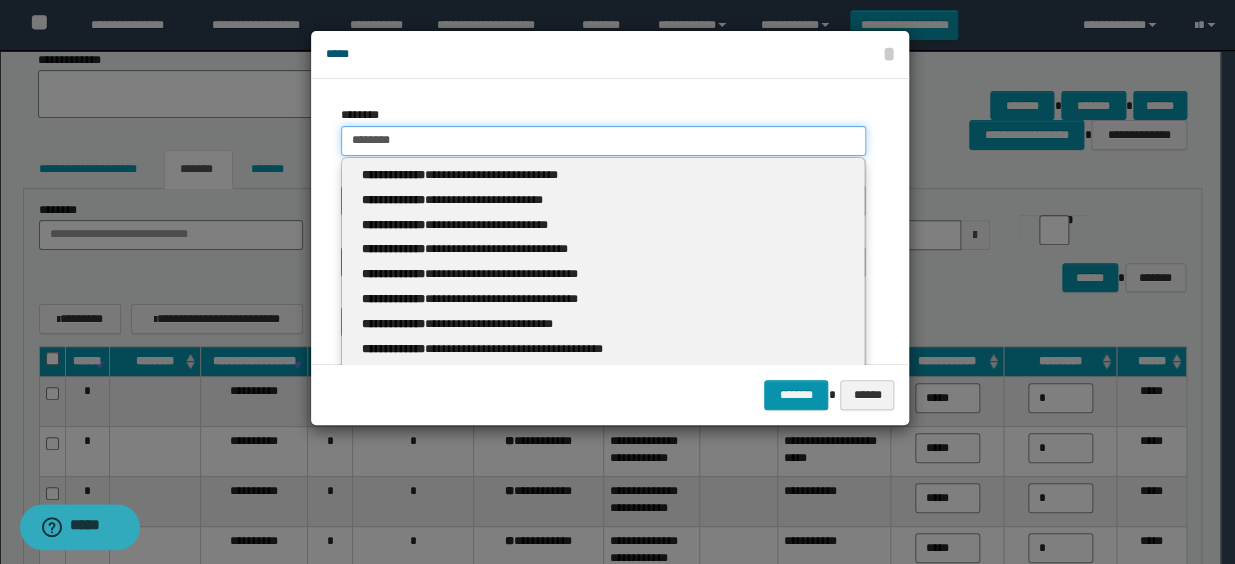 type on "********" 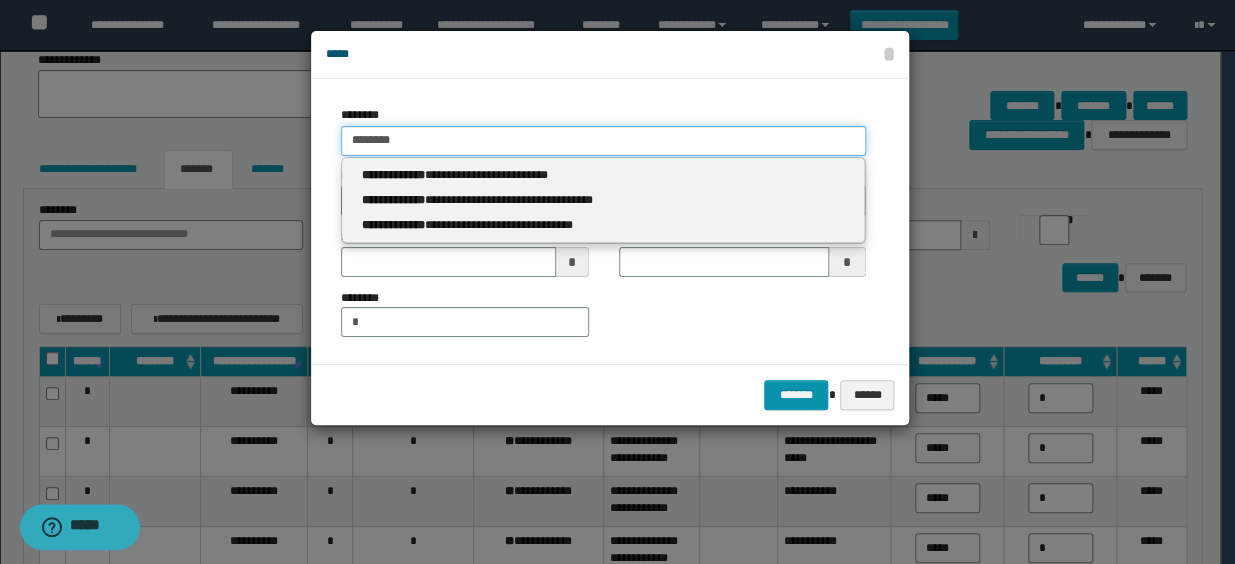 type 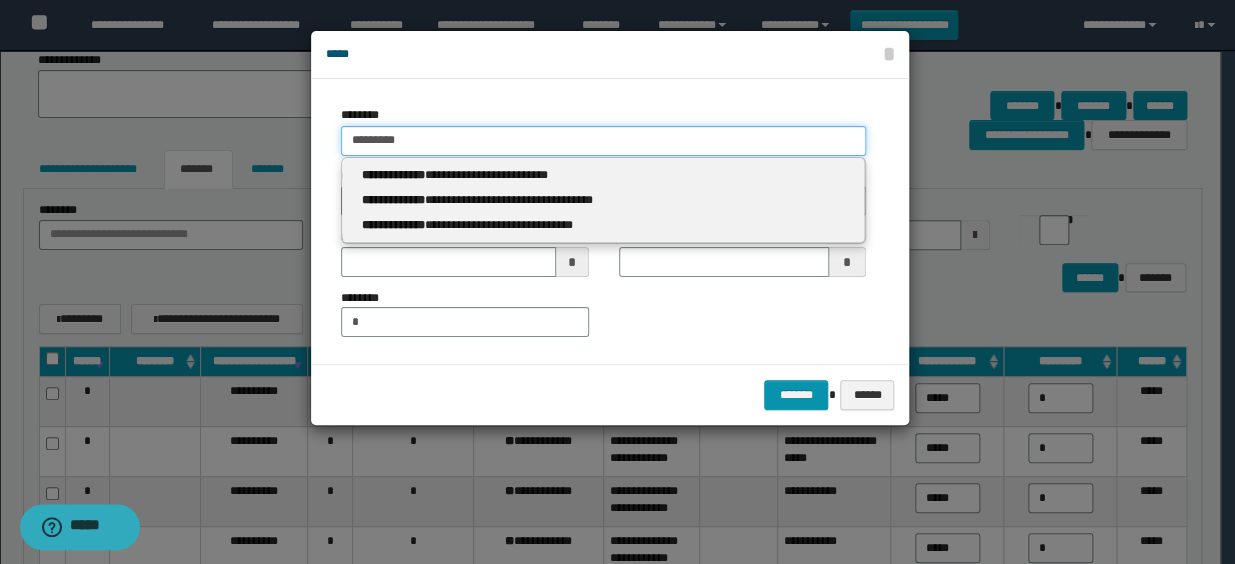 type on "*********" 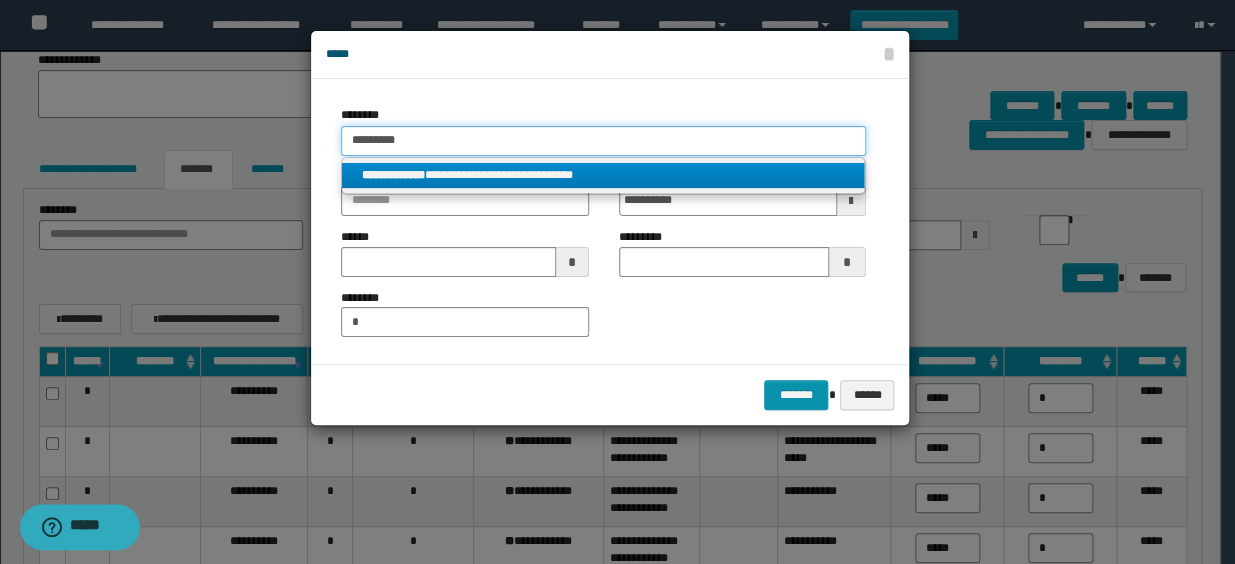type on "*********" 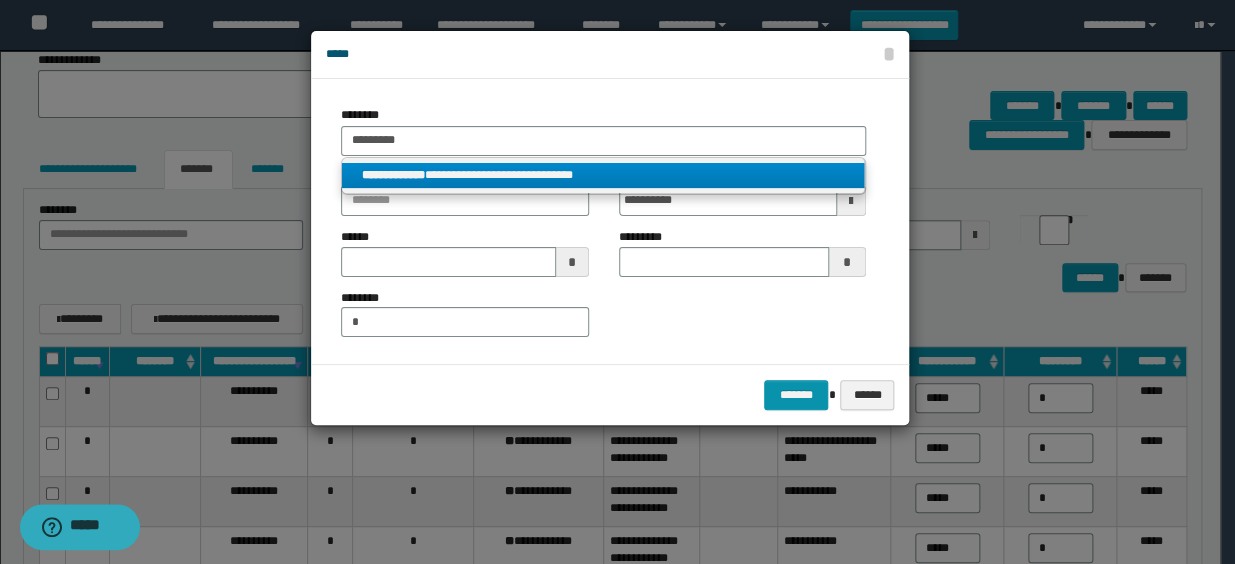 click on "**********" at bounding box center (603, 175) 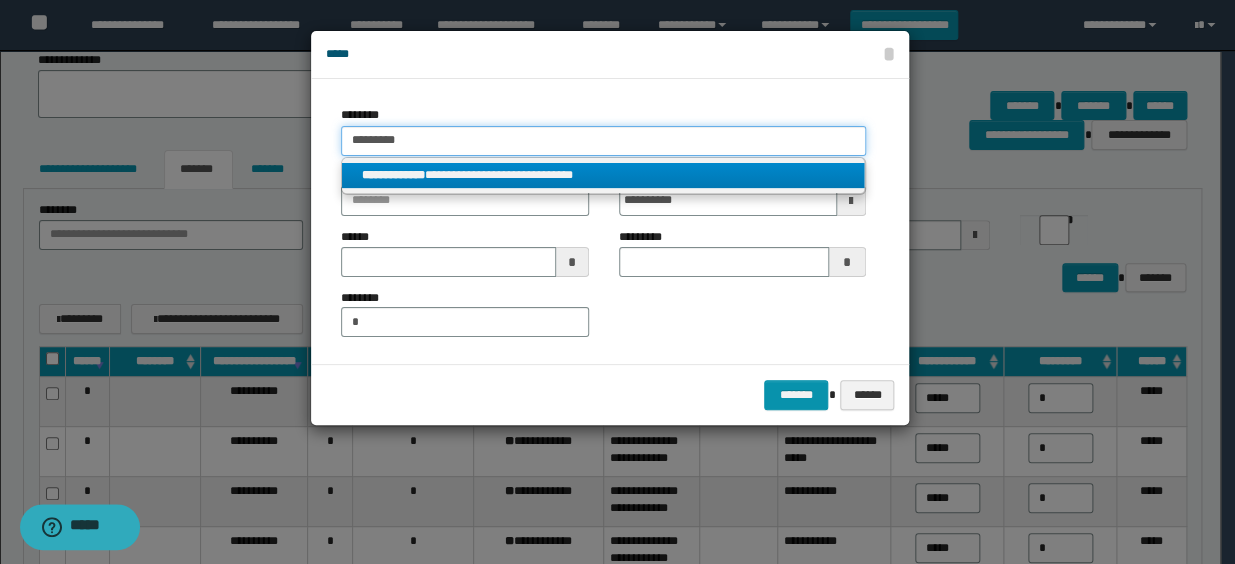 type 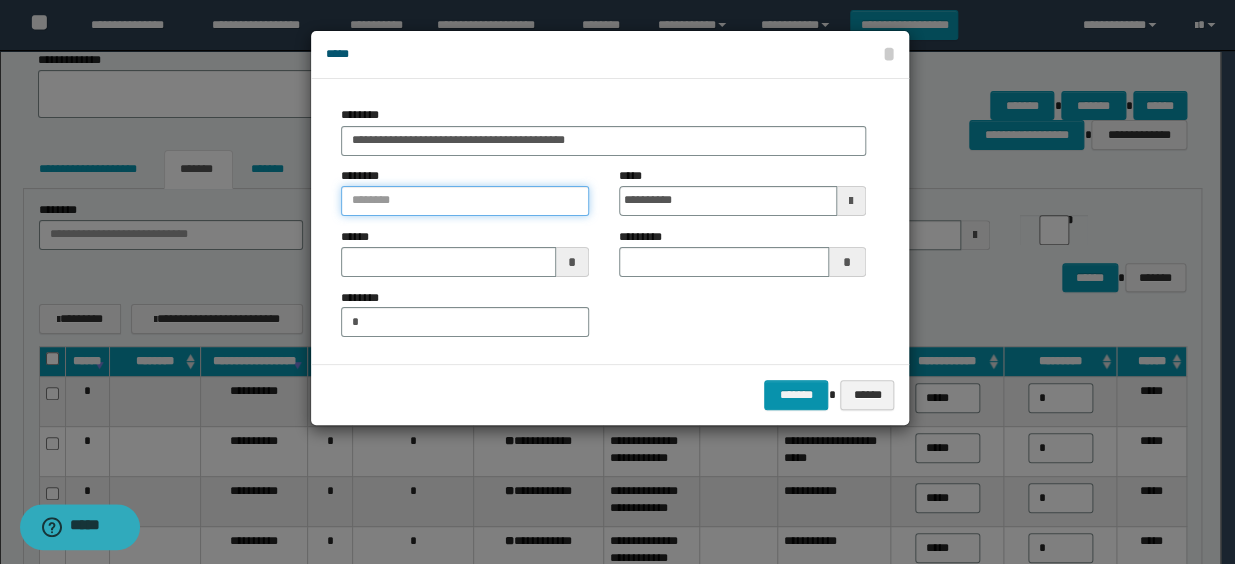 click at bounding box center [464, 201] 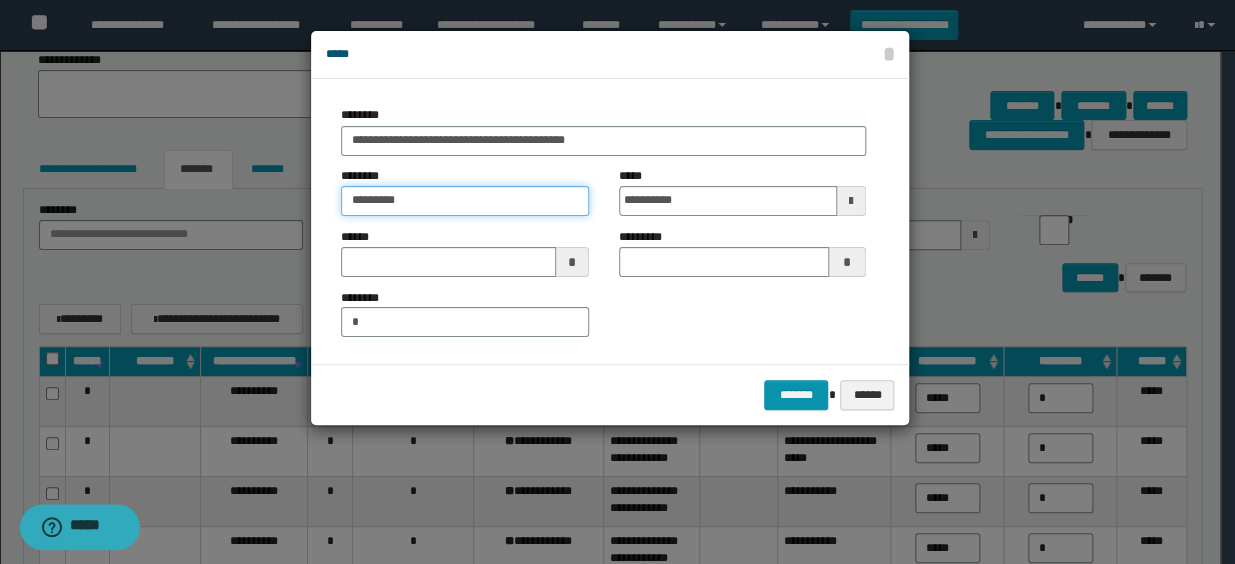 type on "*********" 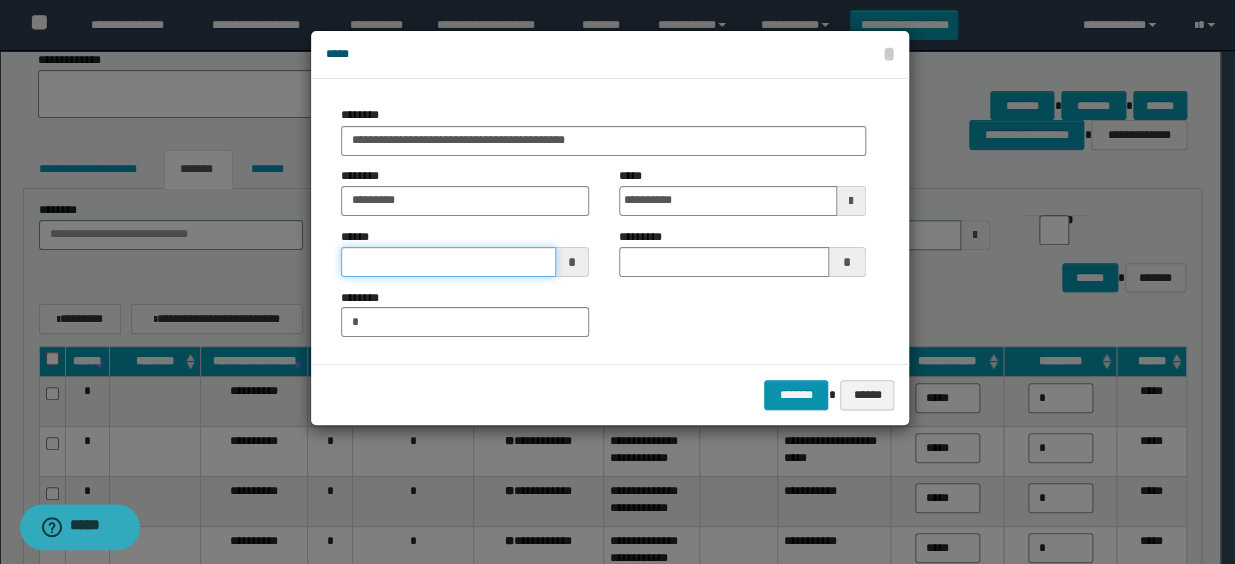 click at bounding box center [448, 262] 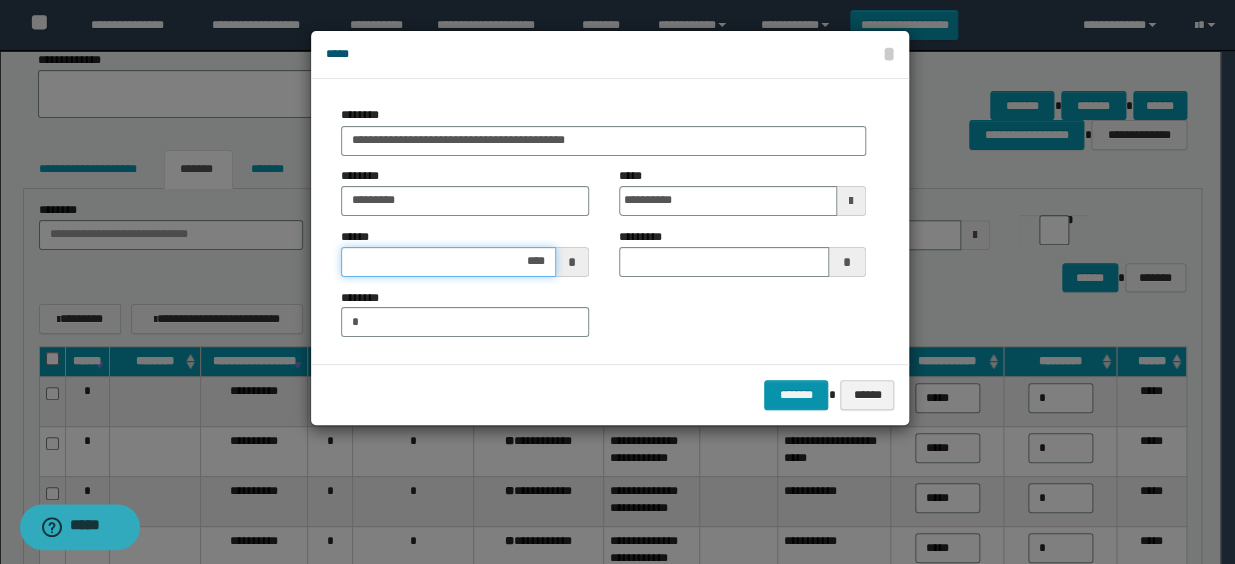 type on "*****" 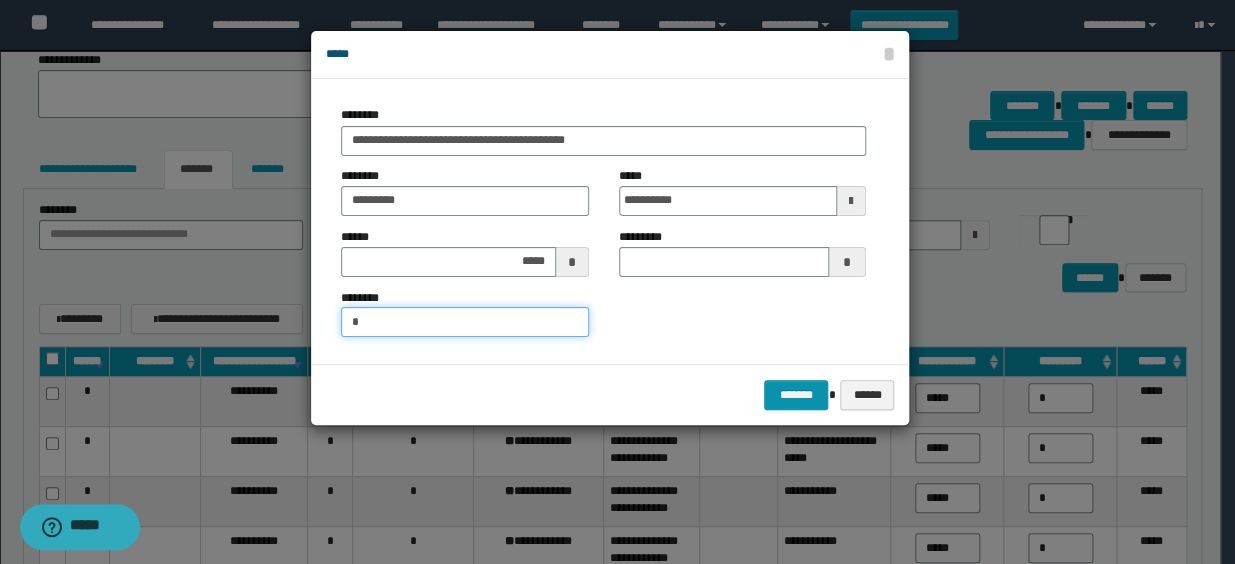 drag, startPoint x: 421, startPoint y: 335, endPoint x: 303, endPoint y: 323, distance: 118.6086 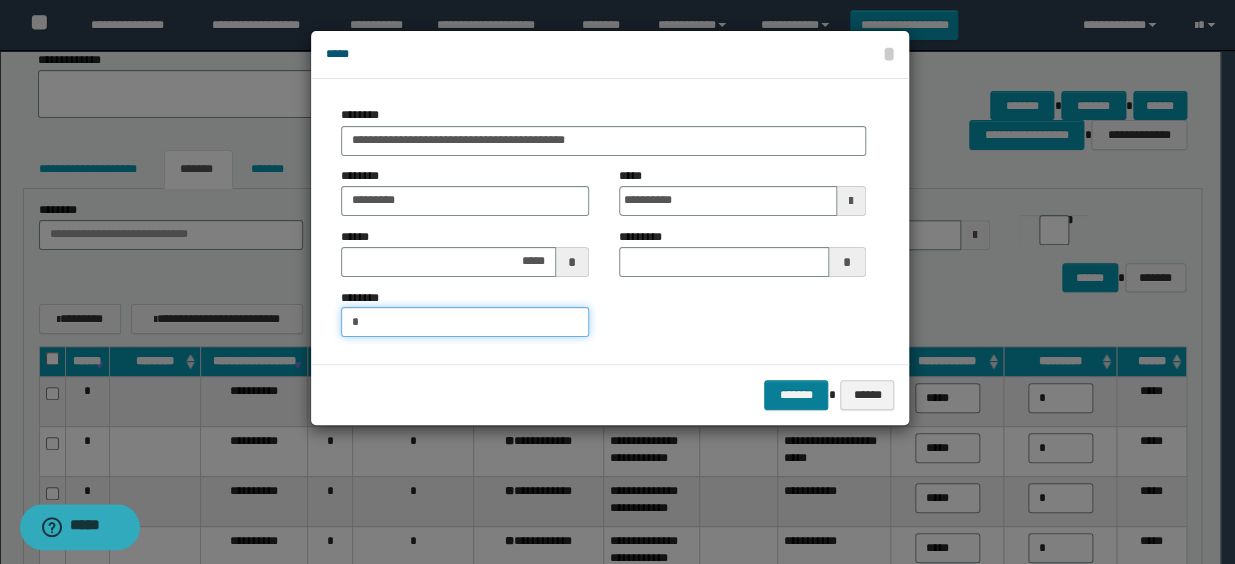 type on "*" 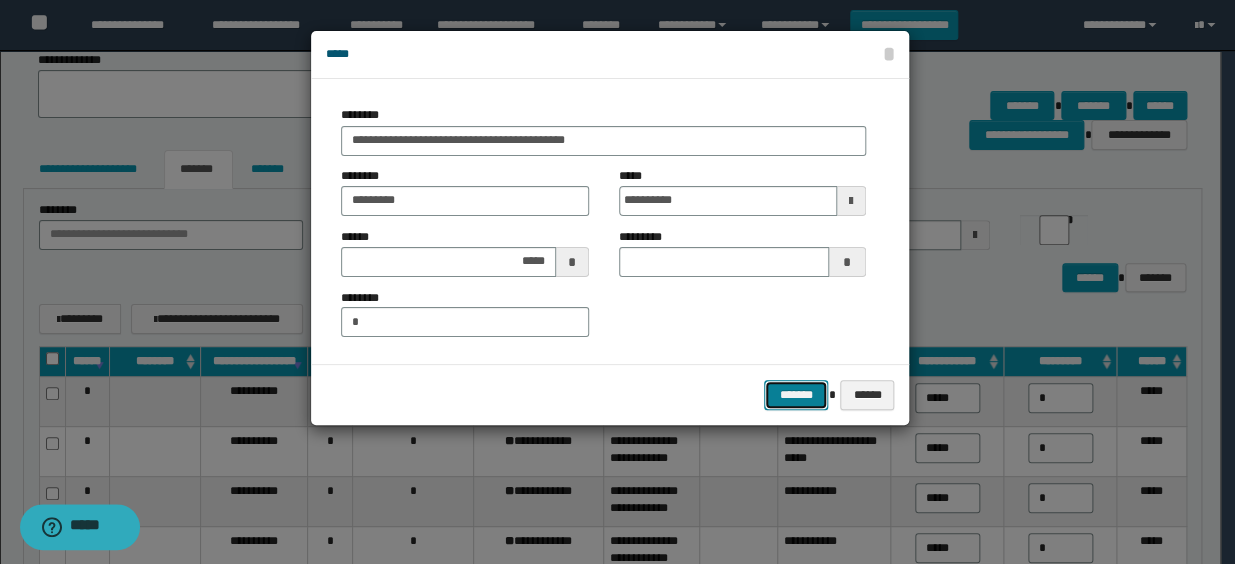 click on "*******" at bounding box center (796, 395) 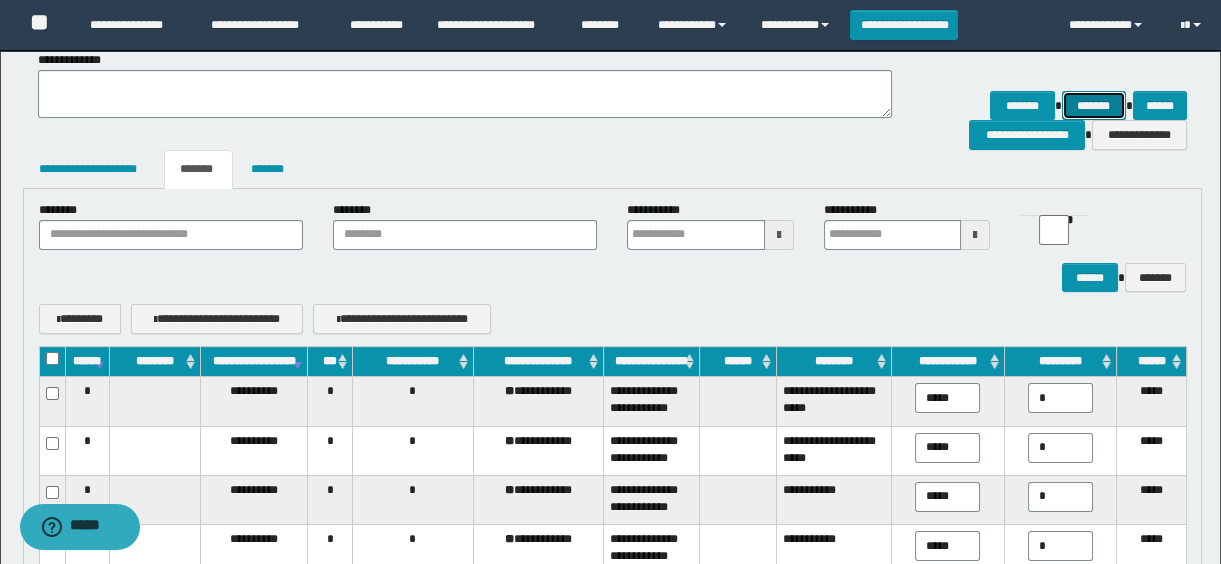 click on "*******" at bounding box center [1094, 106] 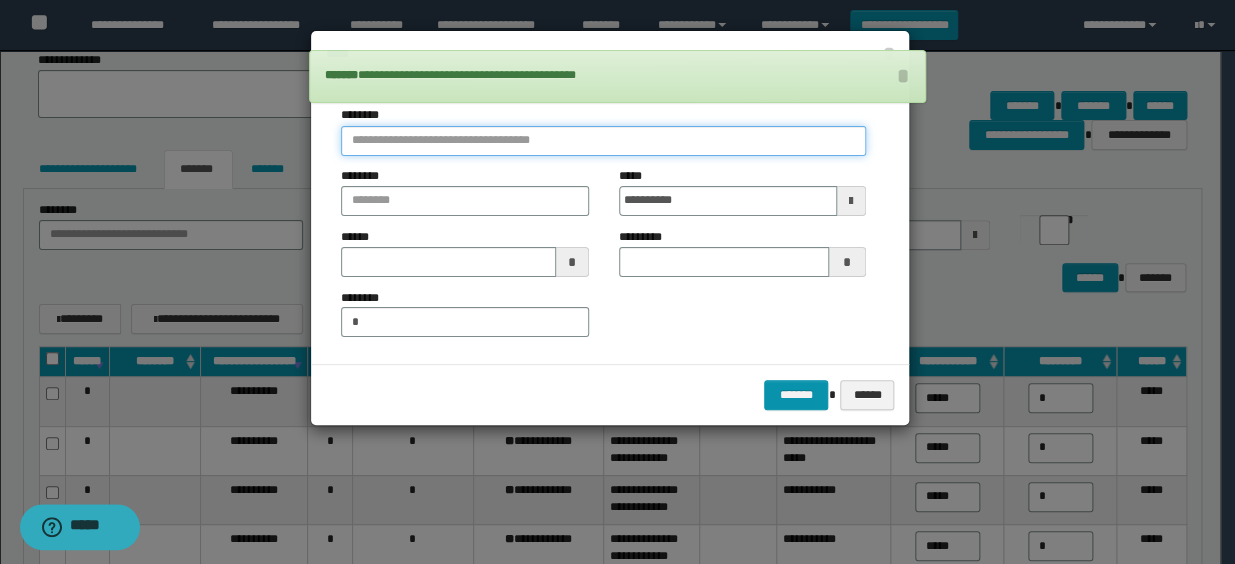 click at bounding box center [603, 141] 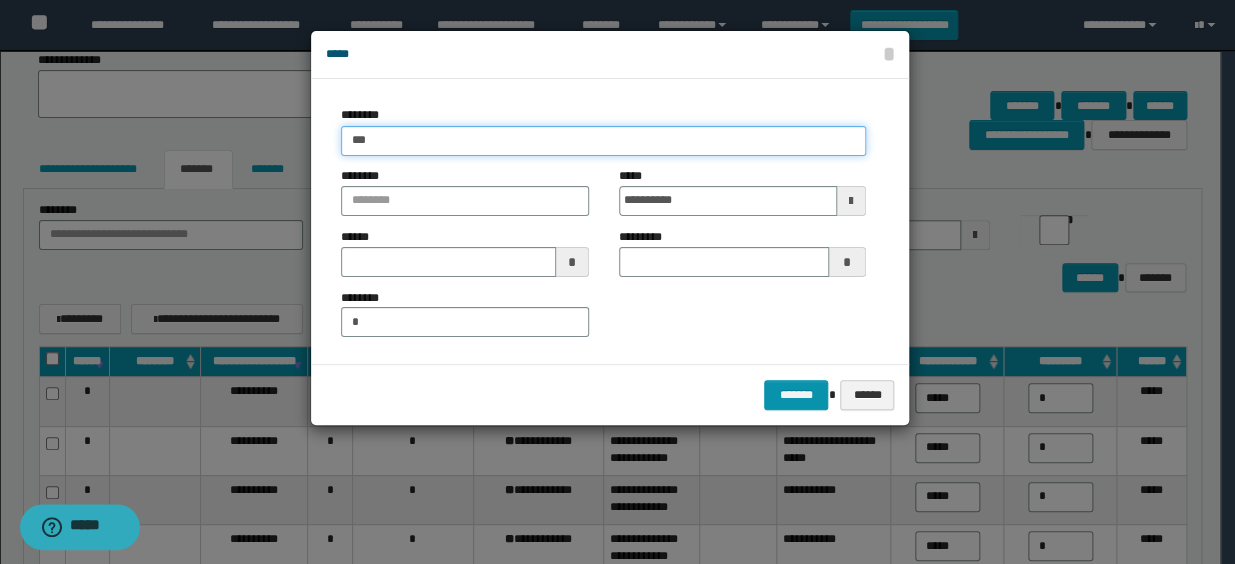 type on "****" 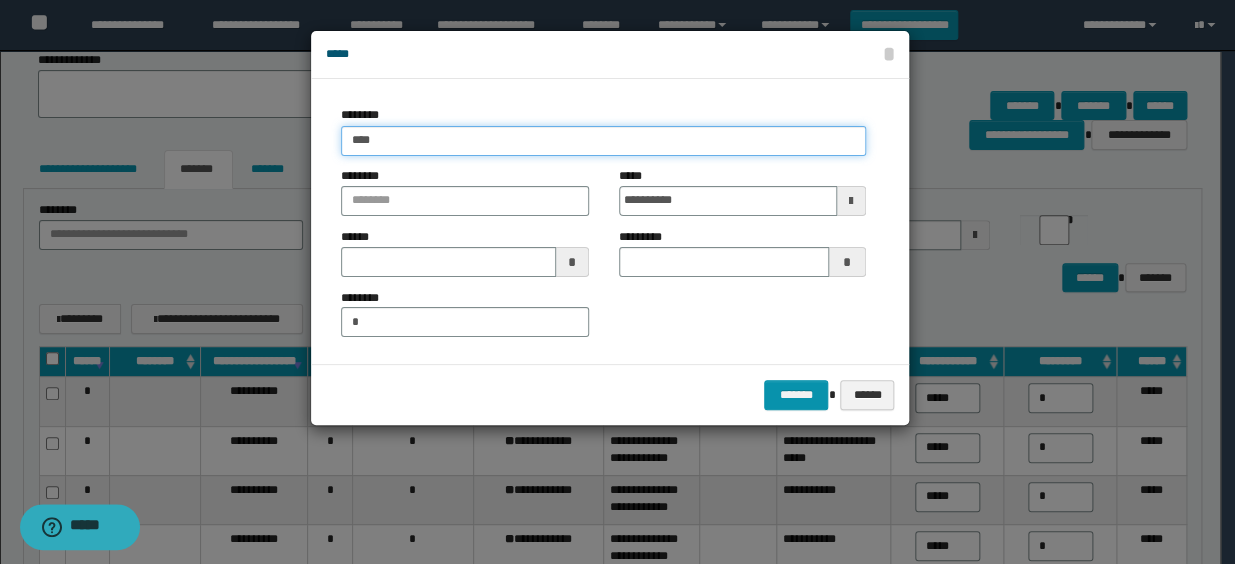 type on "****" 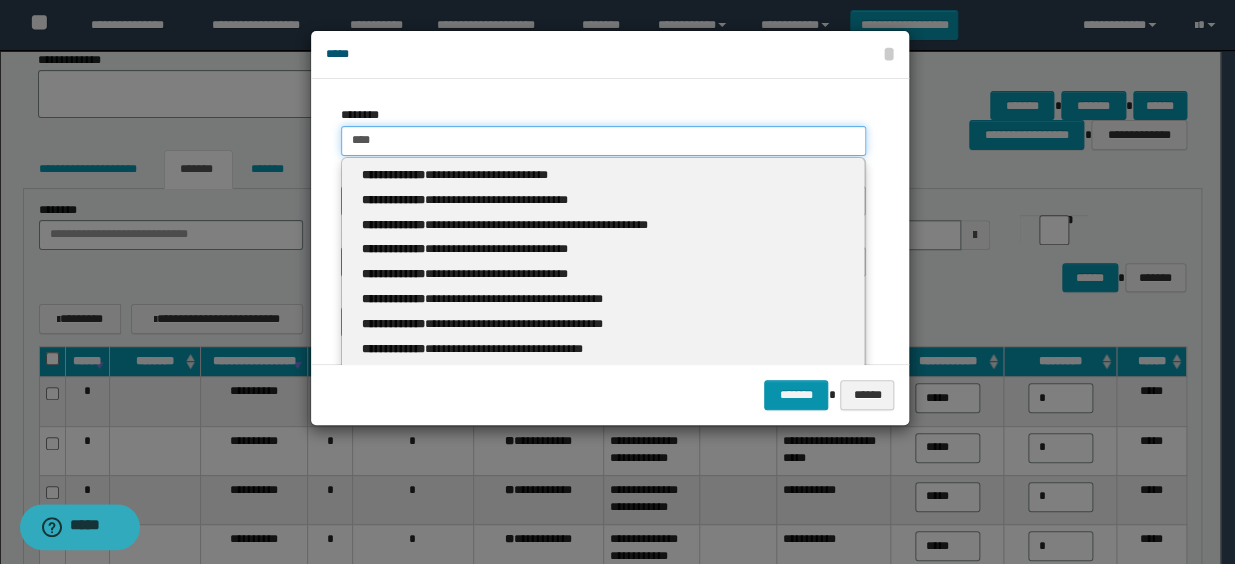 type 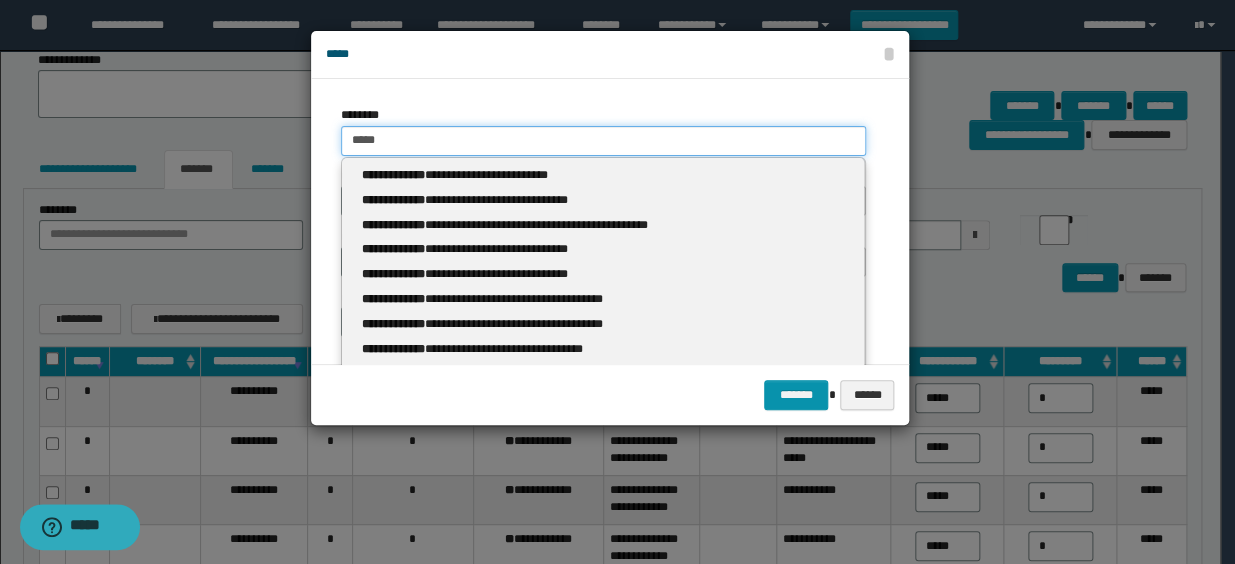 type on "*****" 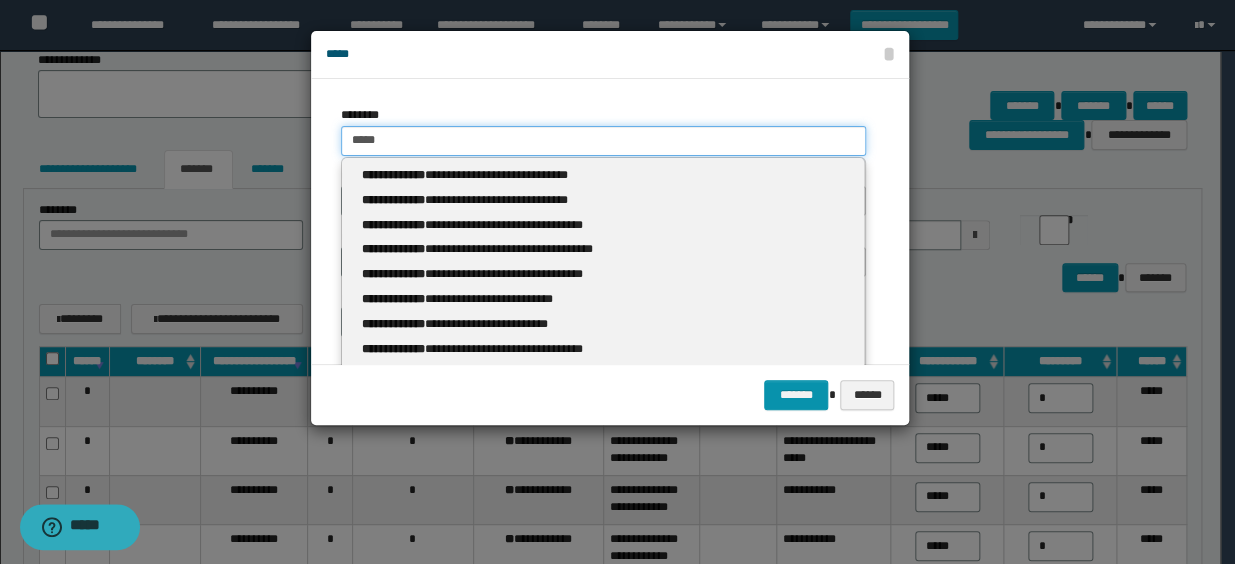 type 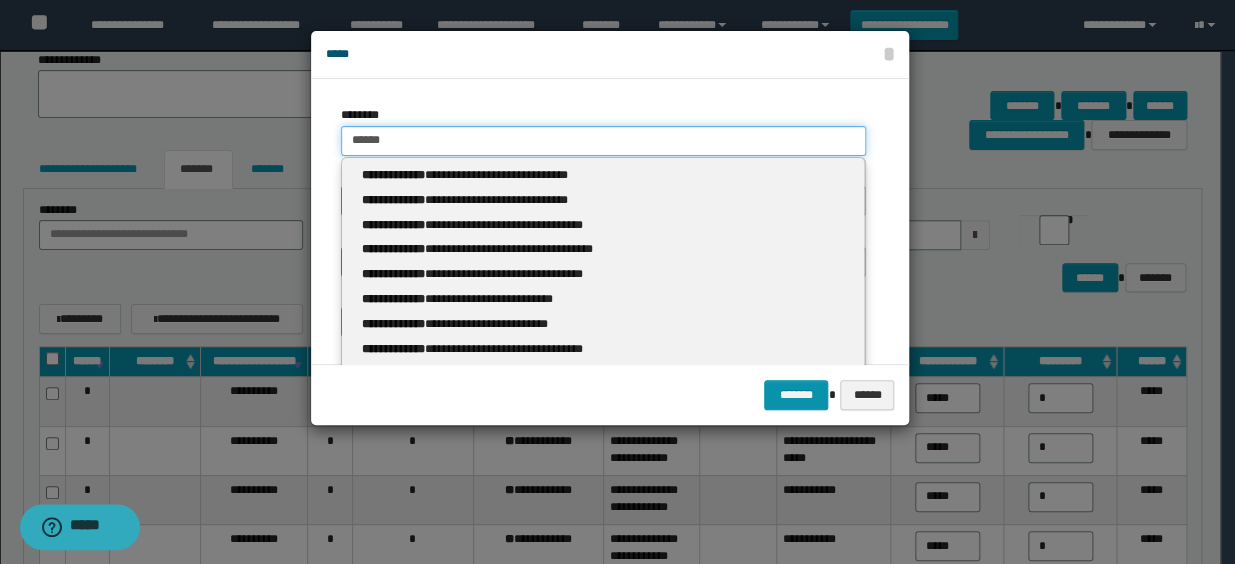 type on "******" 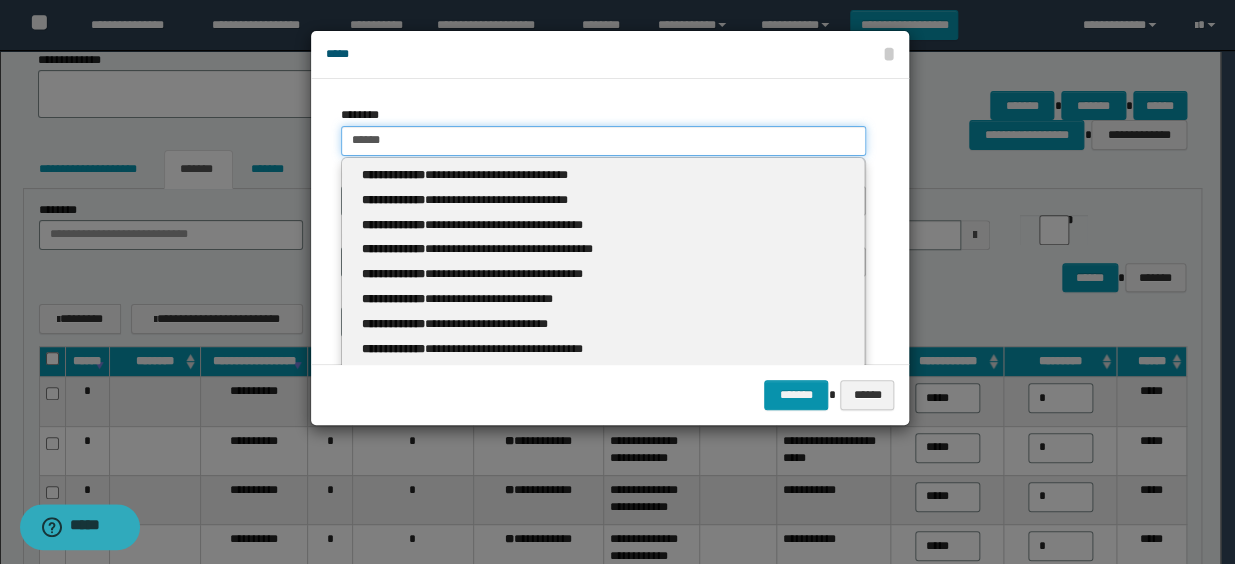 type 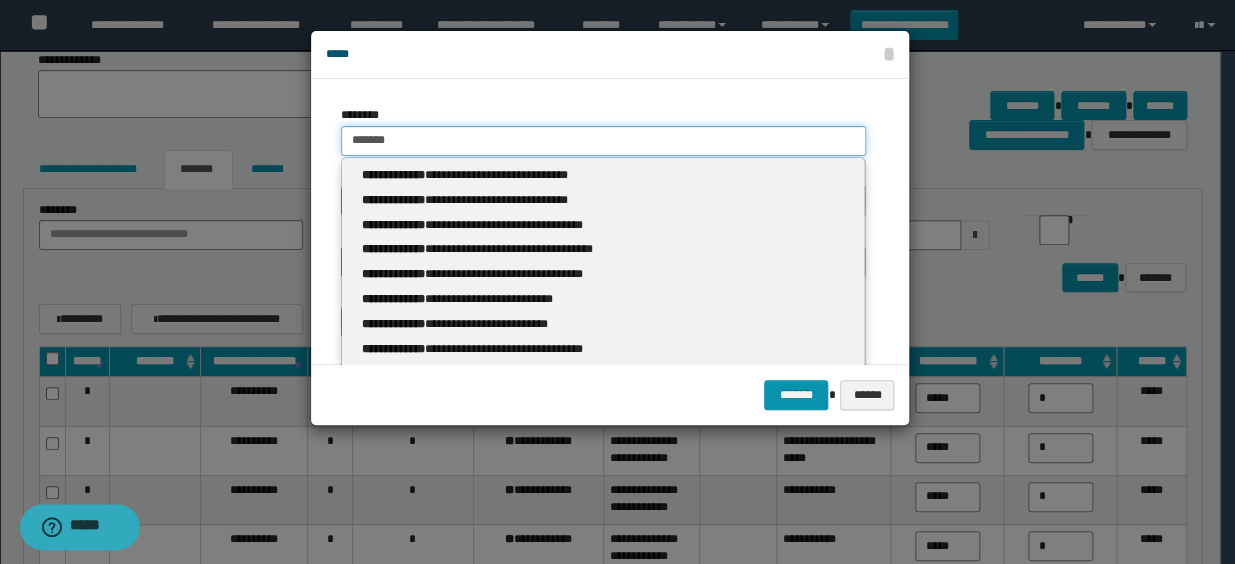 type on "*******" 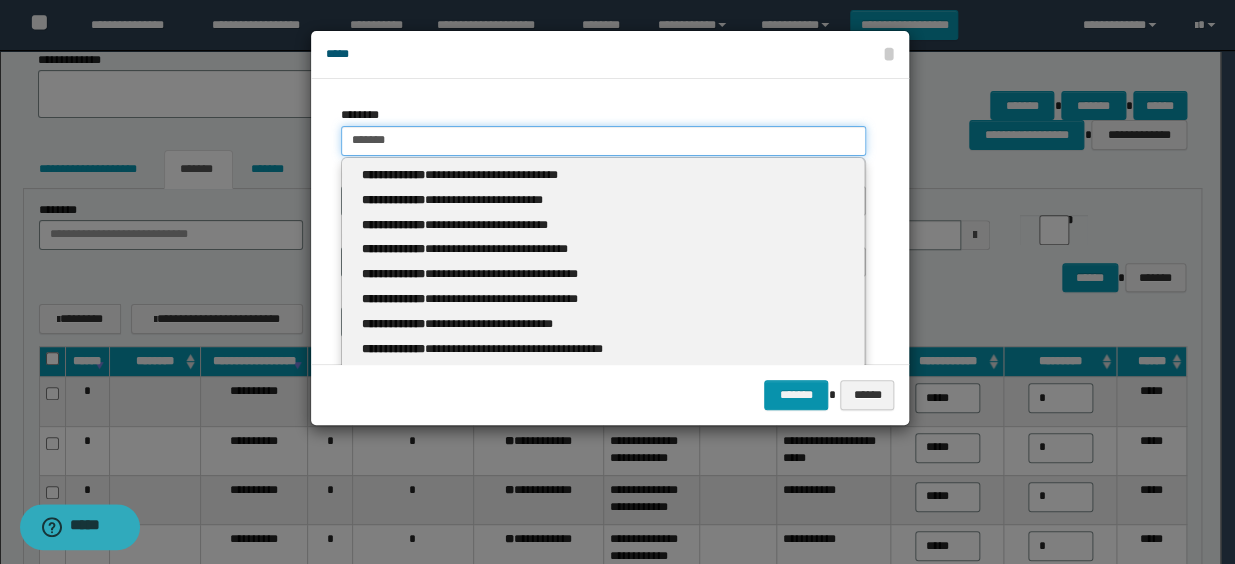 type 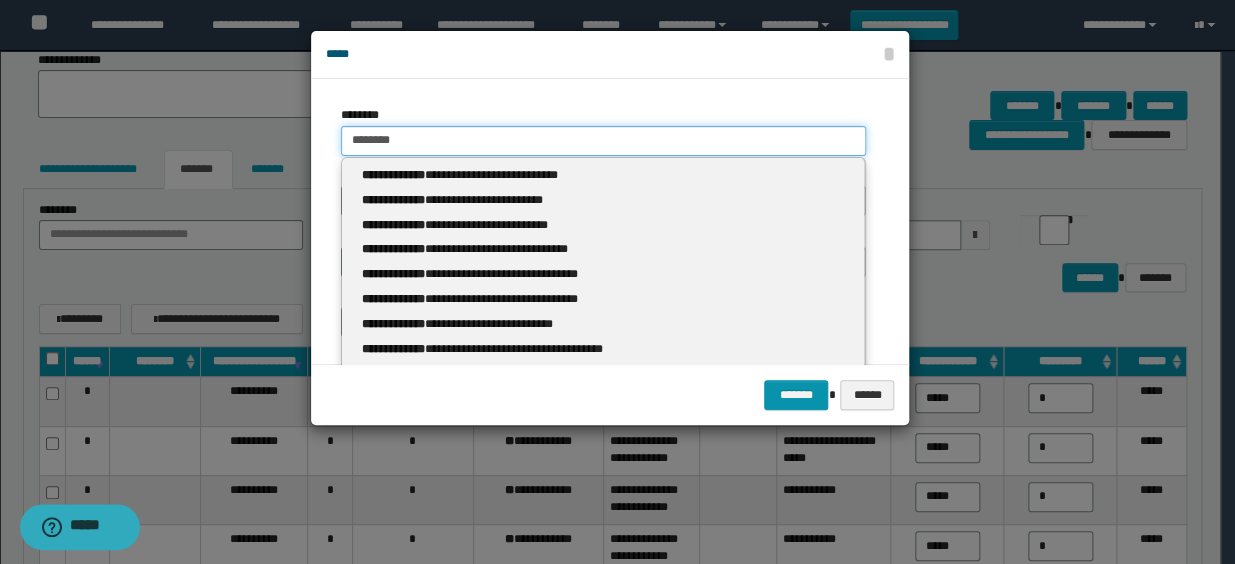 type on "********" 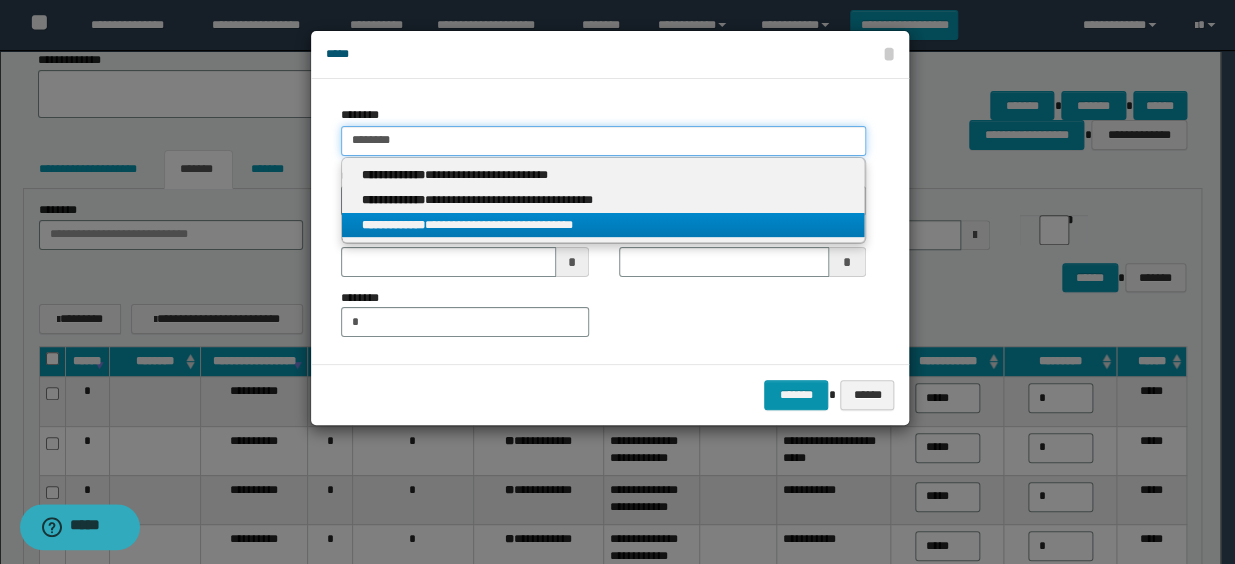 type on "********" 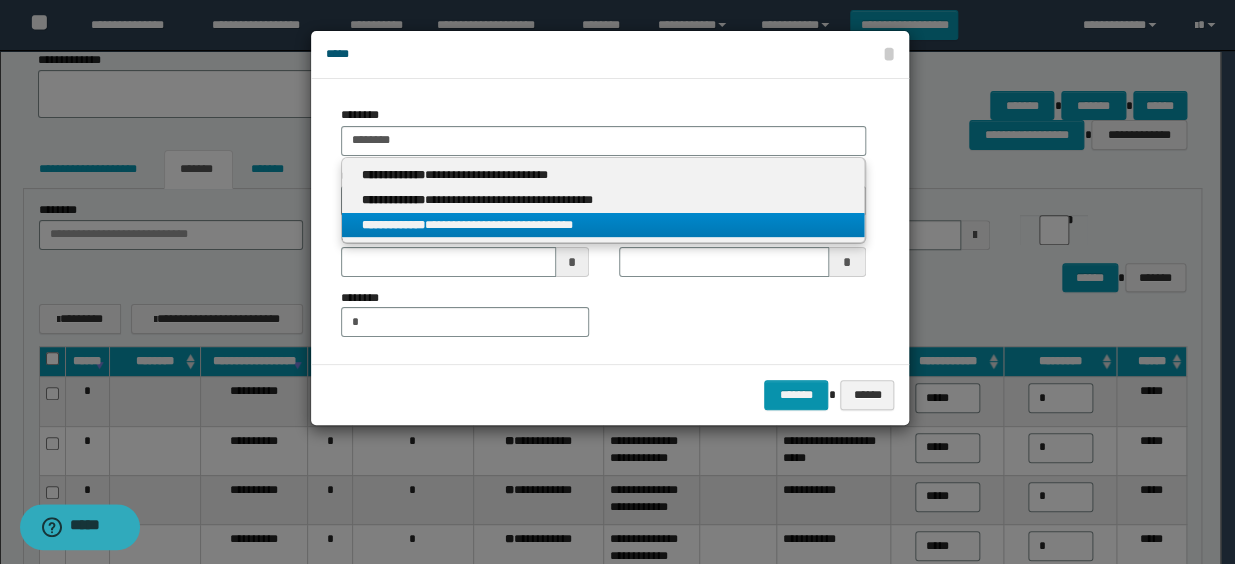 click on "**********" at bounding box center [603, 225] 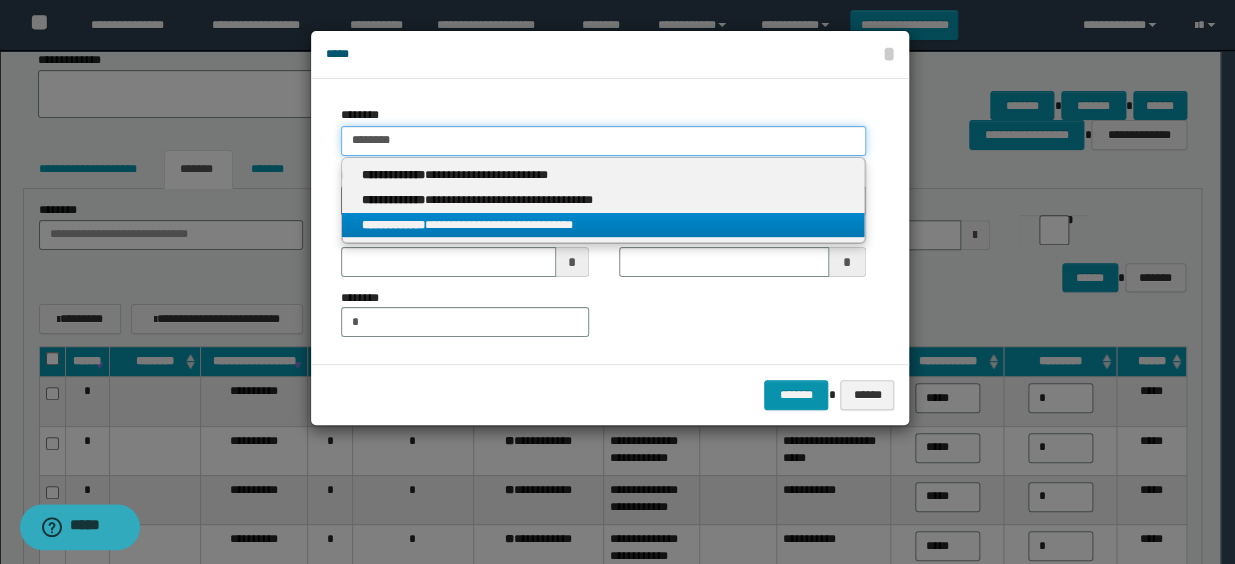 type 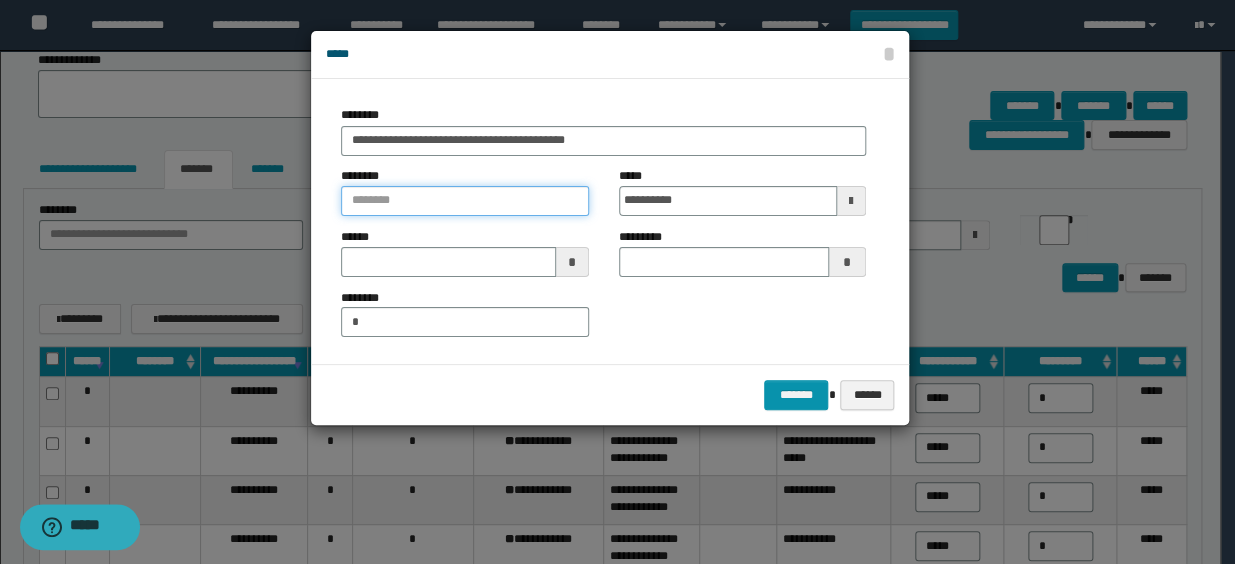 click at bounding box center [464, 201] 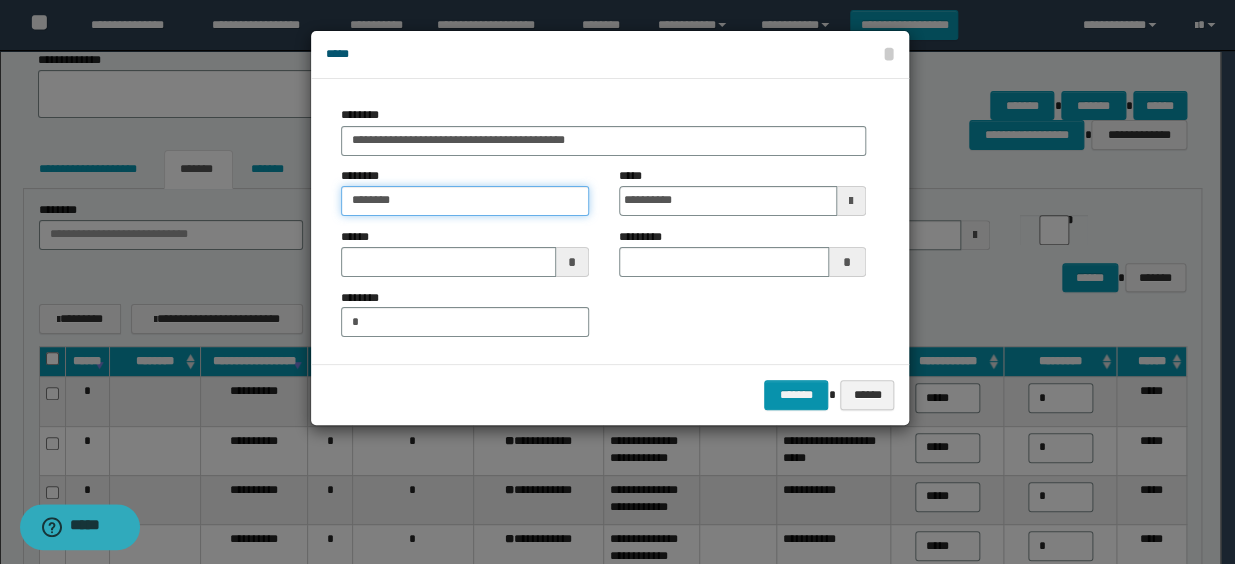 type on "********" 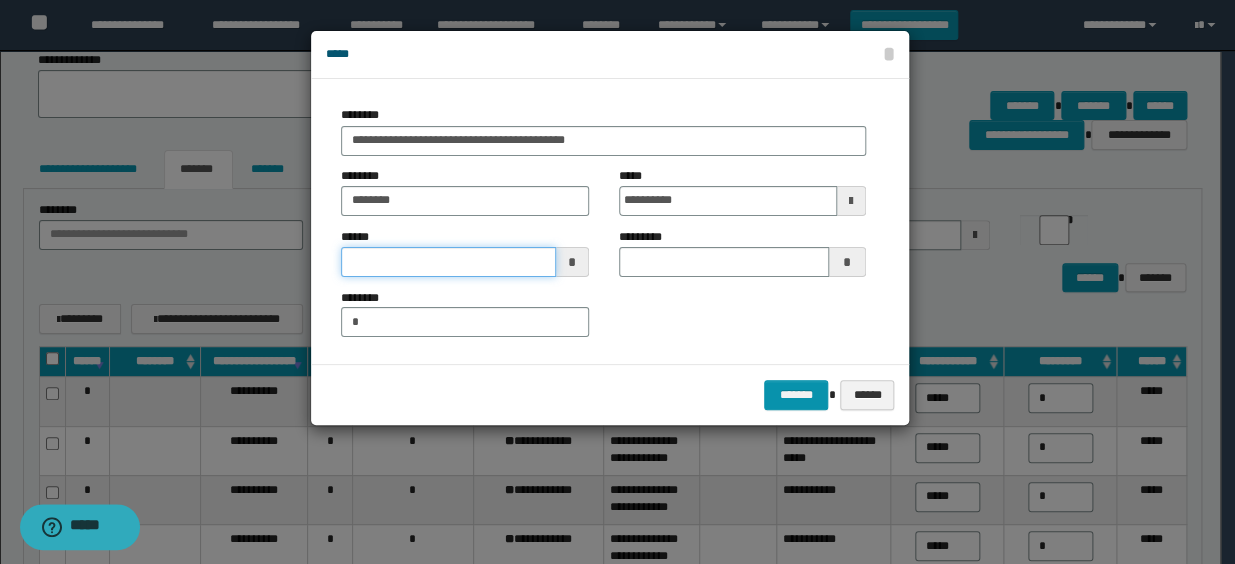 click at bounding box center [448, 262] 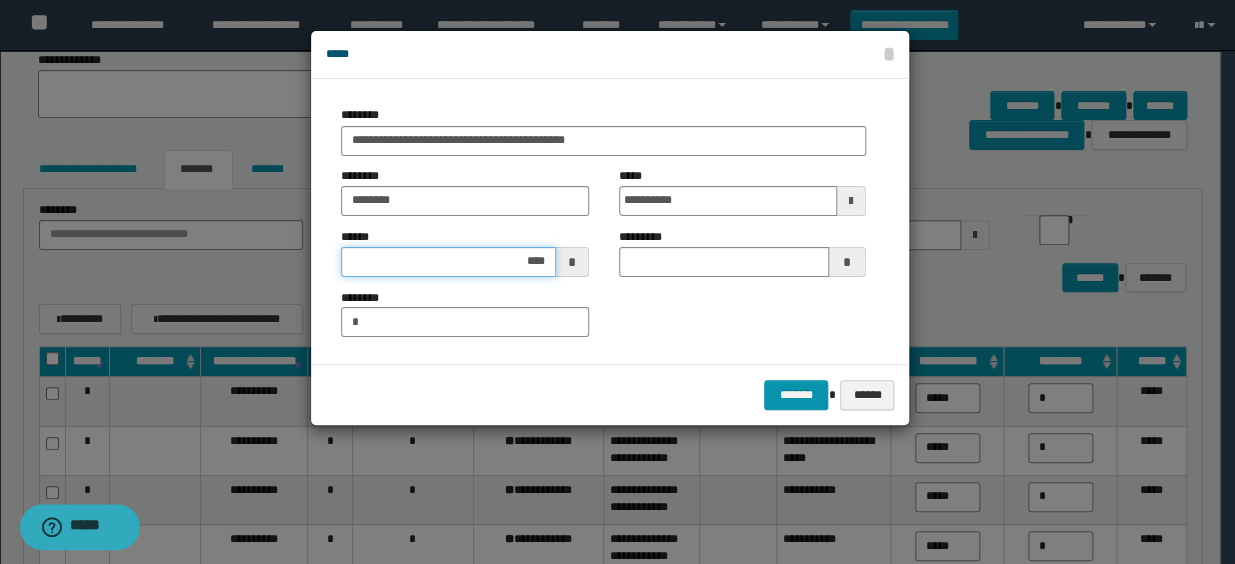 type on "*****" 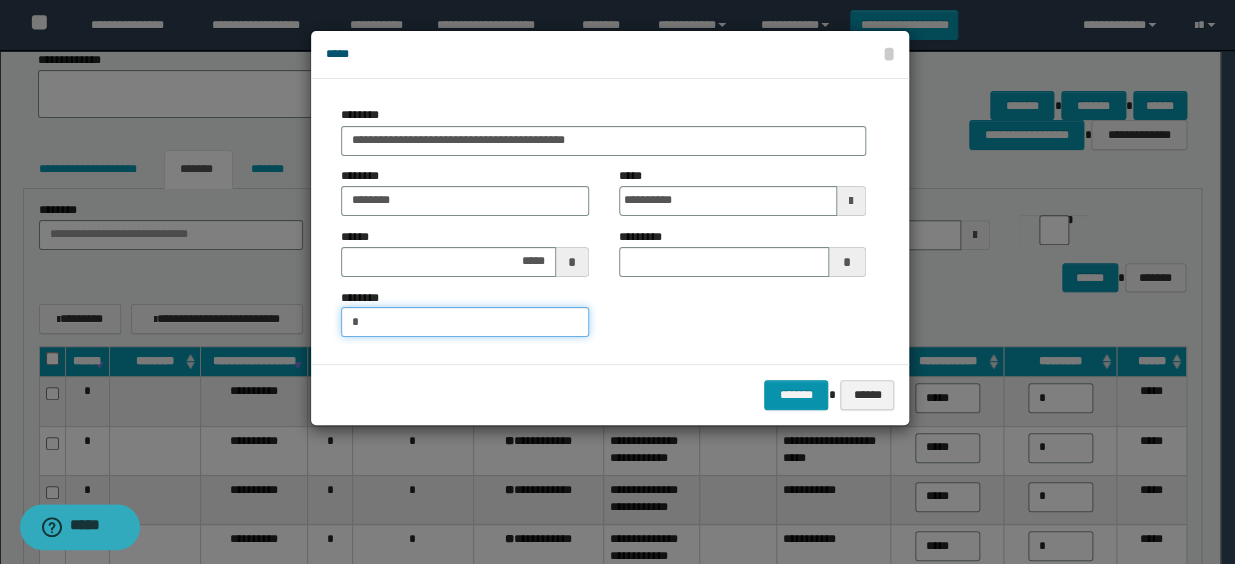 drag, startPoint x: 507, startPoint y: 320, endPoint x: 260, endPoint y: 315, distance: 247.0506 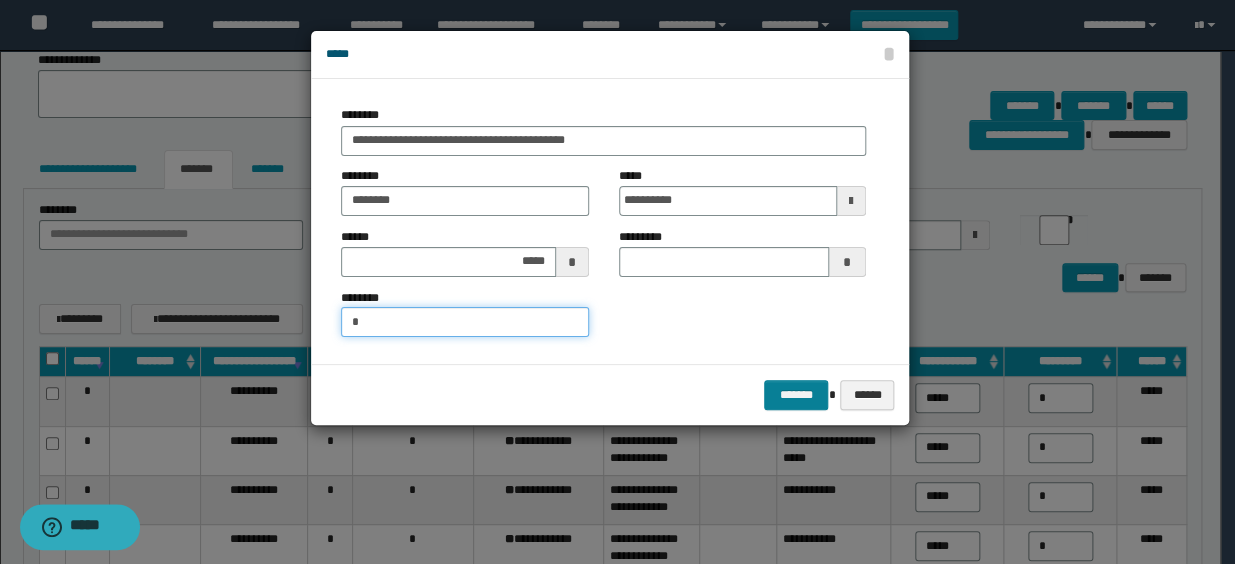 type on "*" 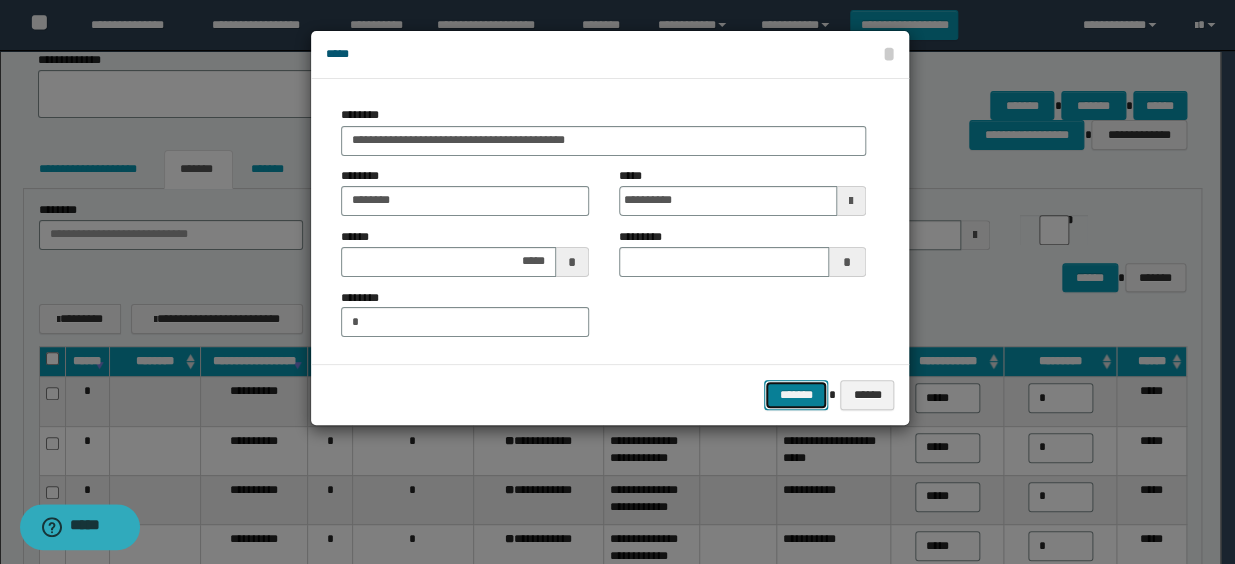 click on "*******" at bounding box center [796, 395] 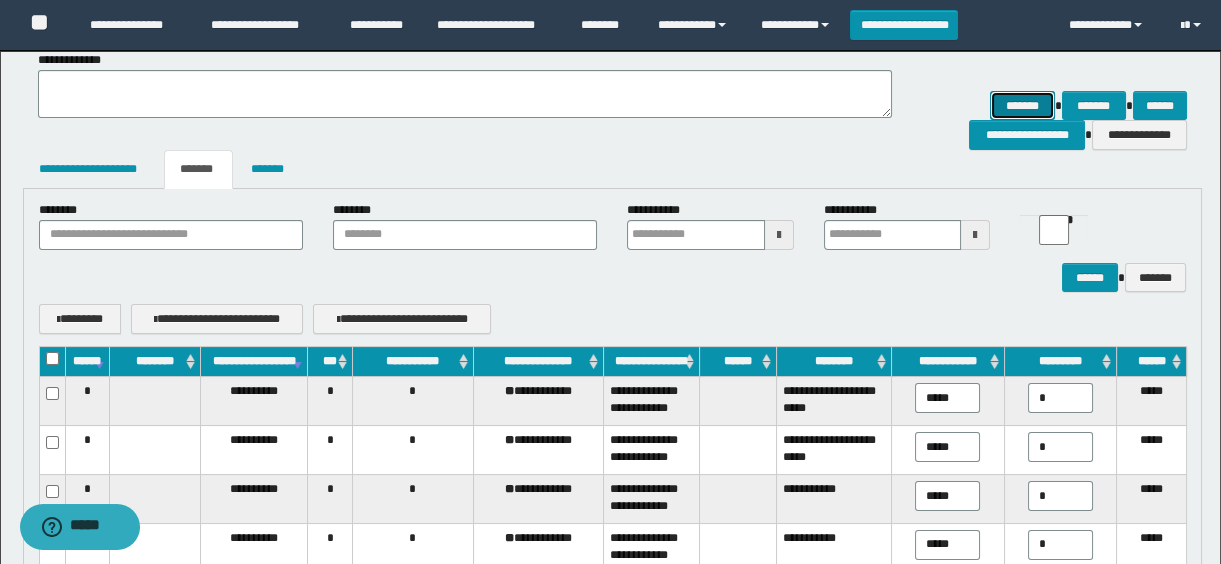 click on "*******" at bounding box center (1022, 106) 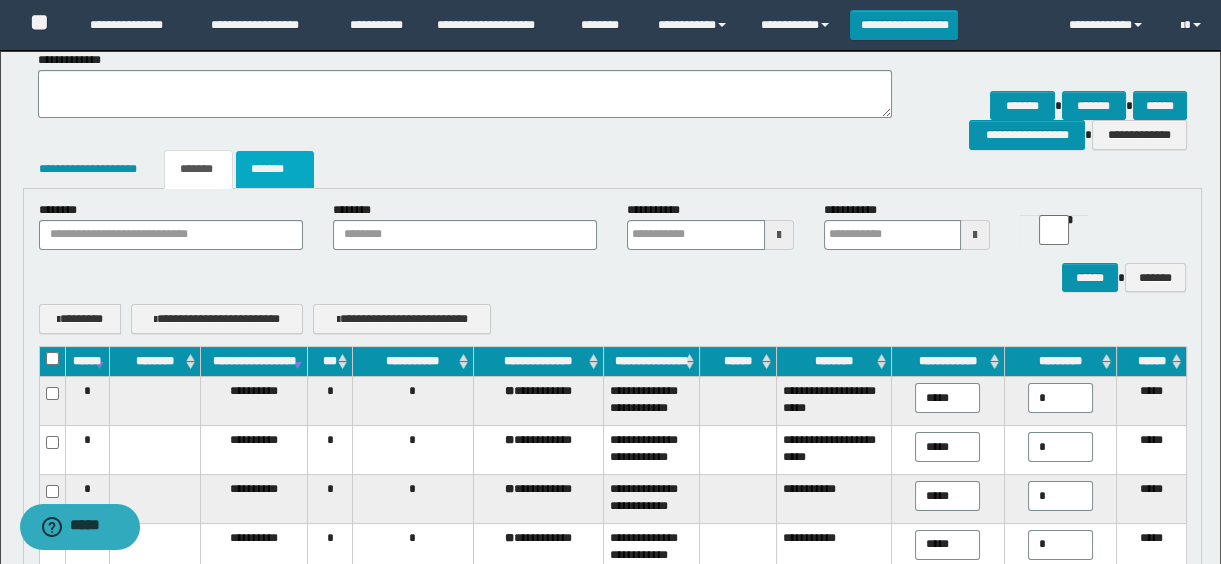 click on "*******" at bounding box center [275, 169] 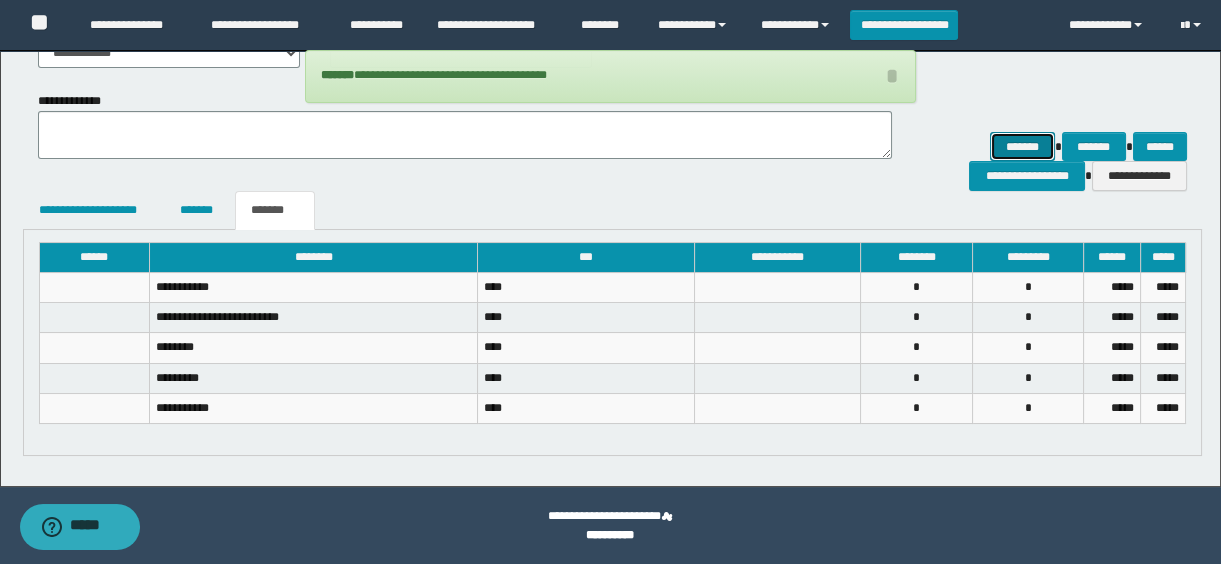 click on "*******" at bounding box center [1022, 147] 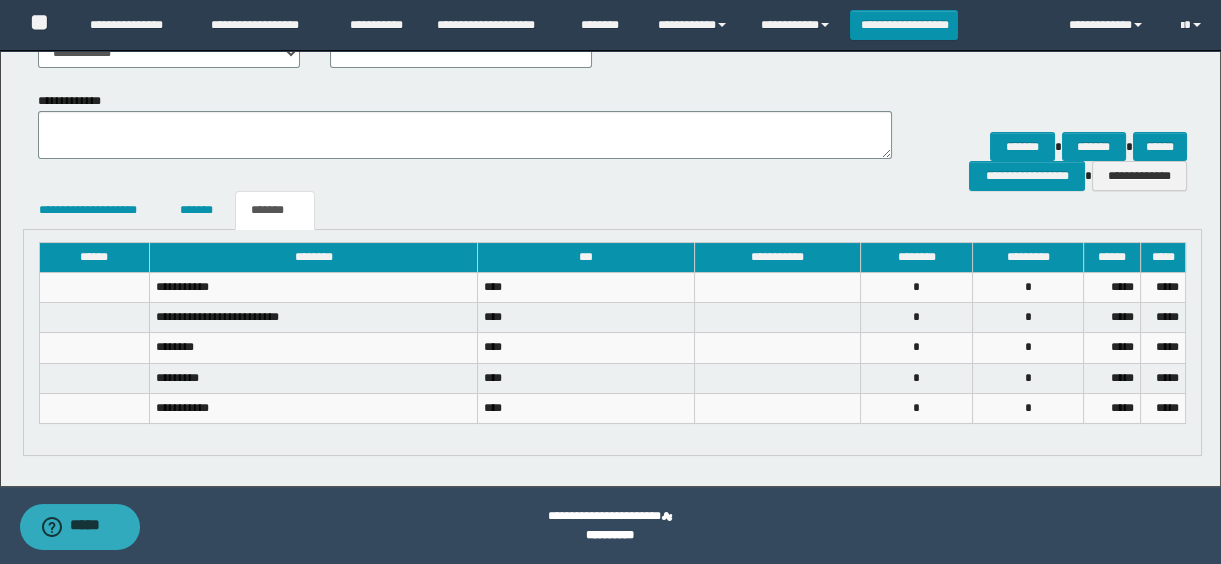 scroll, scrollTop: 0, scrollLeft: 0, axis: both 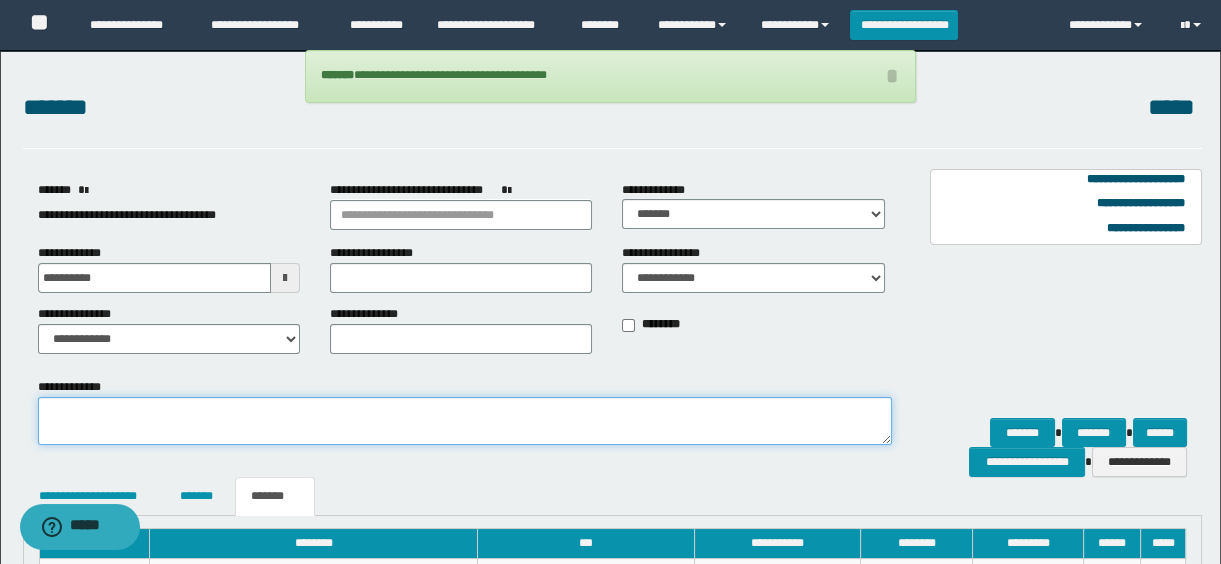 click on "**********" at bounding box center [465, 421] 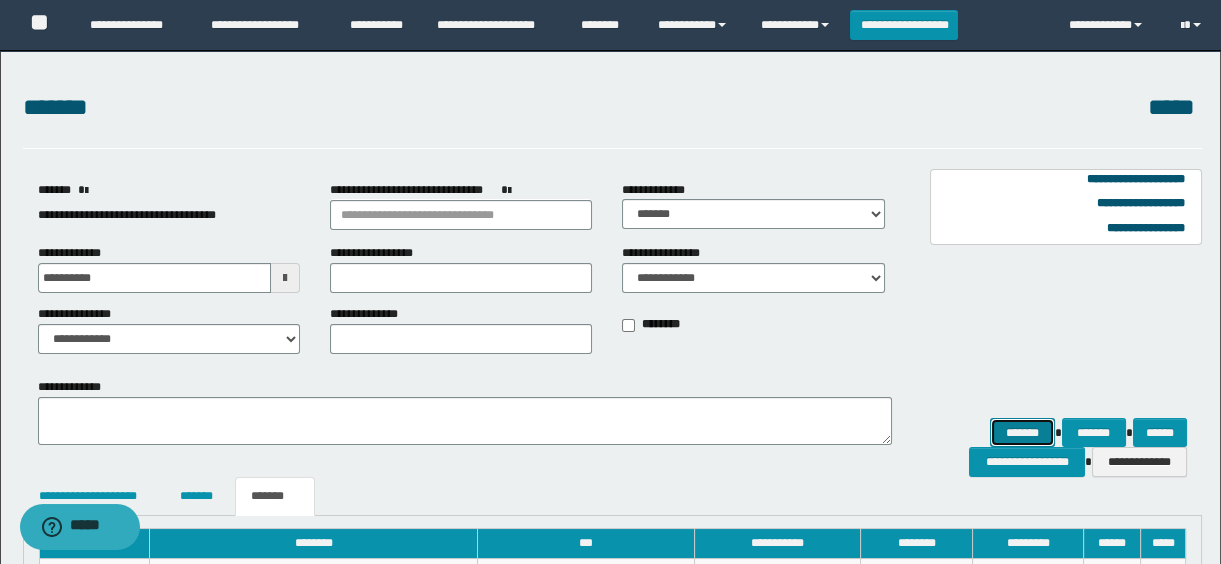 click on "*******" at bounding box center [1022, 433] 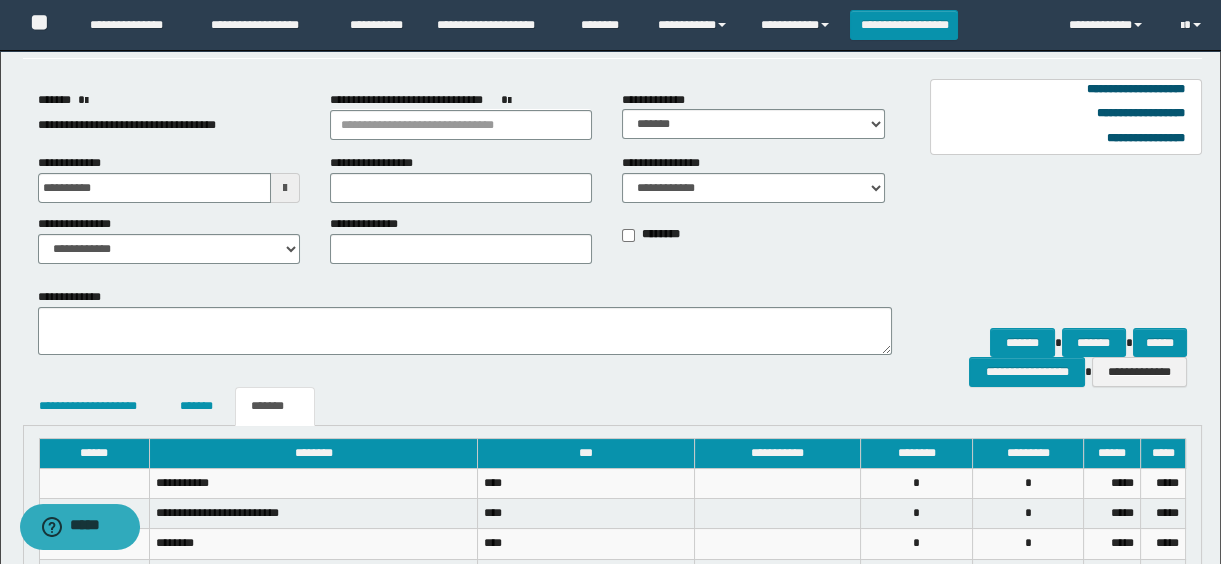 scroll, scrollTop: 181, scrollLeft: 0, axis: vertical 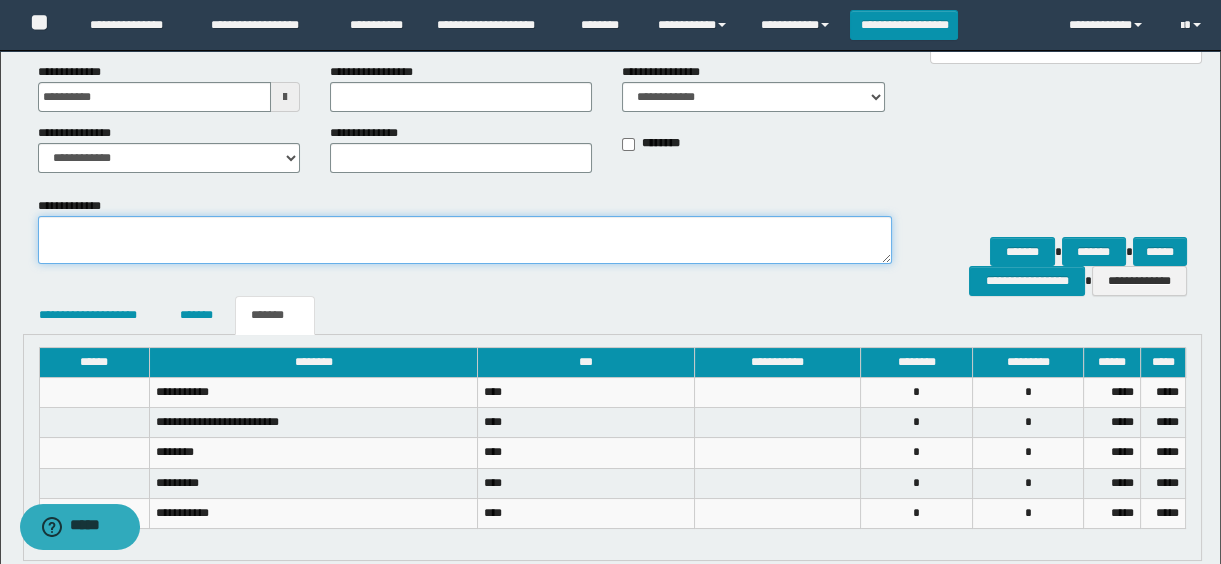 click on "**********" at bounding box center (465, 240) 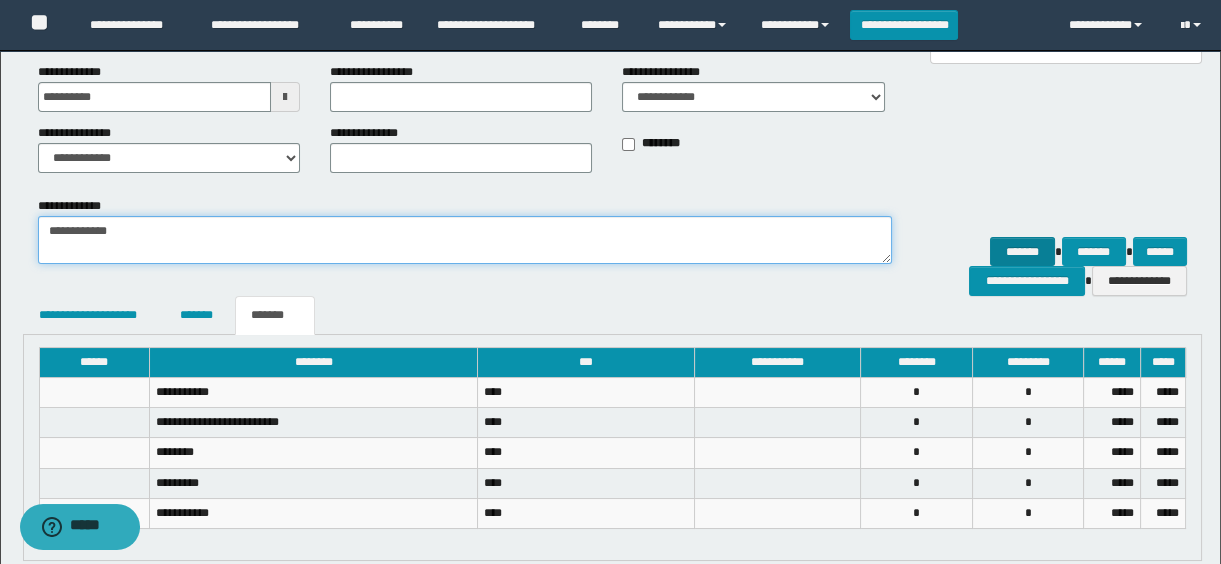type on "**********" 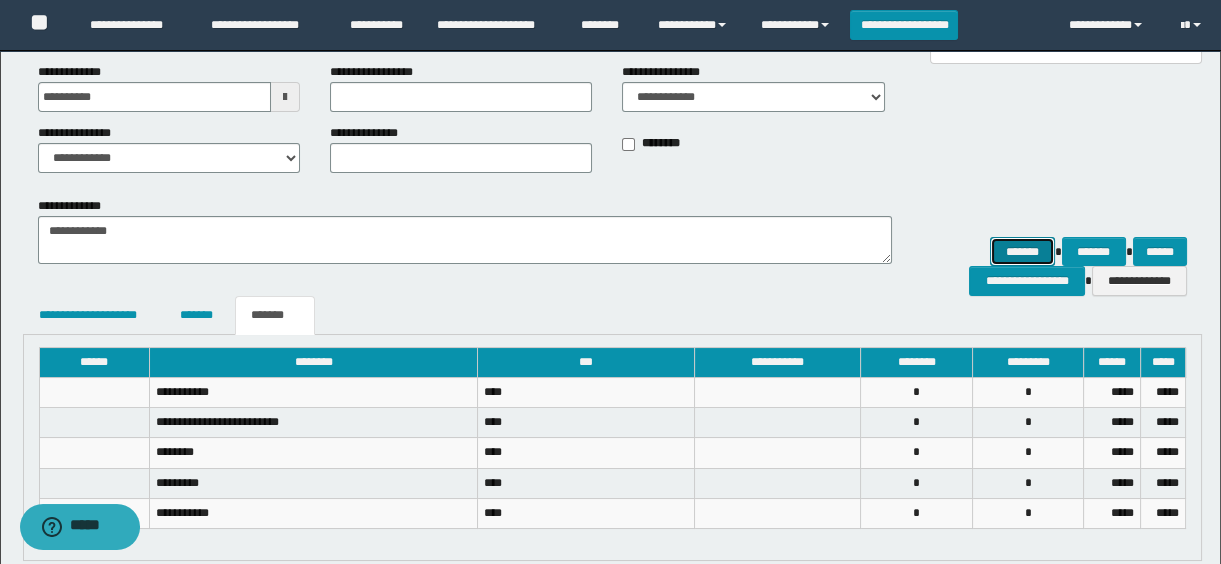 click on "*******" at bounding box center [1022, 252] 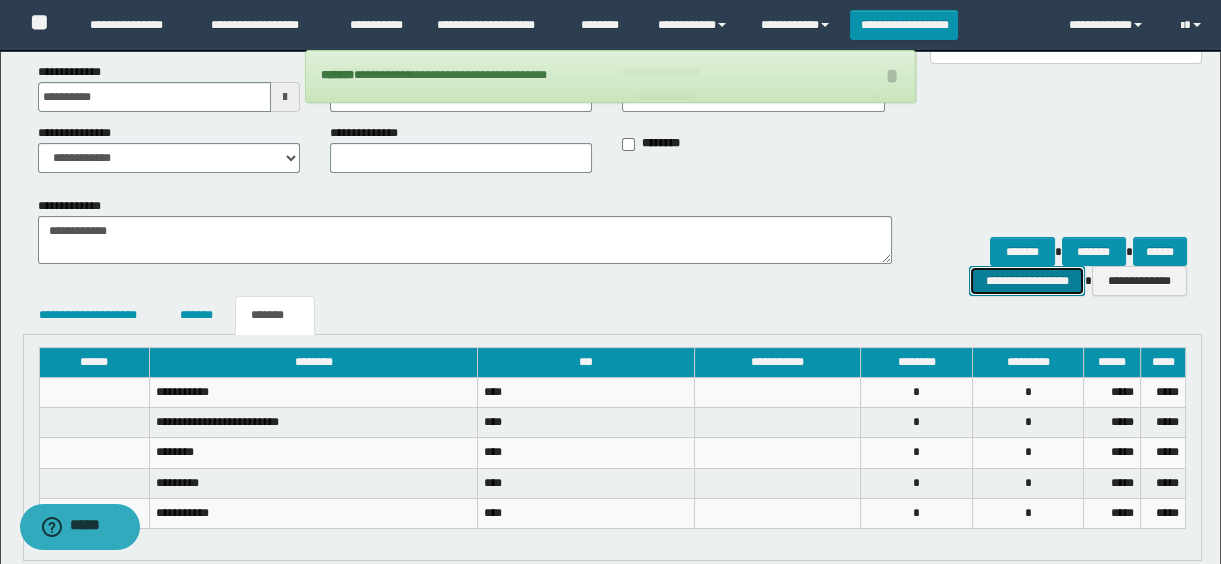 click on "**********" at bounding box center [1026, 281] 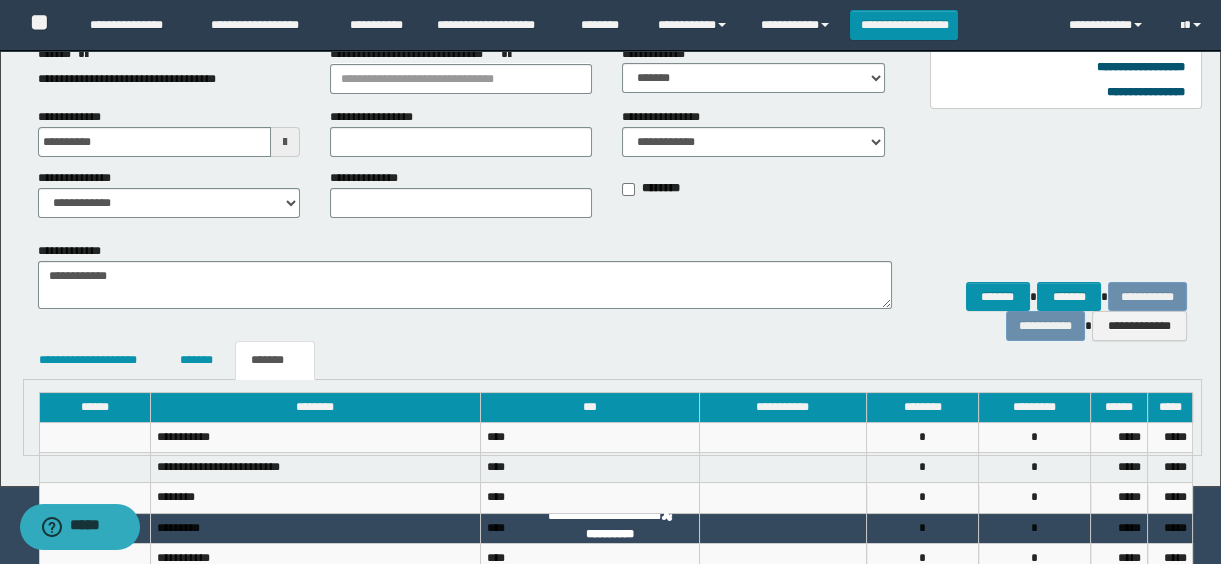 scroll, scrollTop: 181, scrollLeft: 0, axis: vertical 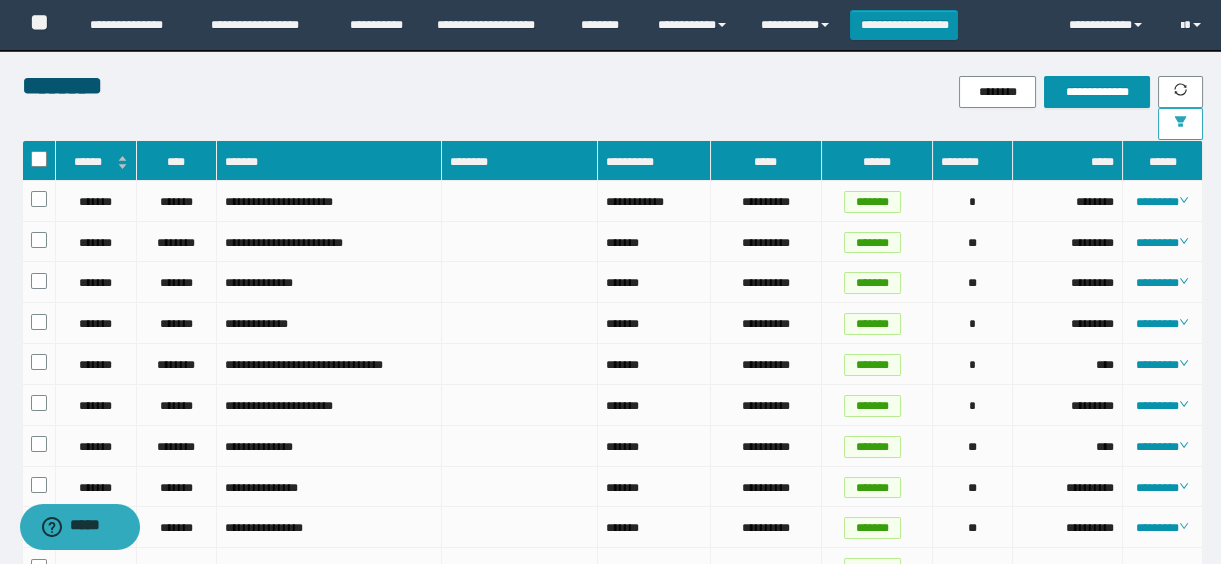 click at bounding box center (1180, 124) 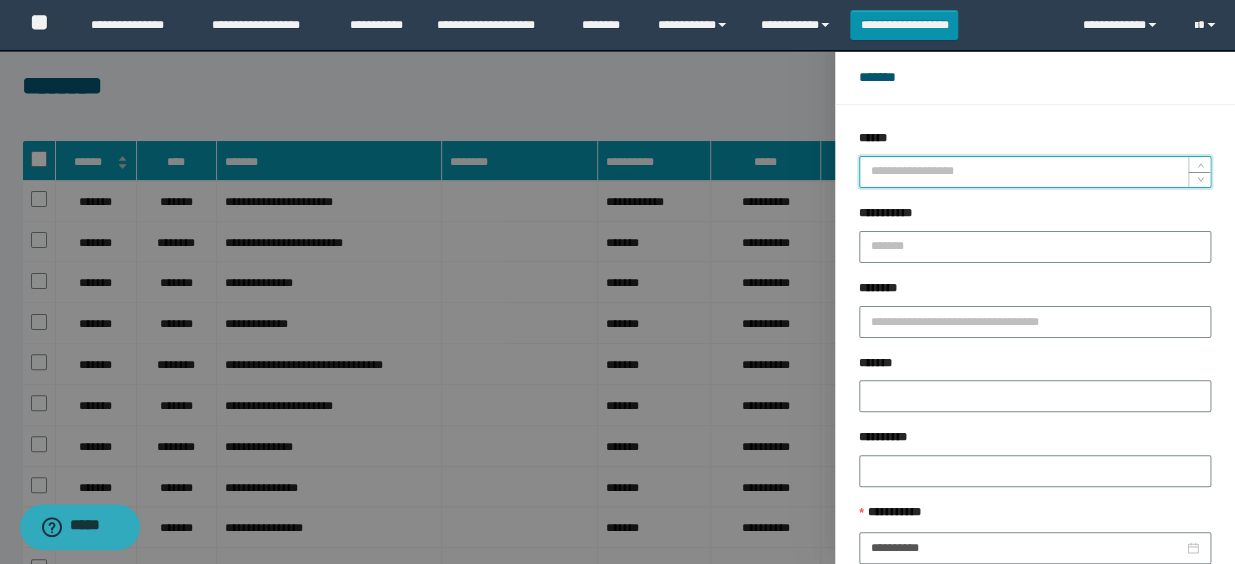 click on "******" at bounding box center (1035, 172) 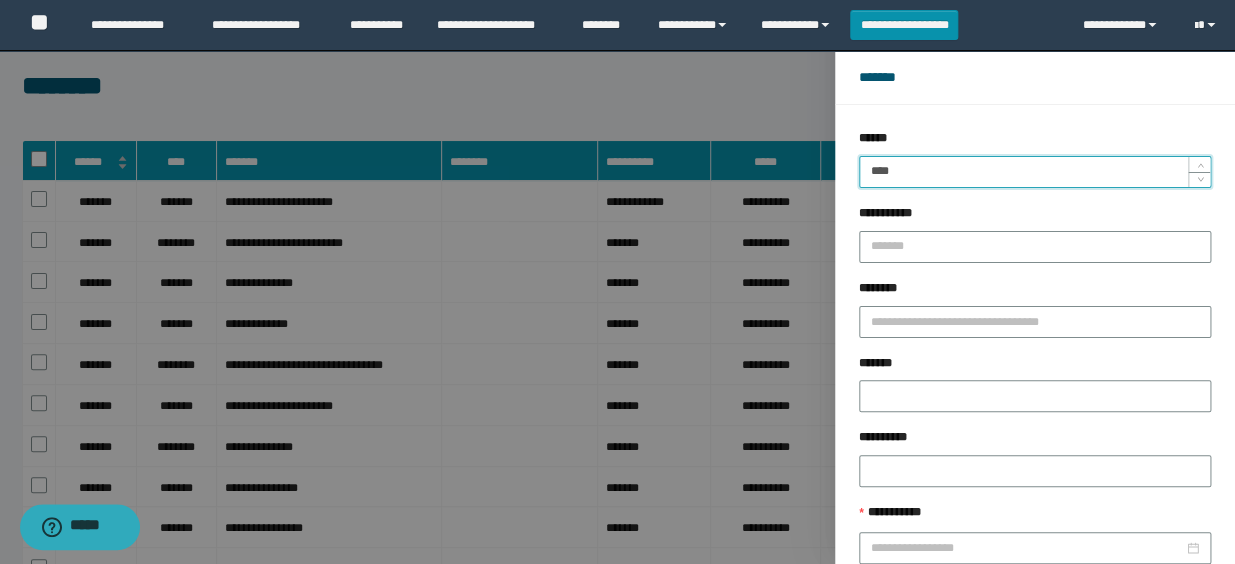type on "****" 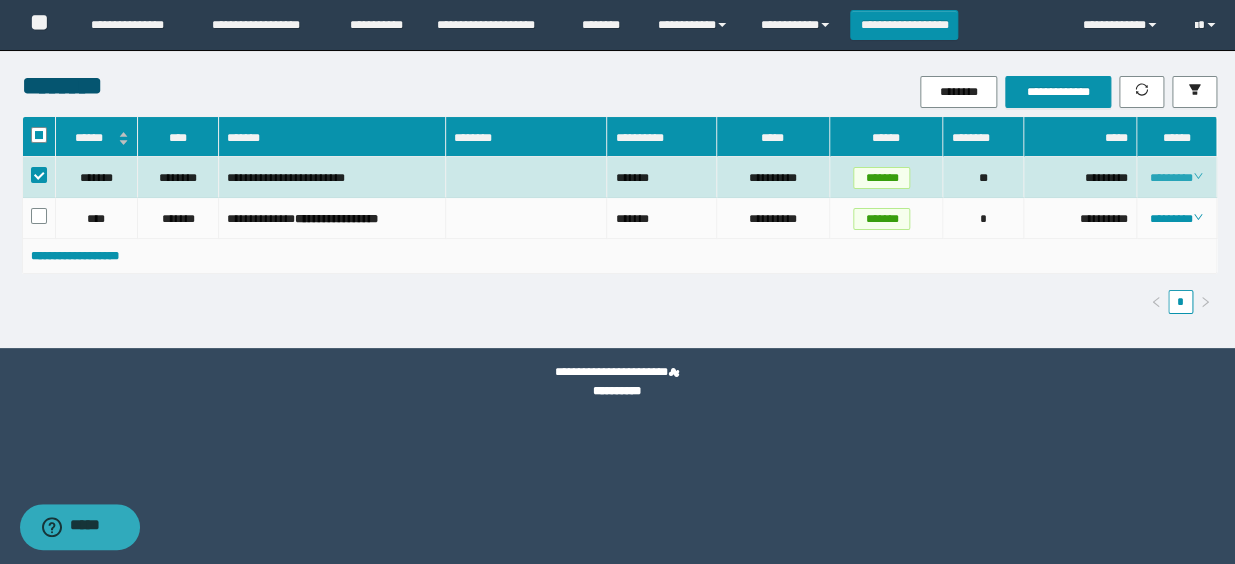 click on "********" at bounding box center [1176, 178] 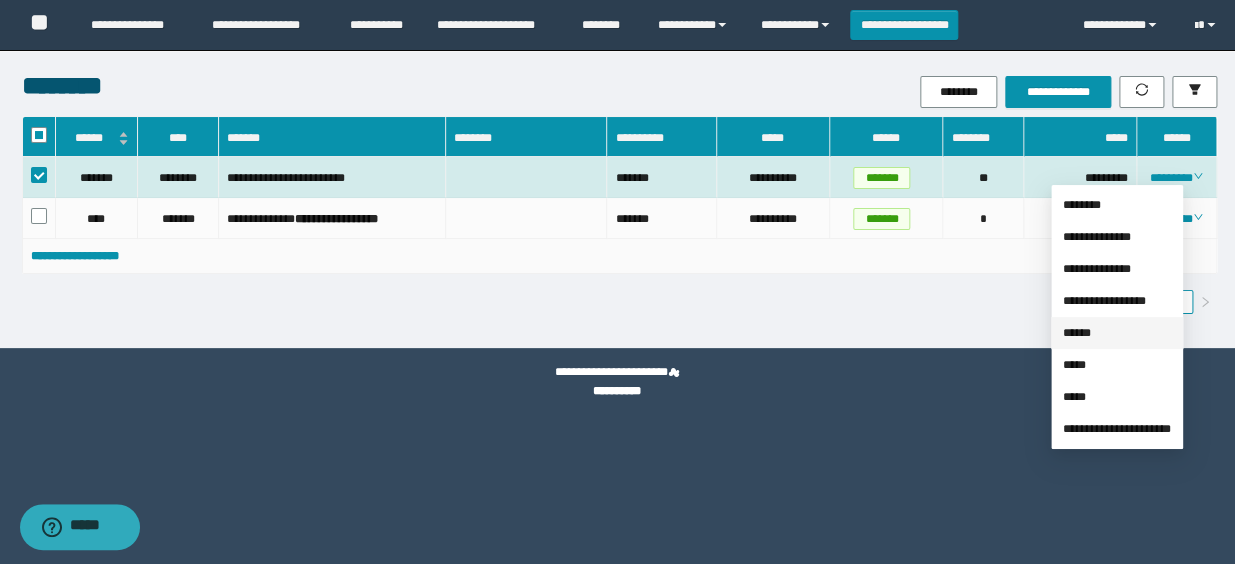 click on "******" at bounding box center [1077, 333] 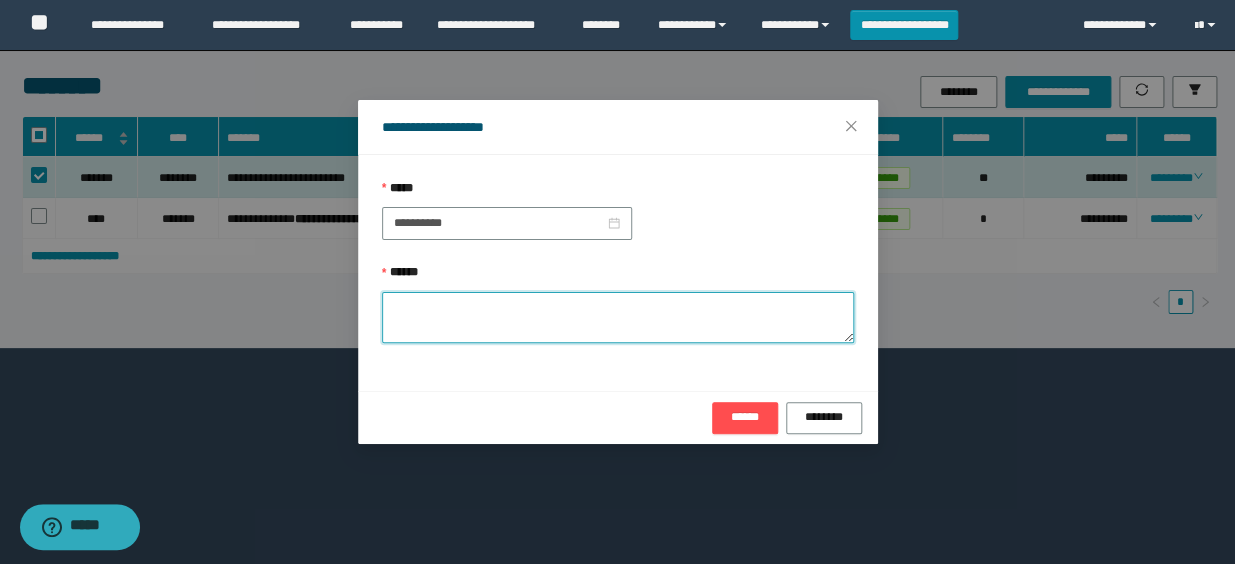 click on "******" at bounding box center [618, 317] 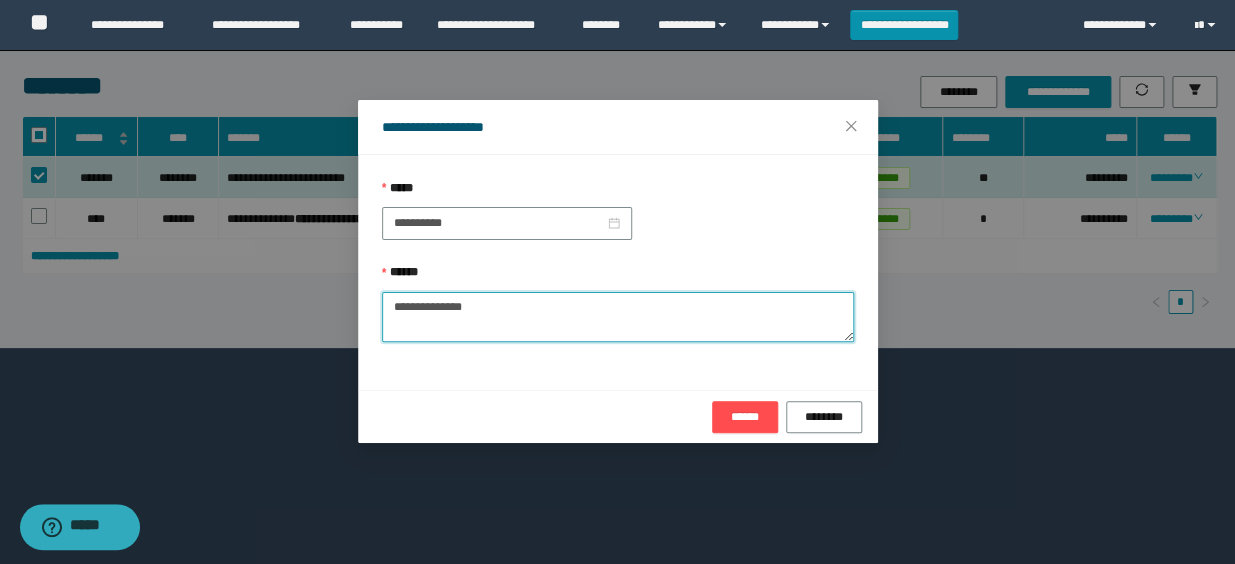 click on "**********" at bounding box center [618, 317] 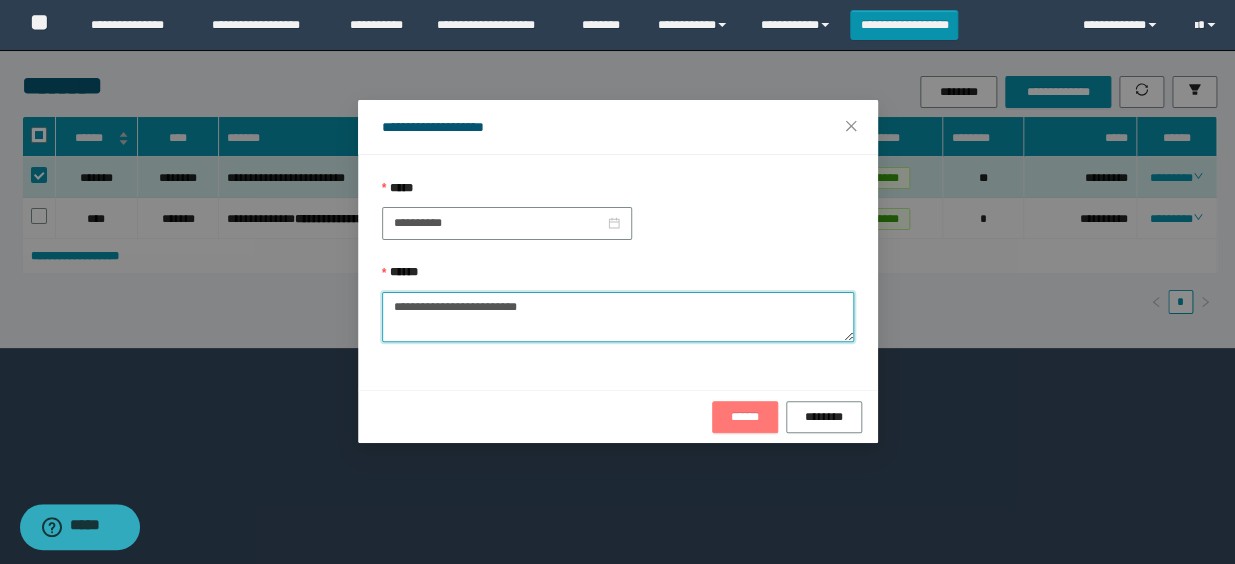 type on "**********" 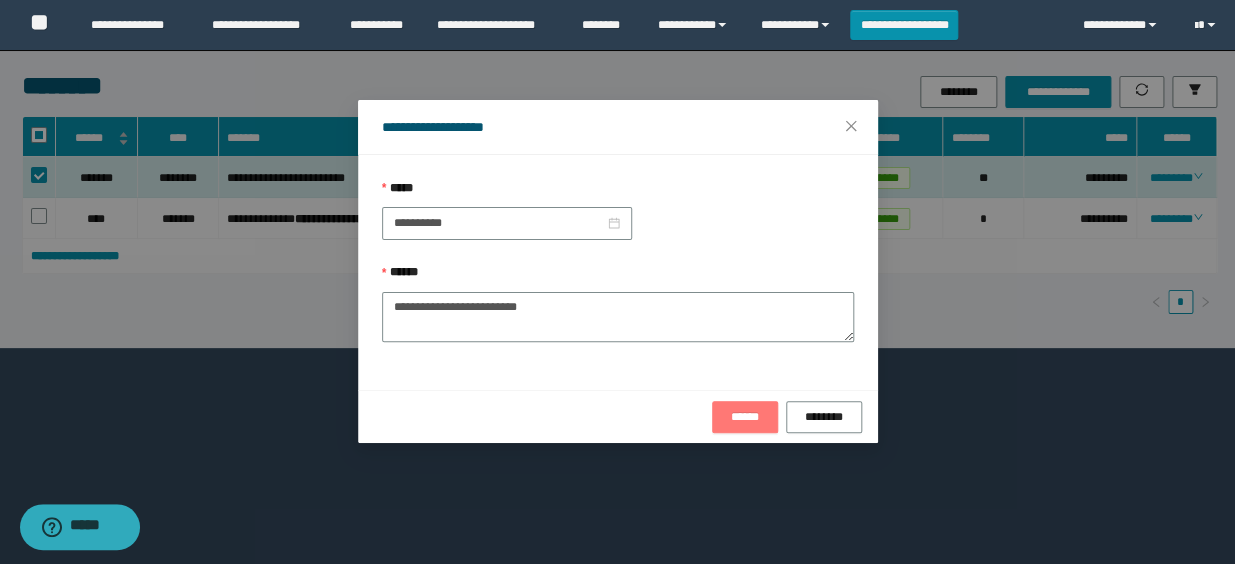 click on "******" at bounding box center [744, 417] 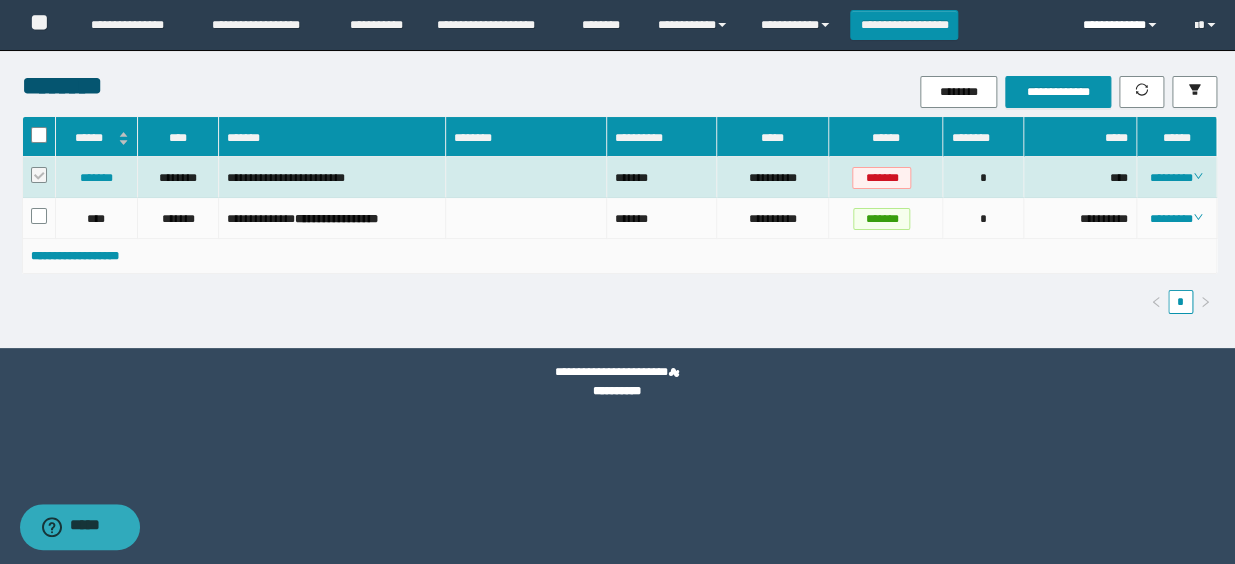 click on "**********" at bounding box center [1124, 25] 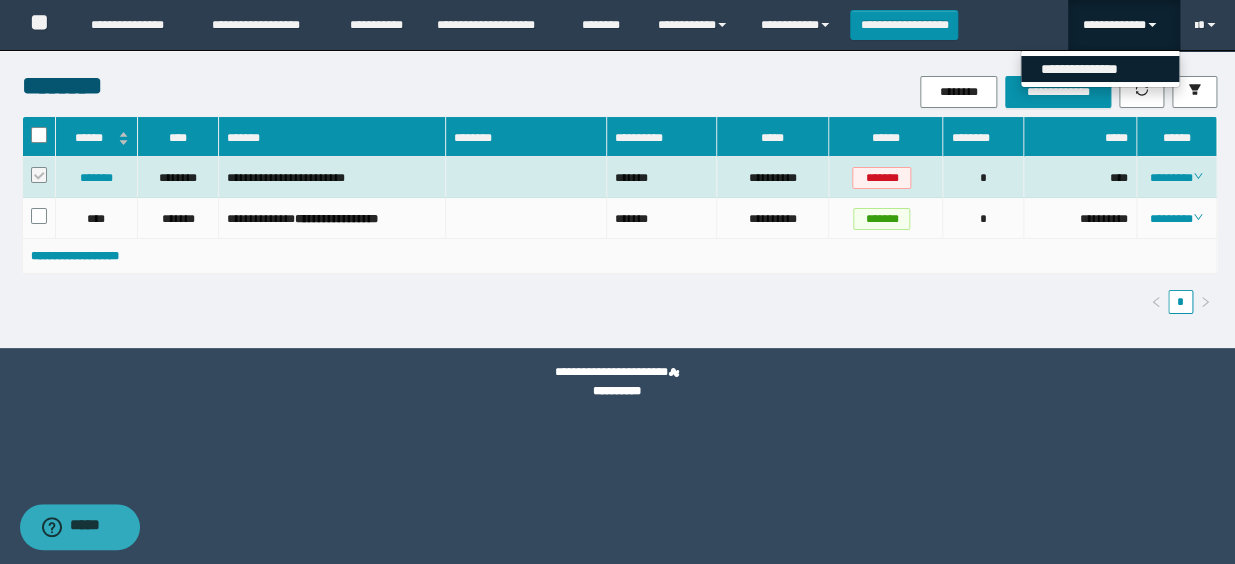 click on "**********" at bounding box center [1100, 69] 